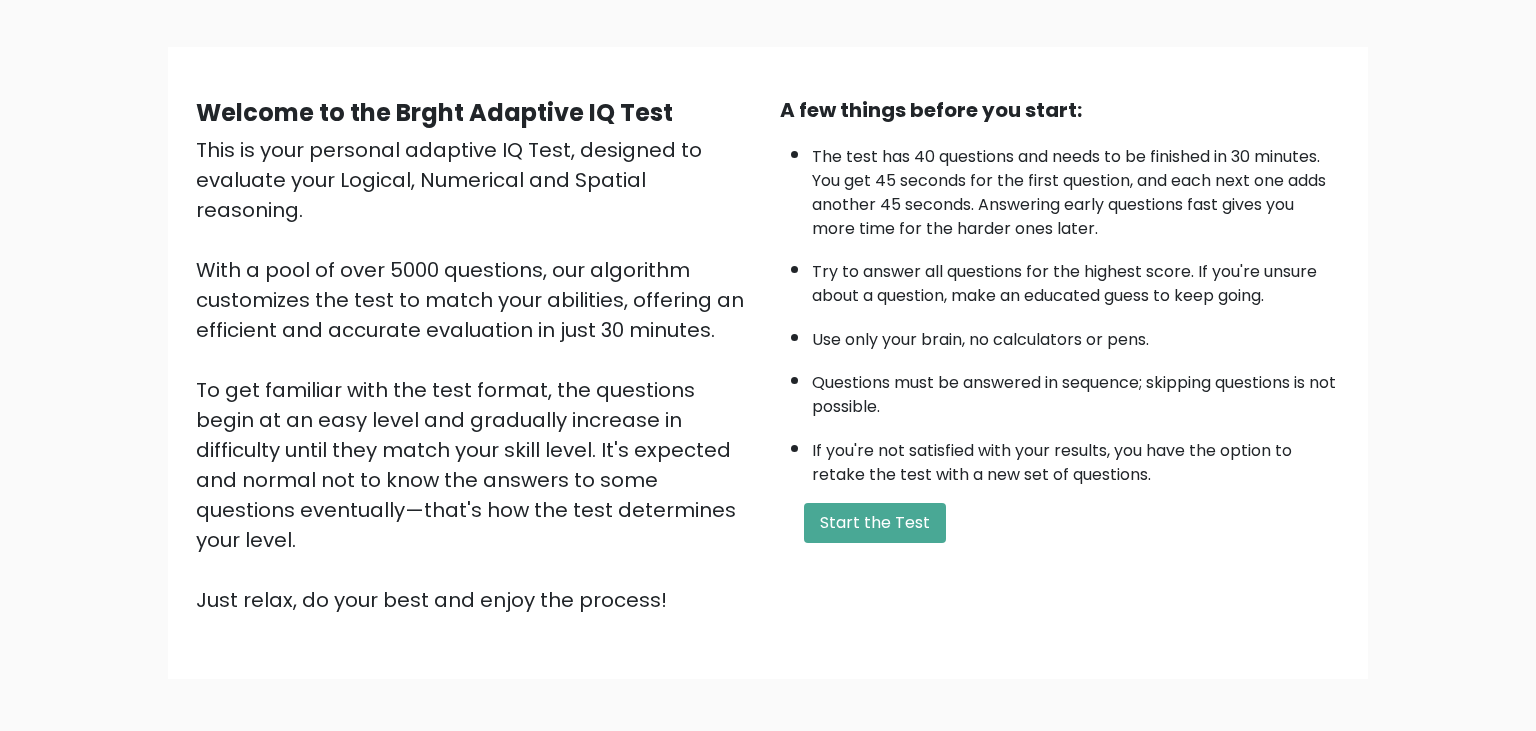 scroll, scrollTop: 97, scrollLeft: 0, axis: vertical 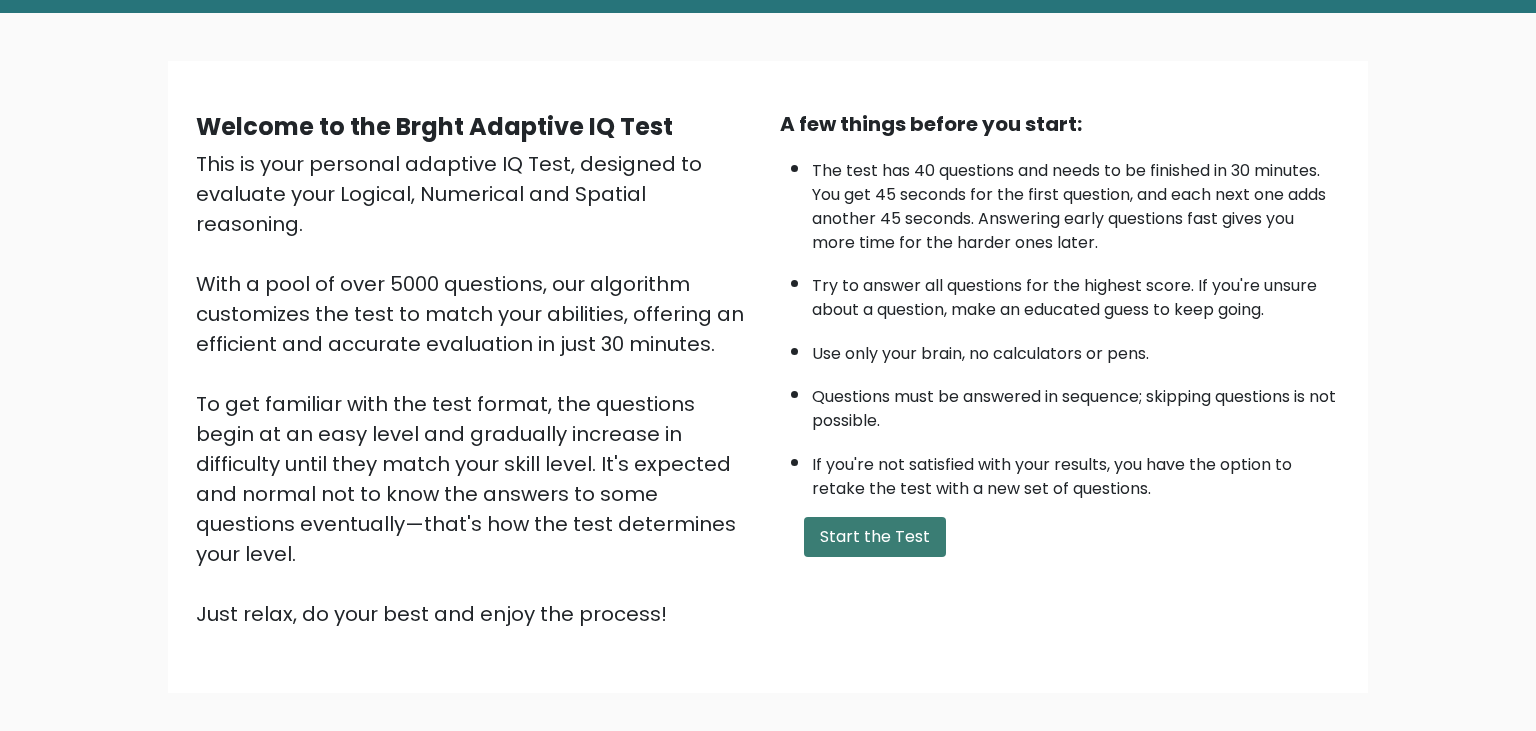 click on "Start the Test" at bounding box center [875, 537] 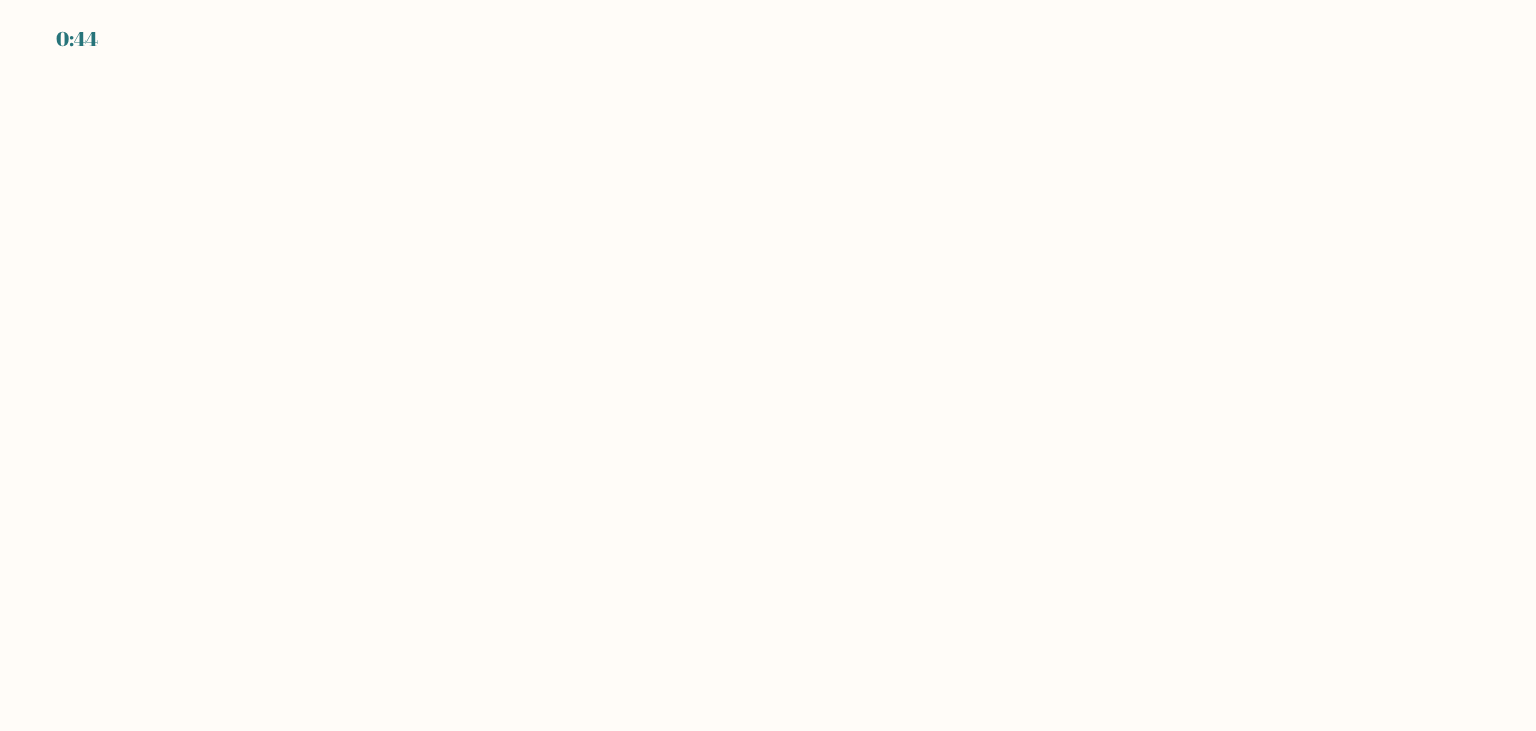 scroll, scrollTop: 0, scrollLeft: 0, axis: both 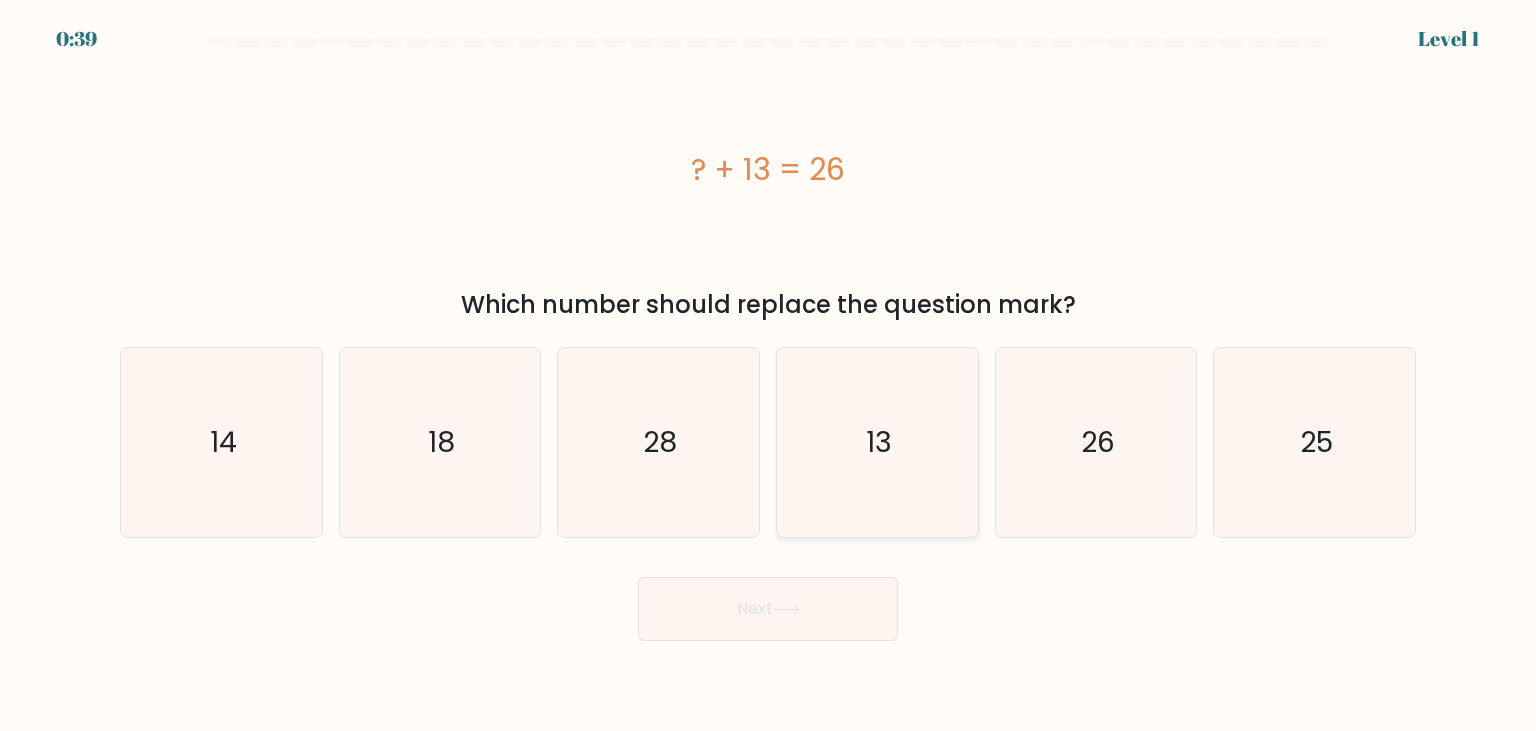 click on "13" 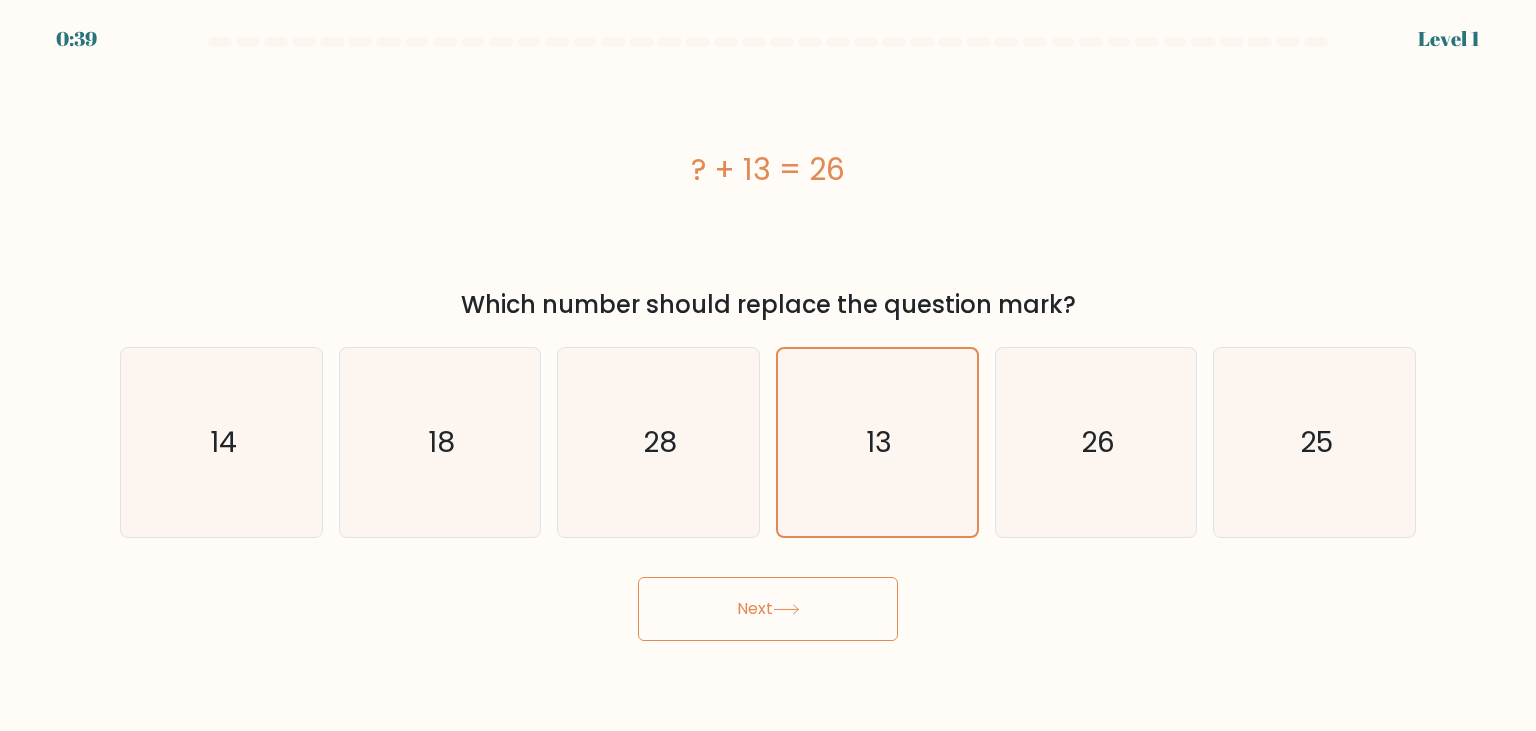 click on "Next" at bounding box center [768, 609] 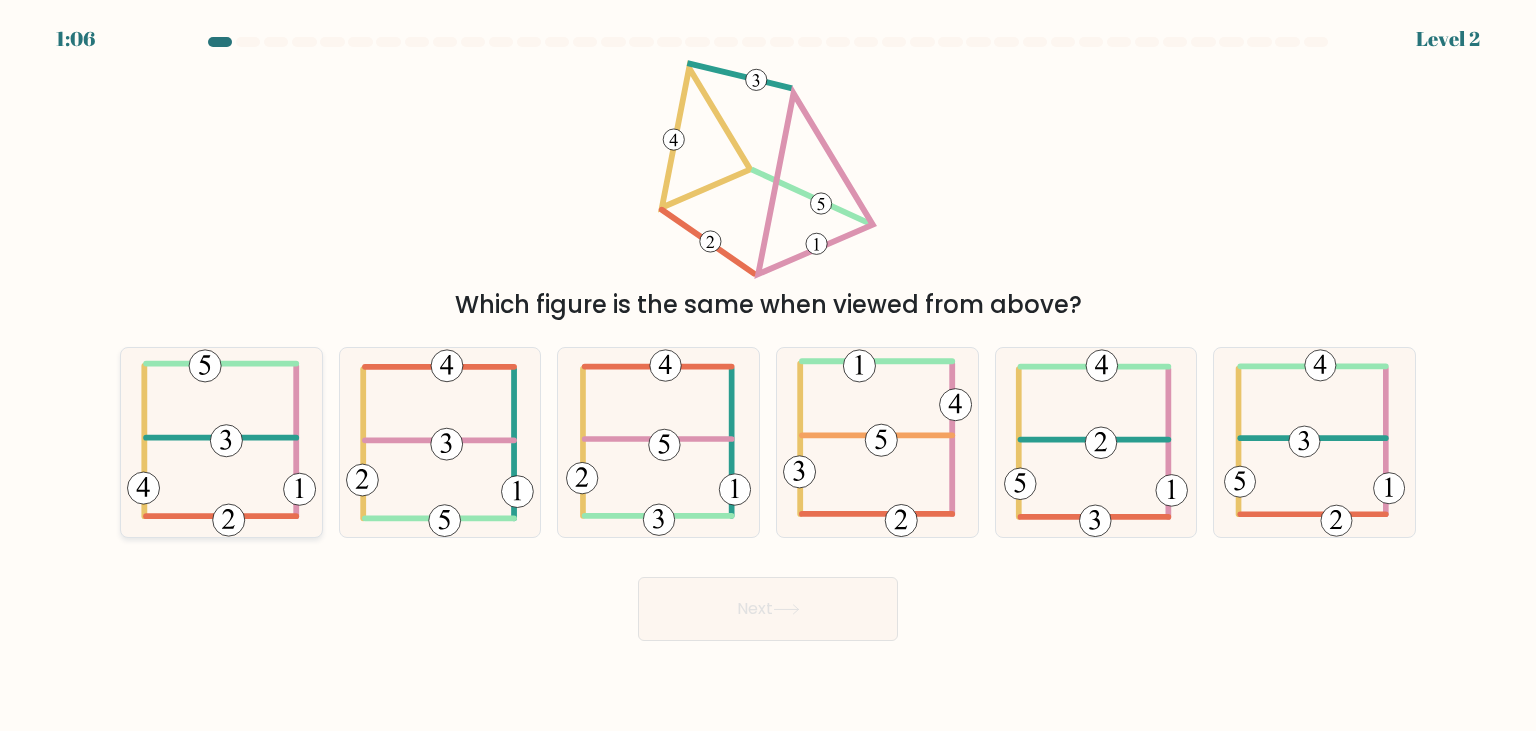 click 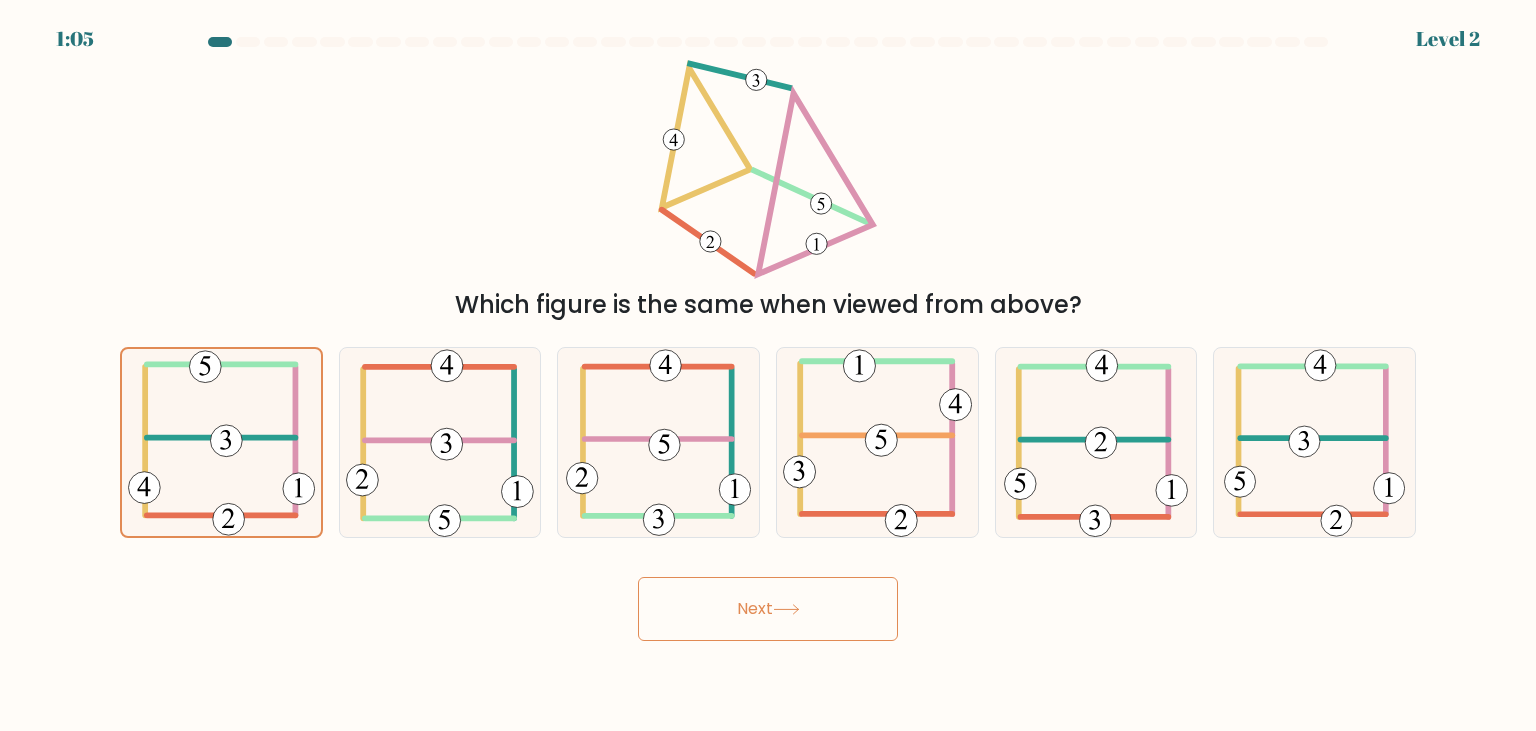 click on "Next" at bounding box center [768, 609] 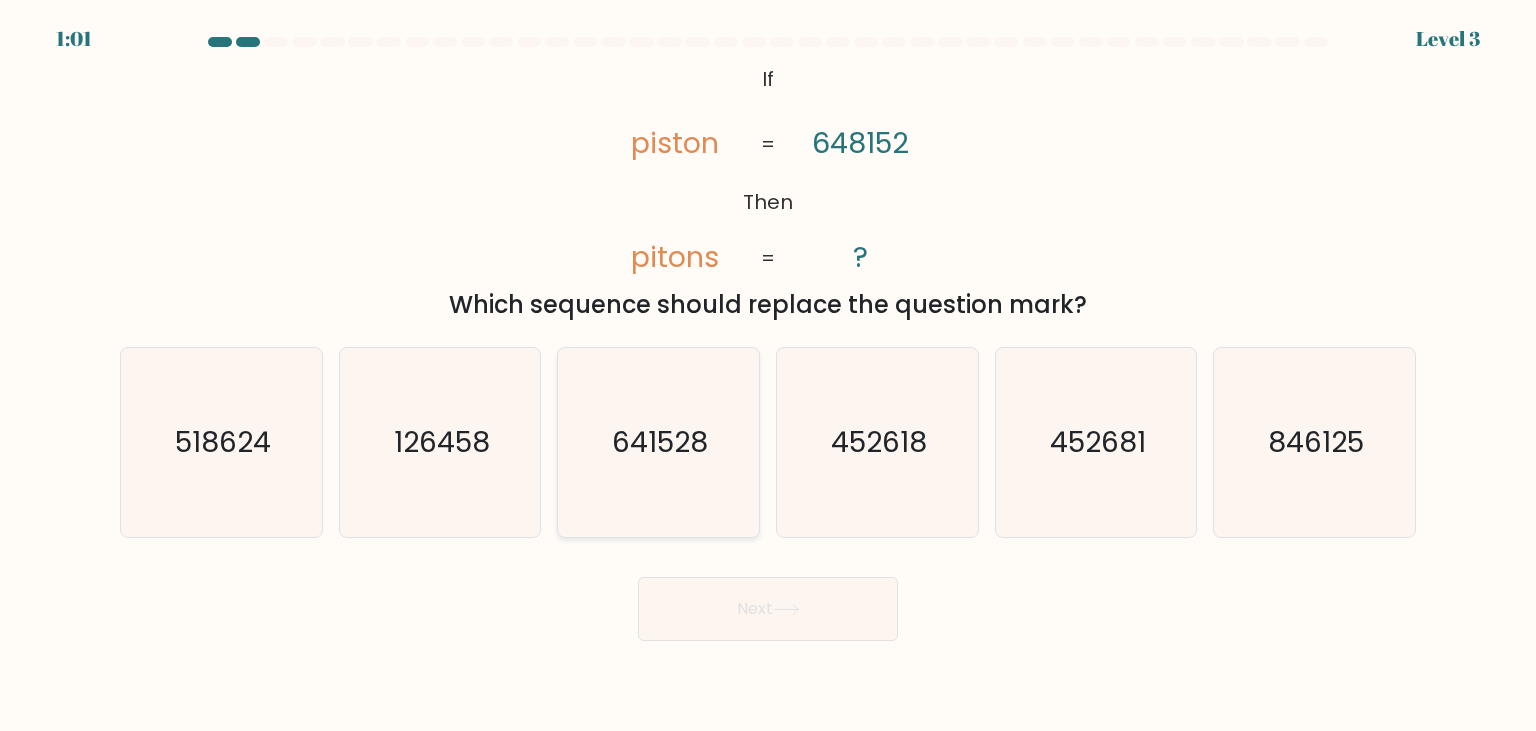 click on "641528" 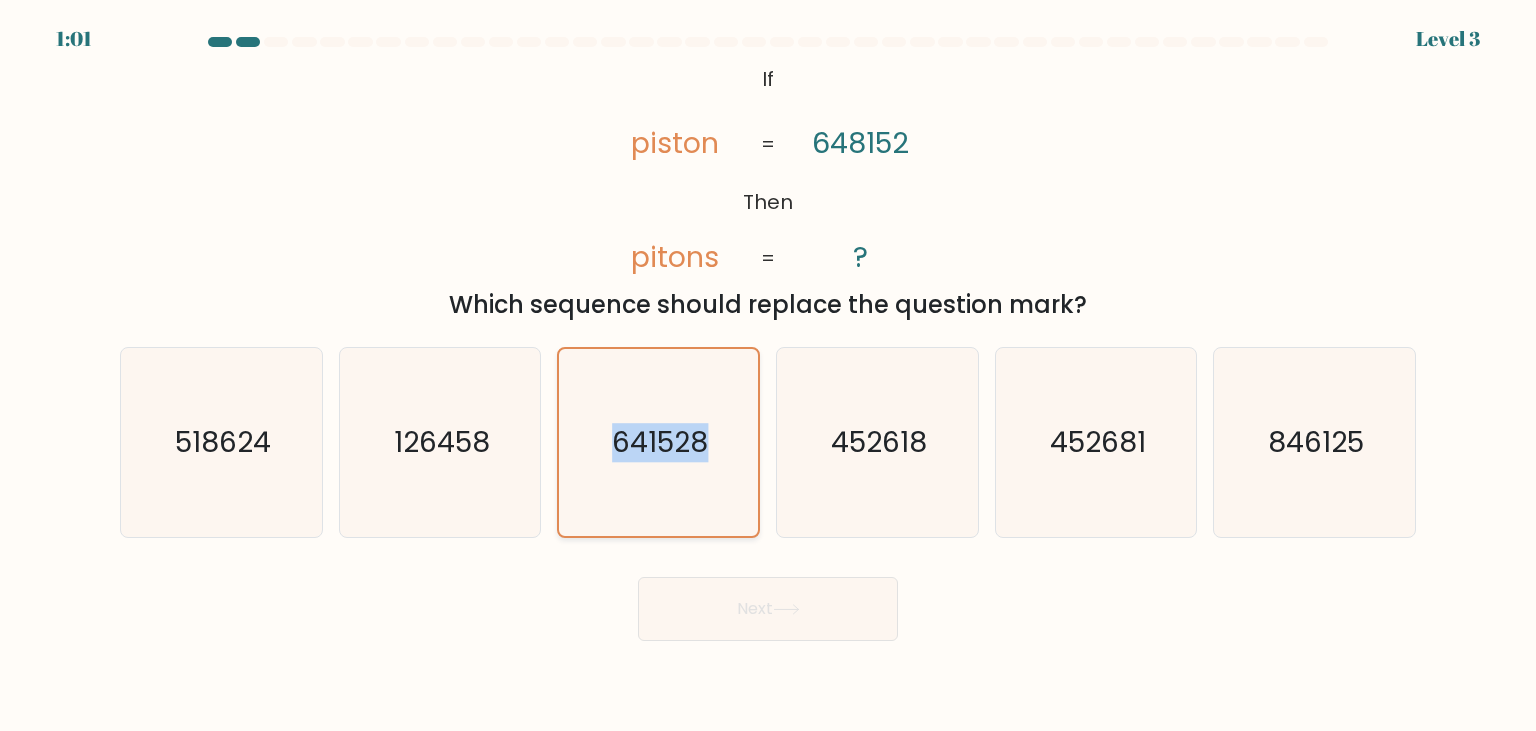 click on "641528" 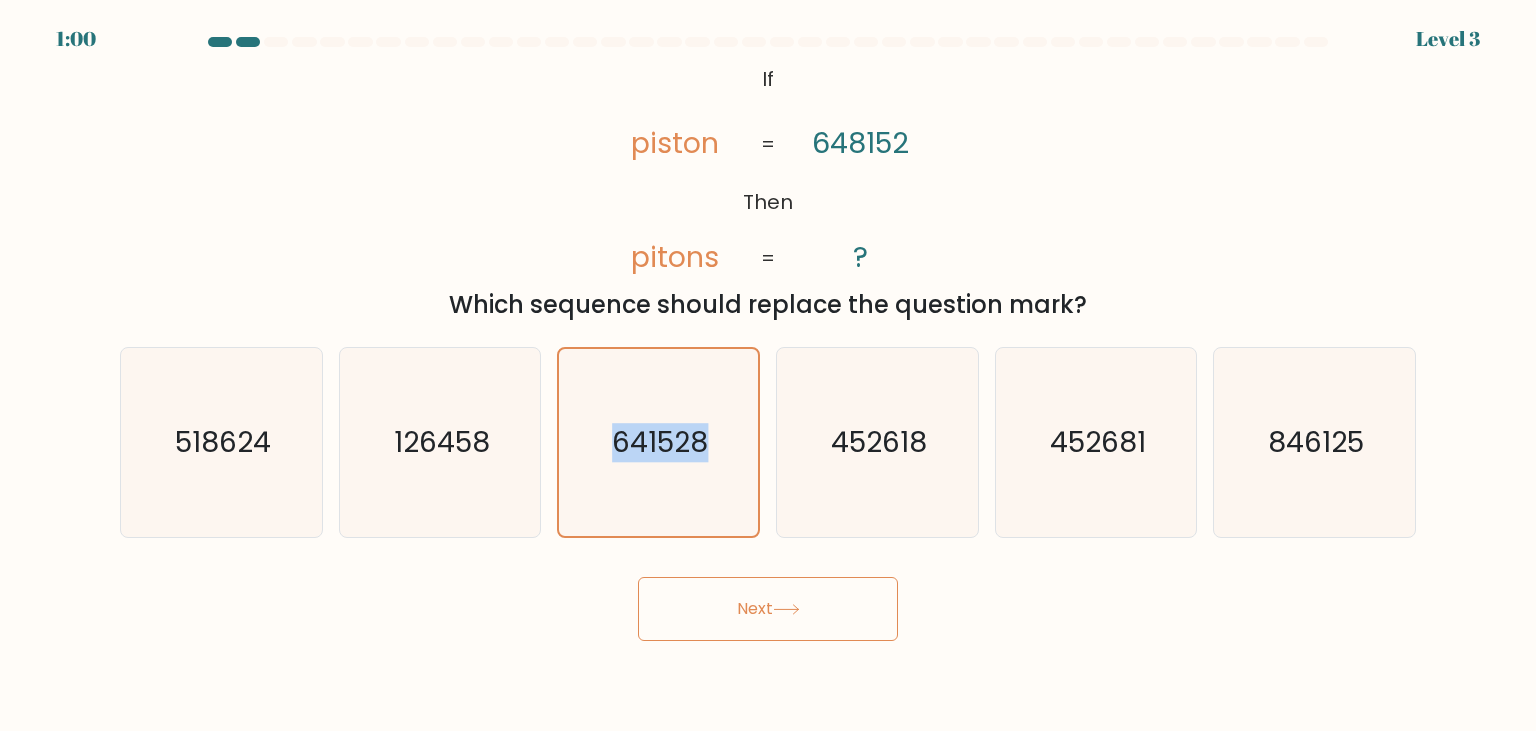 click 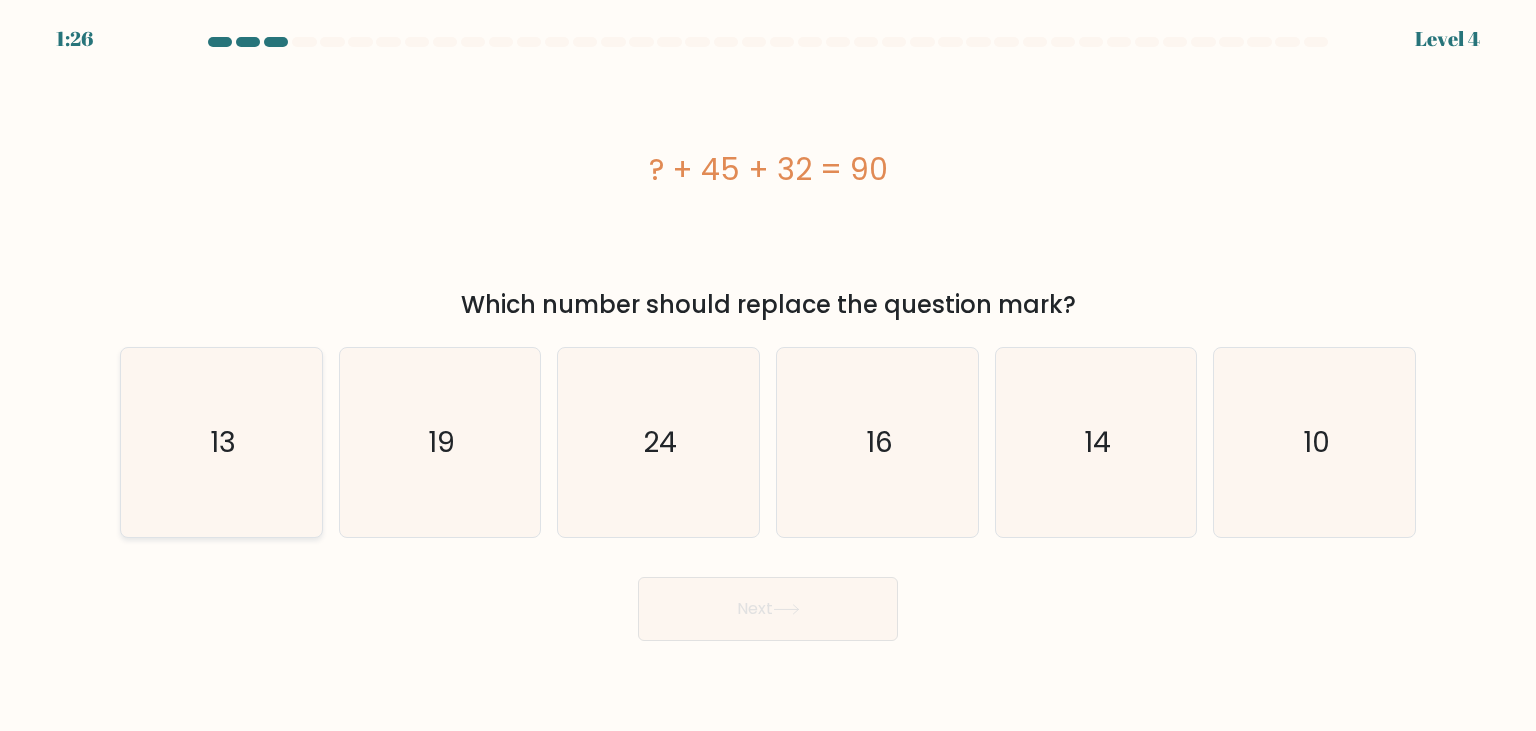 click on "13" 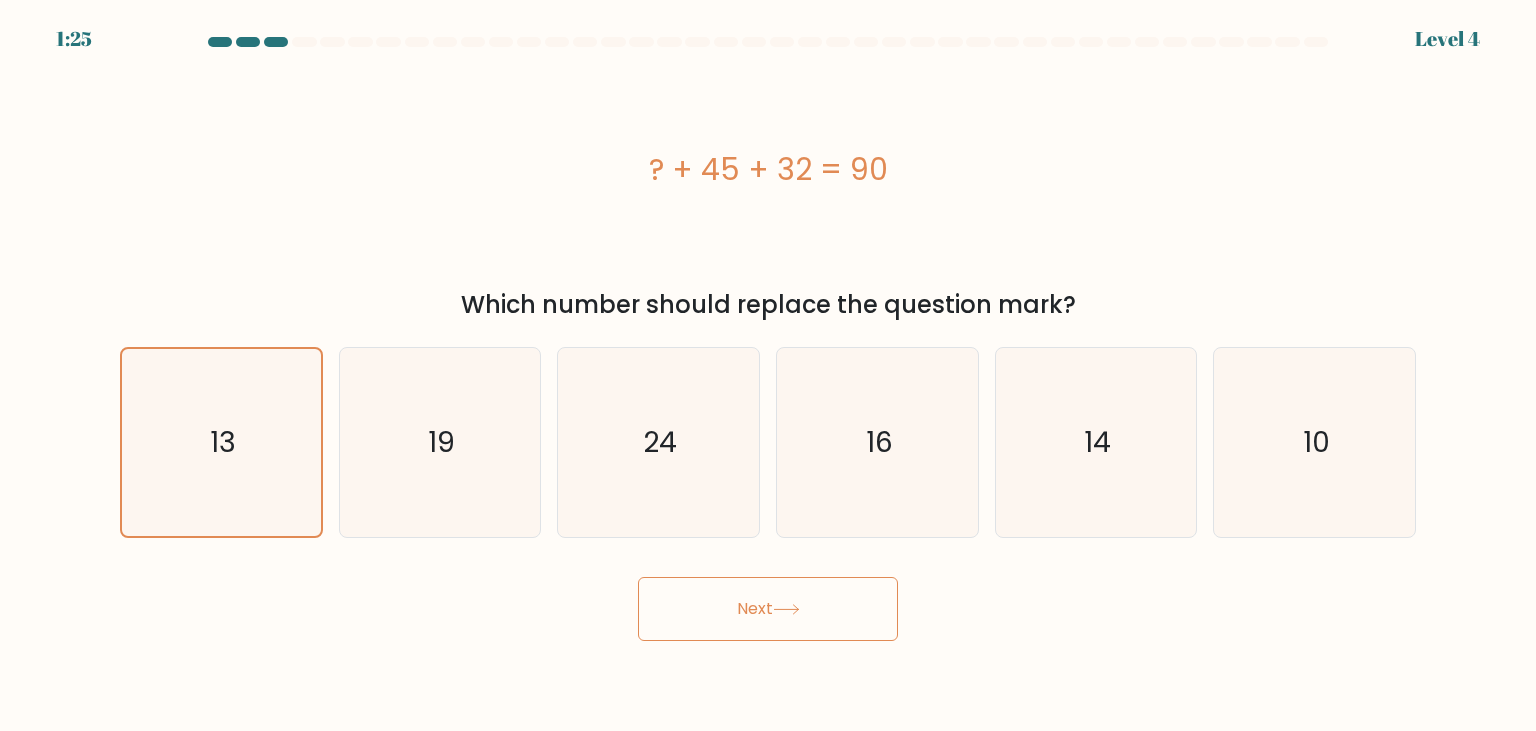 click on "Next" at bounding box center [768, 609] 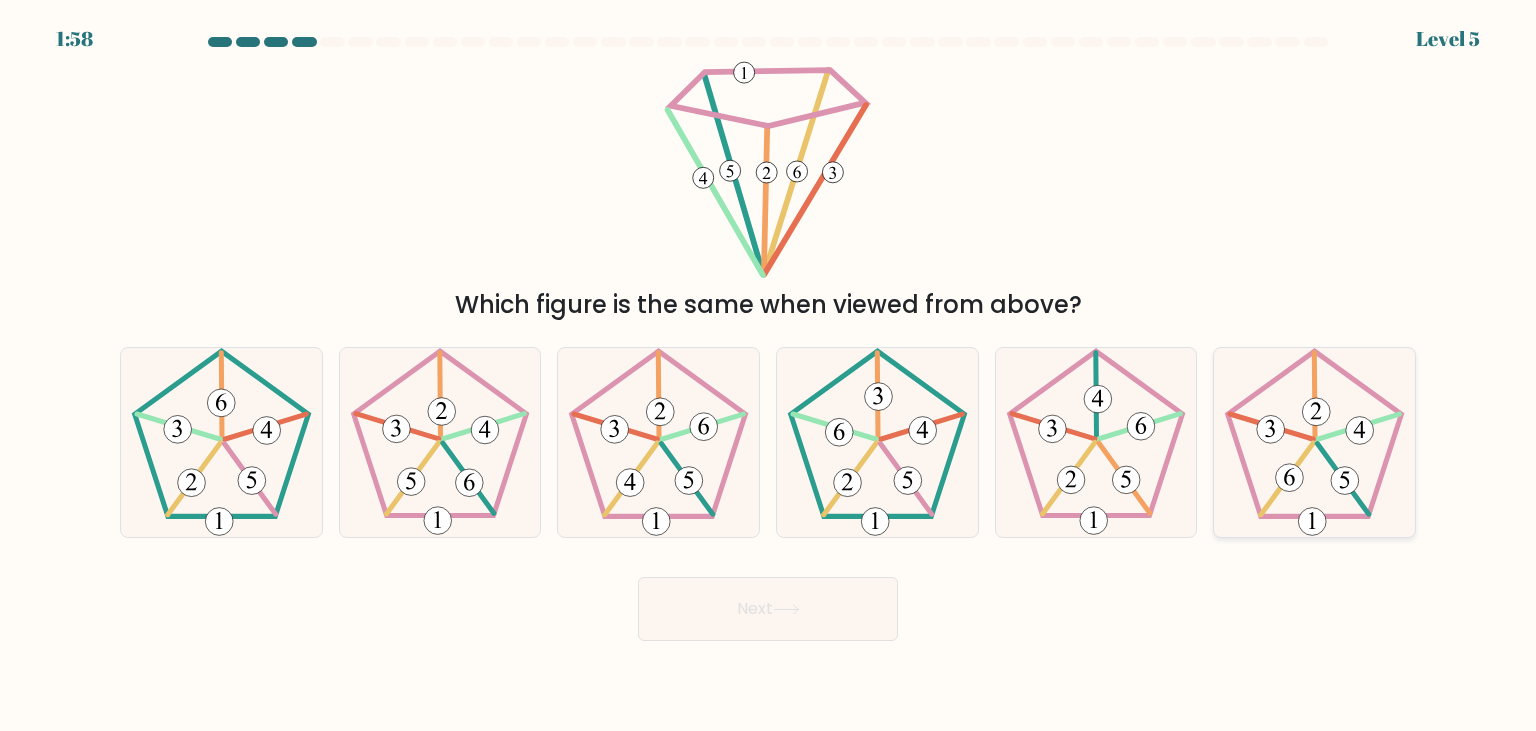click 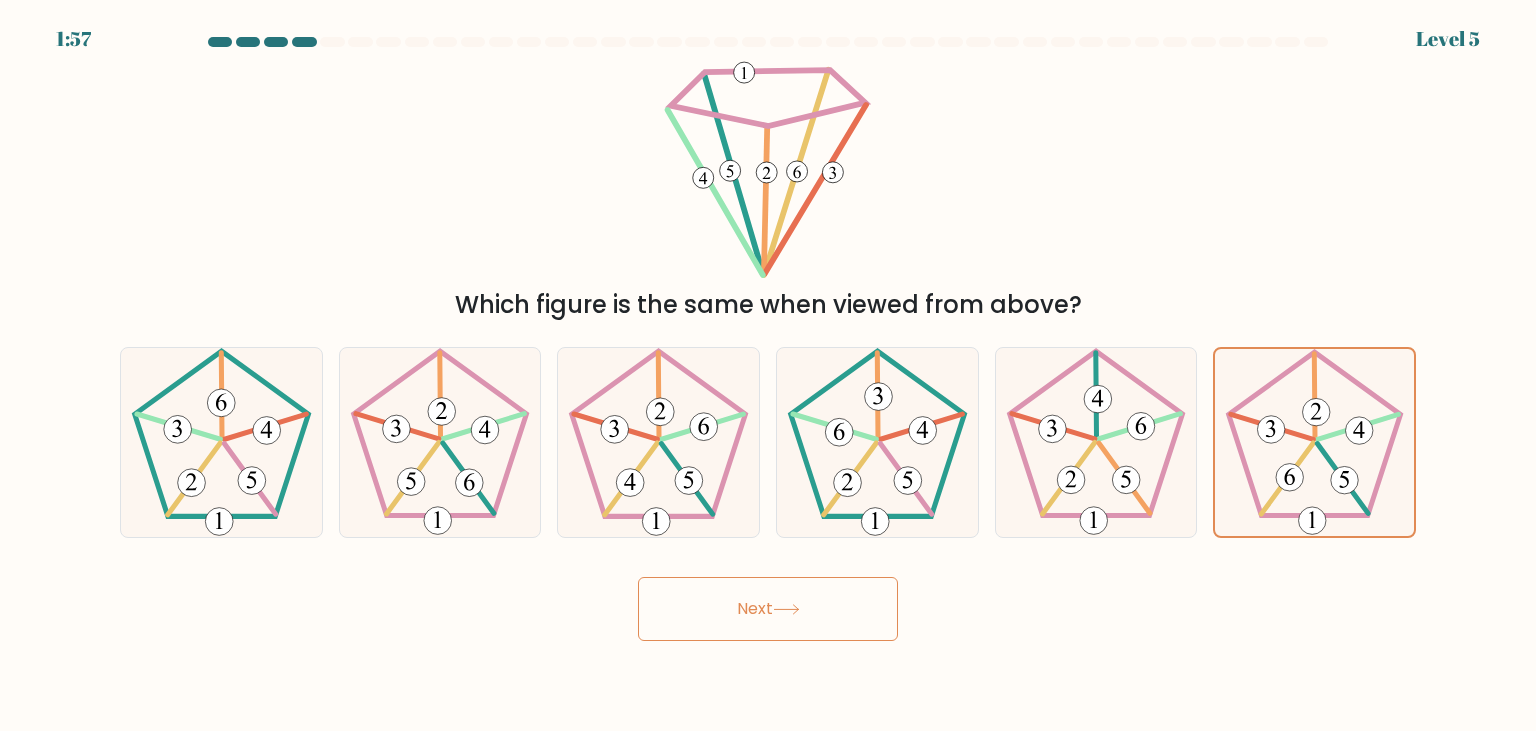 click on "Next" at bounding box center (768, 609) 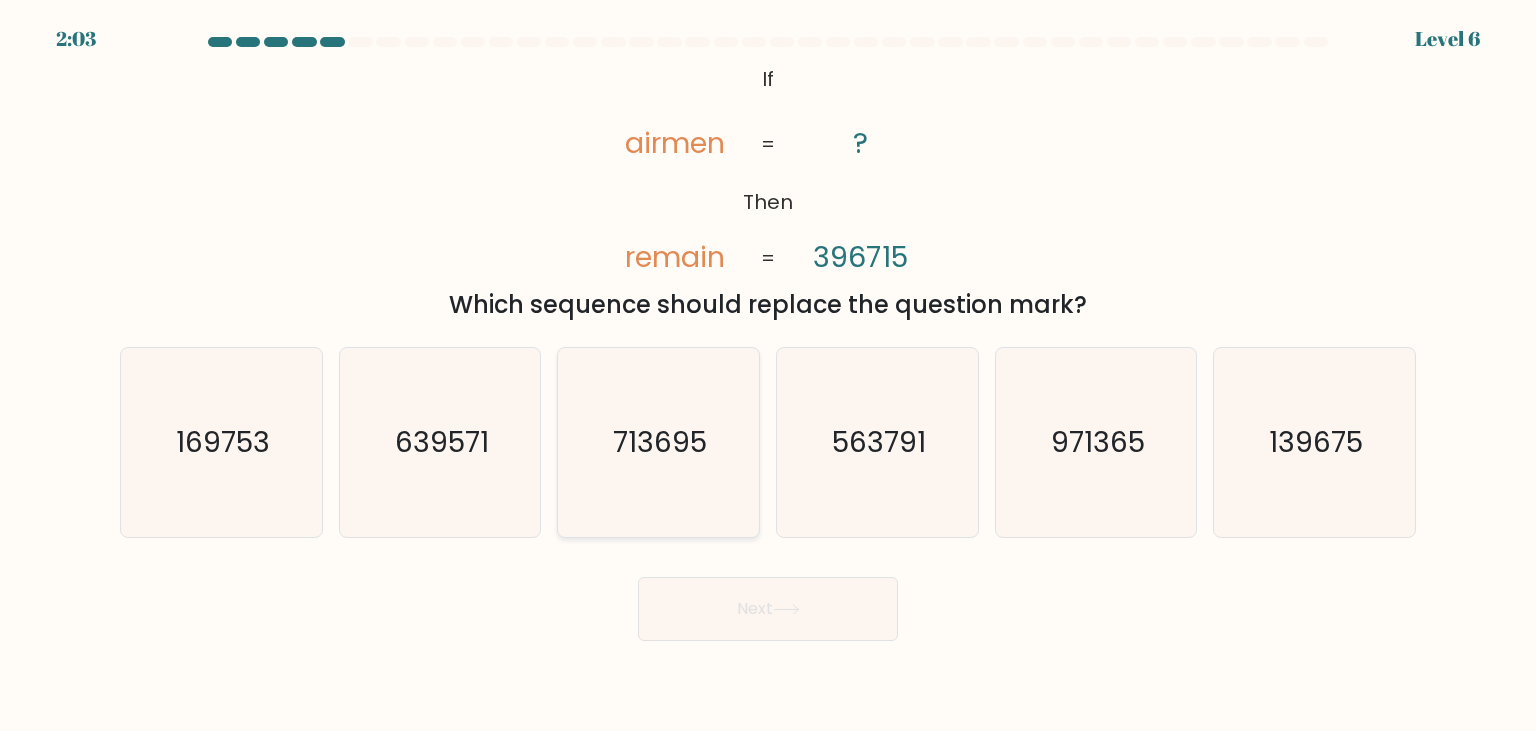 click on "713695" 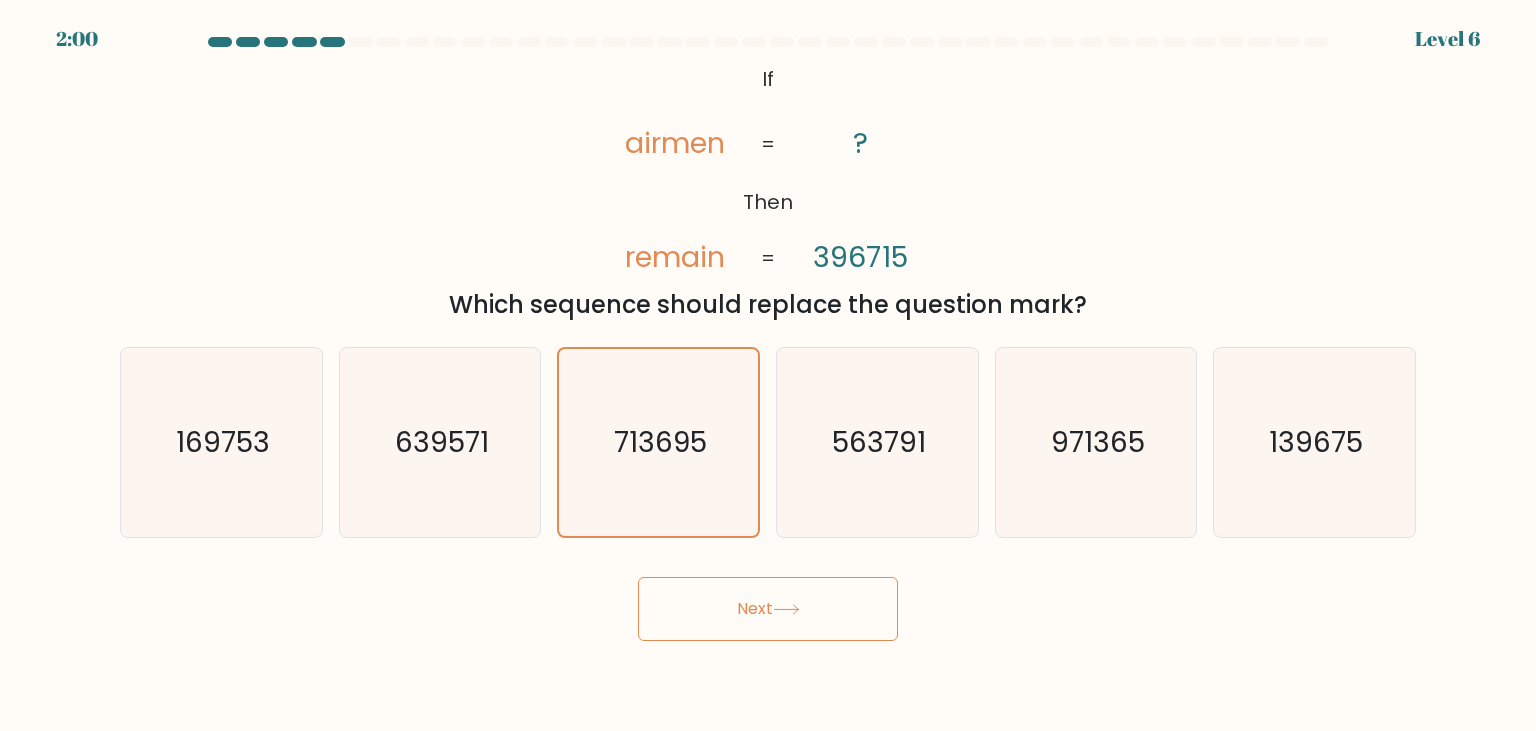 click 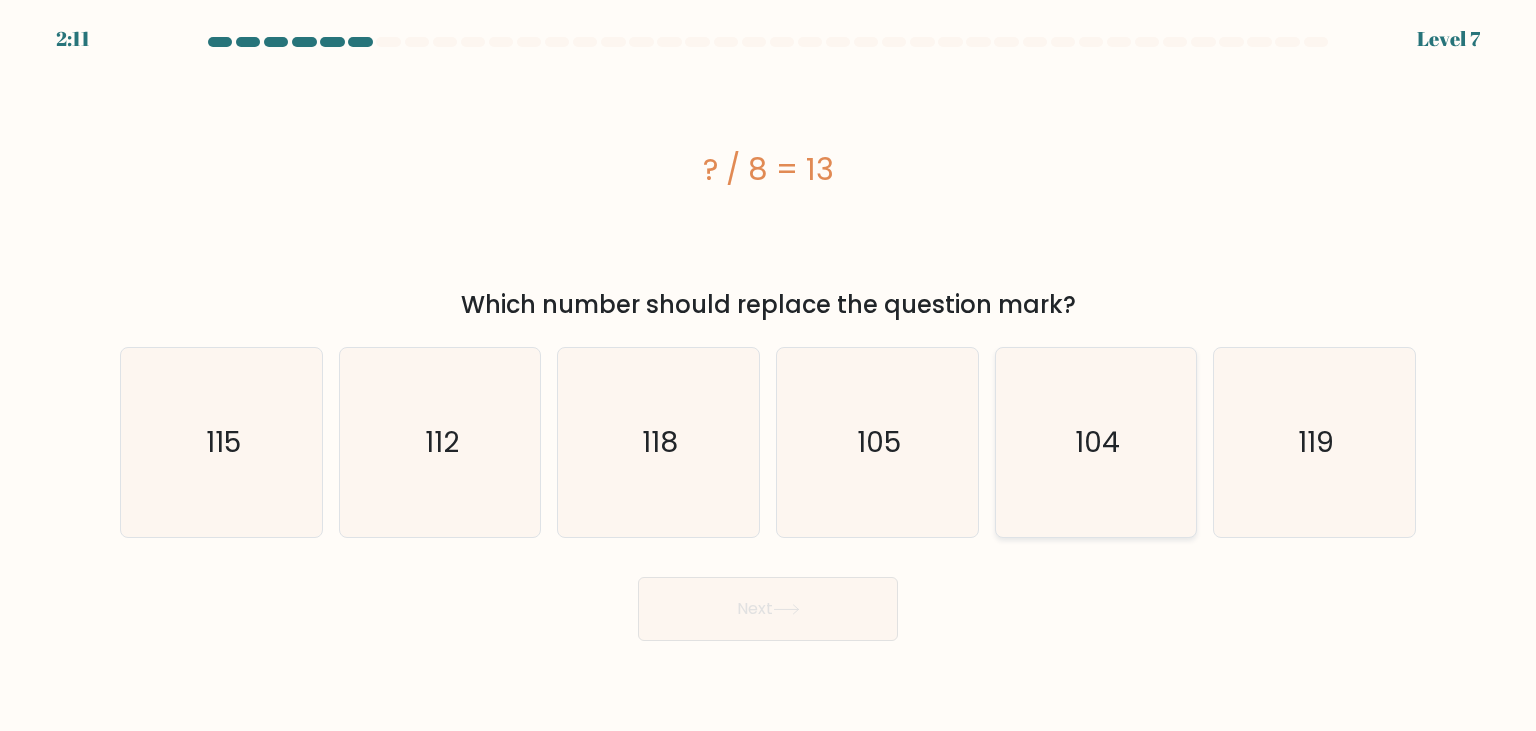 click on "104" 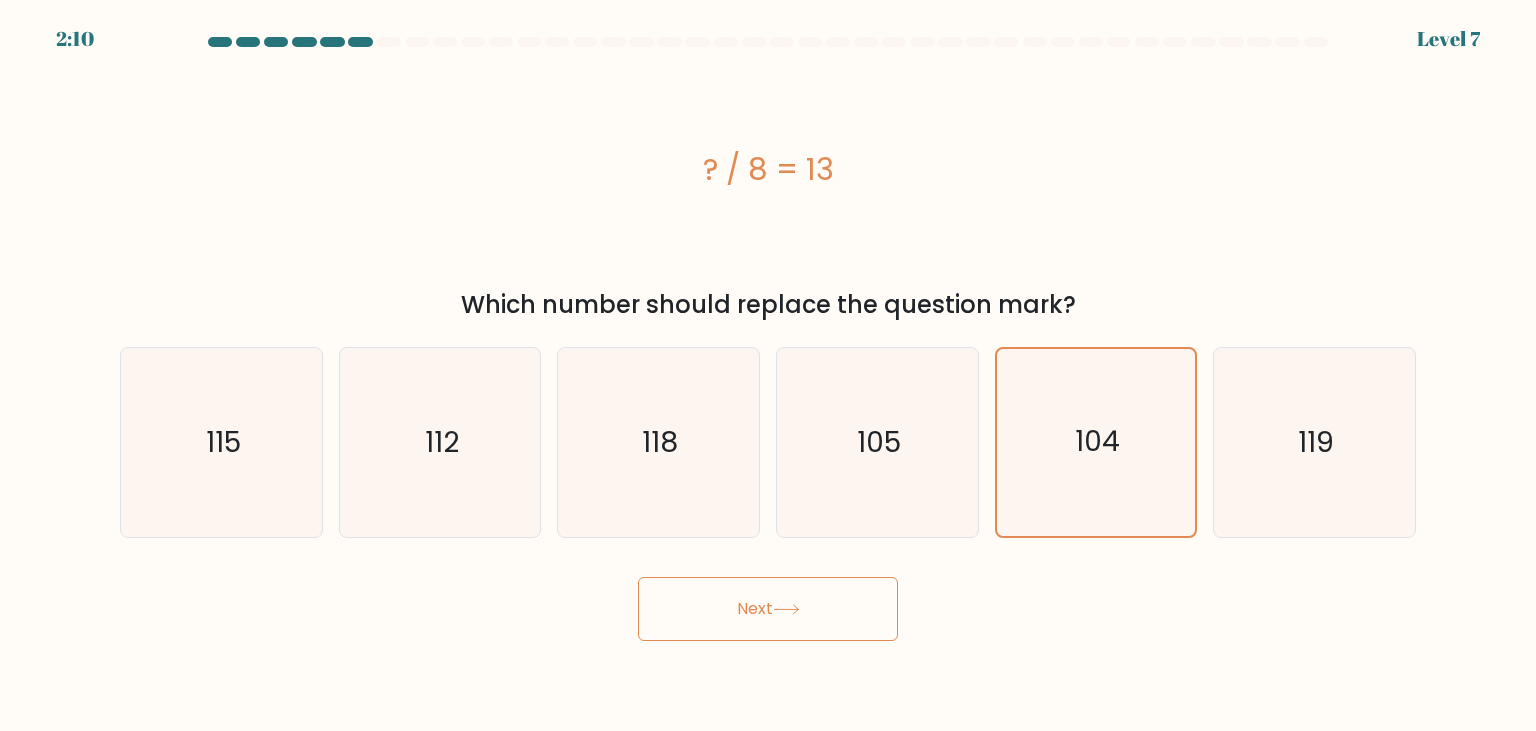click on "Next" at bounding box center [768, 609] 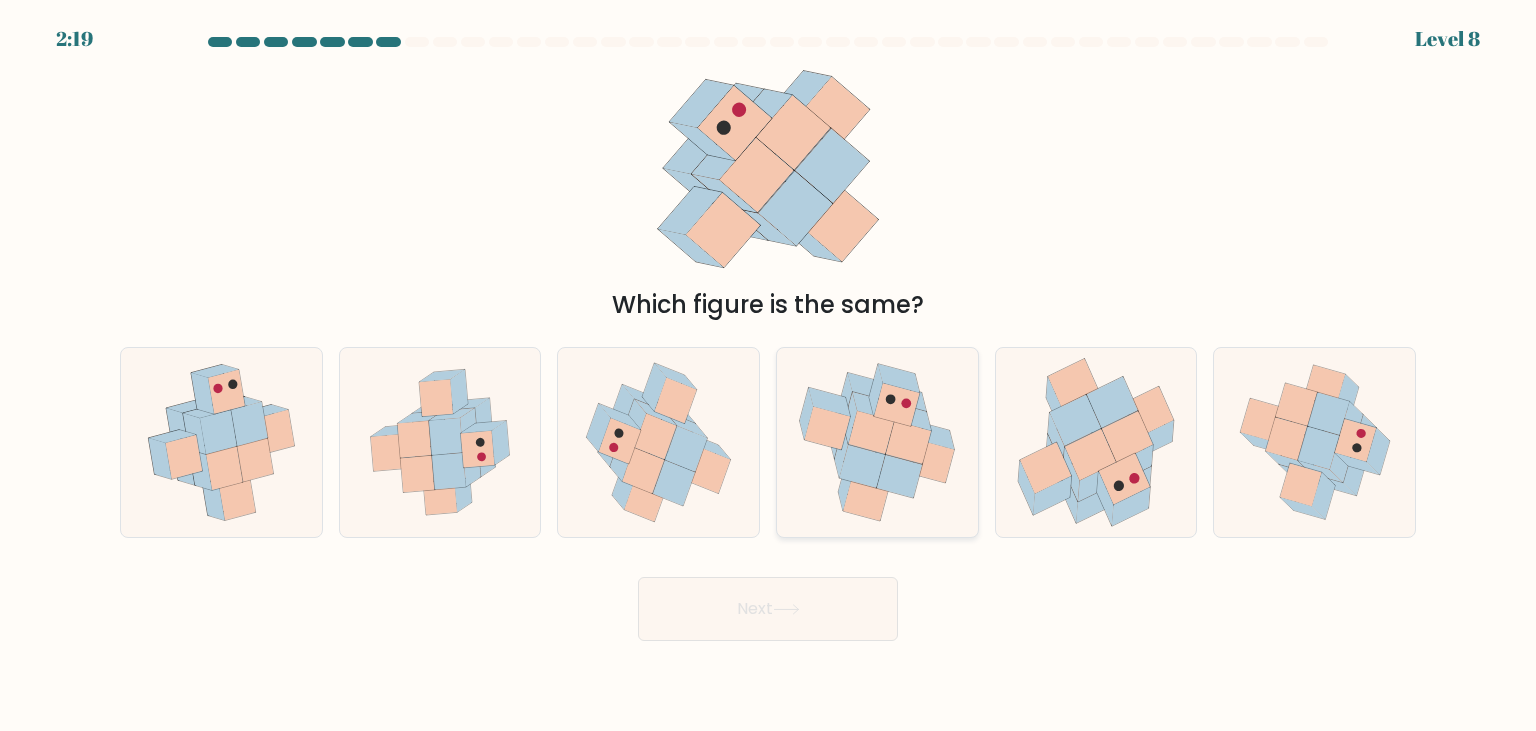 click 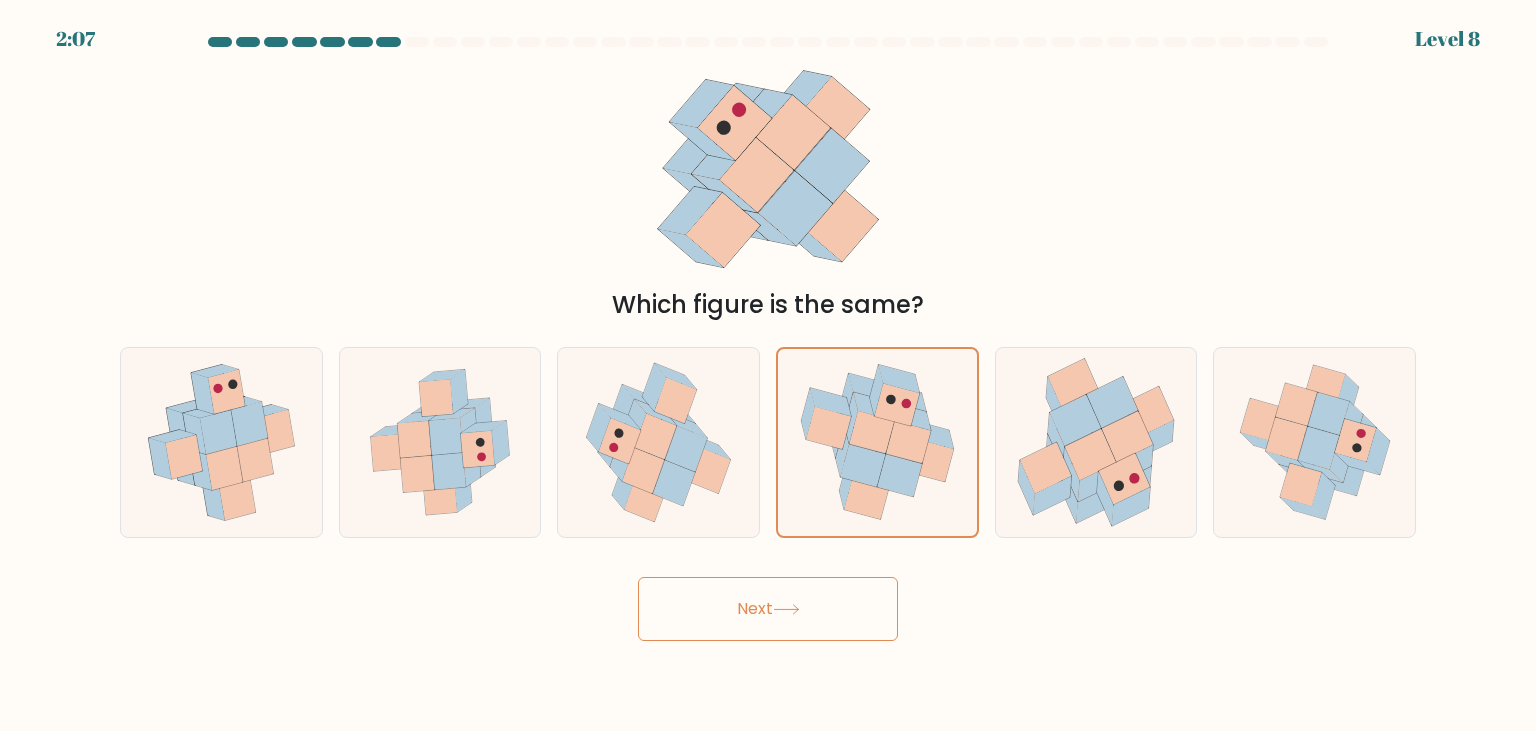 click on "Next" at bounding box center (768, 609) 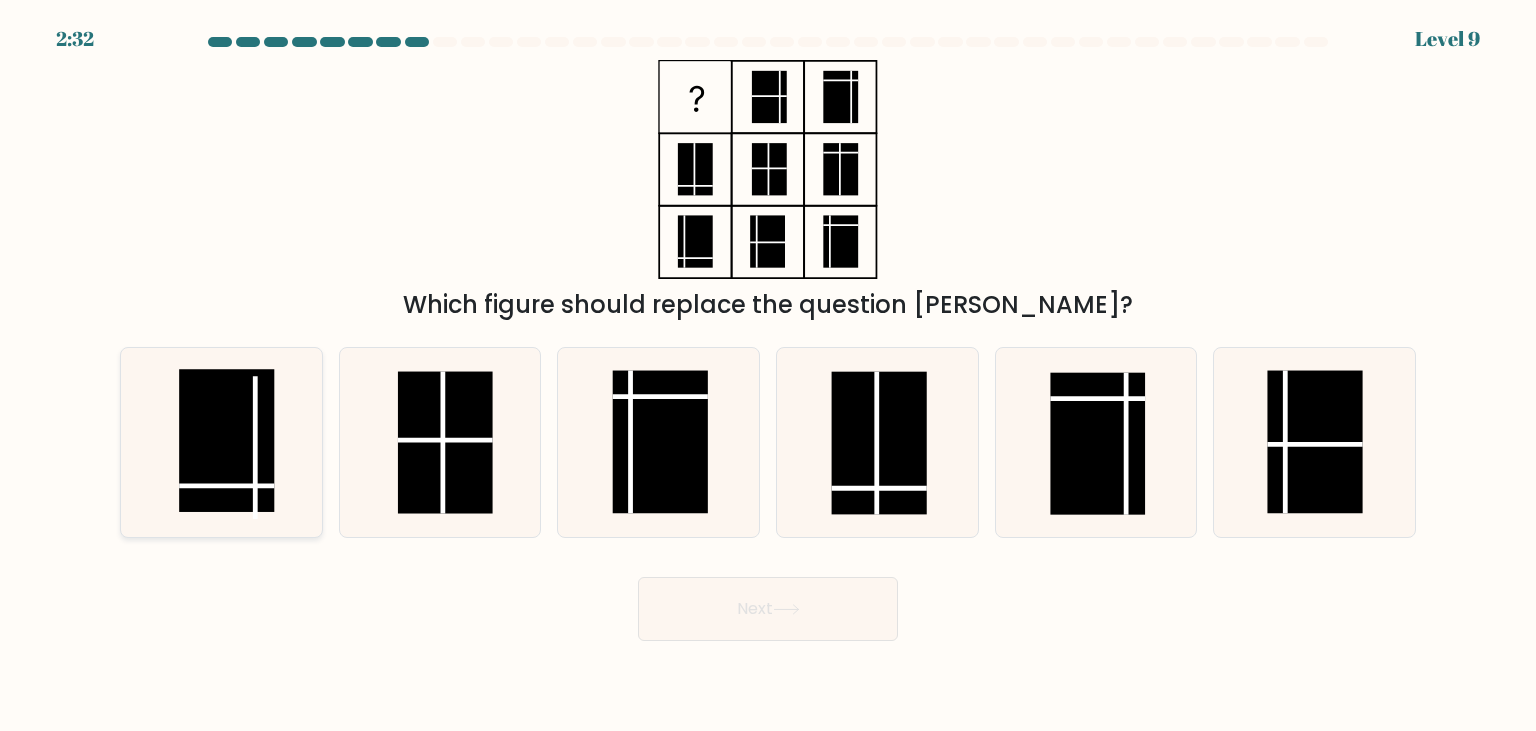 click 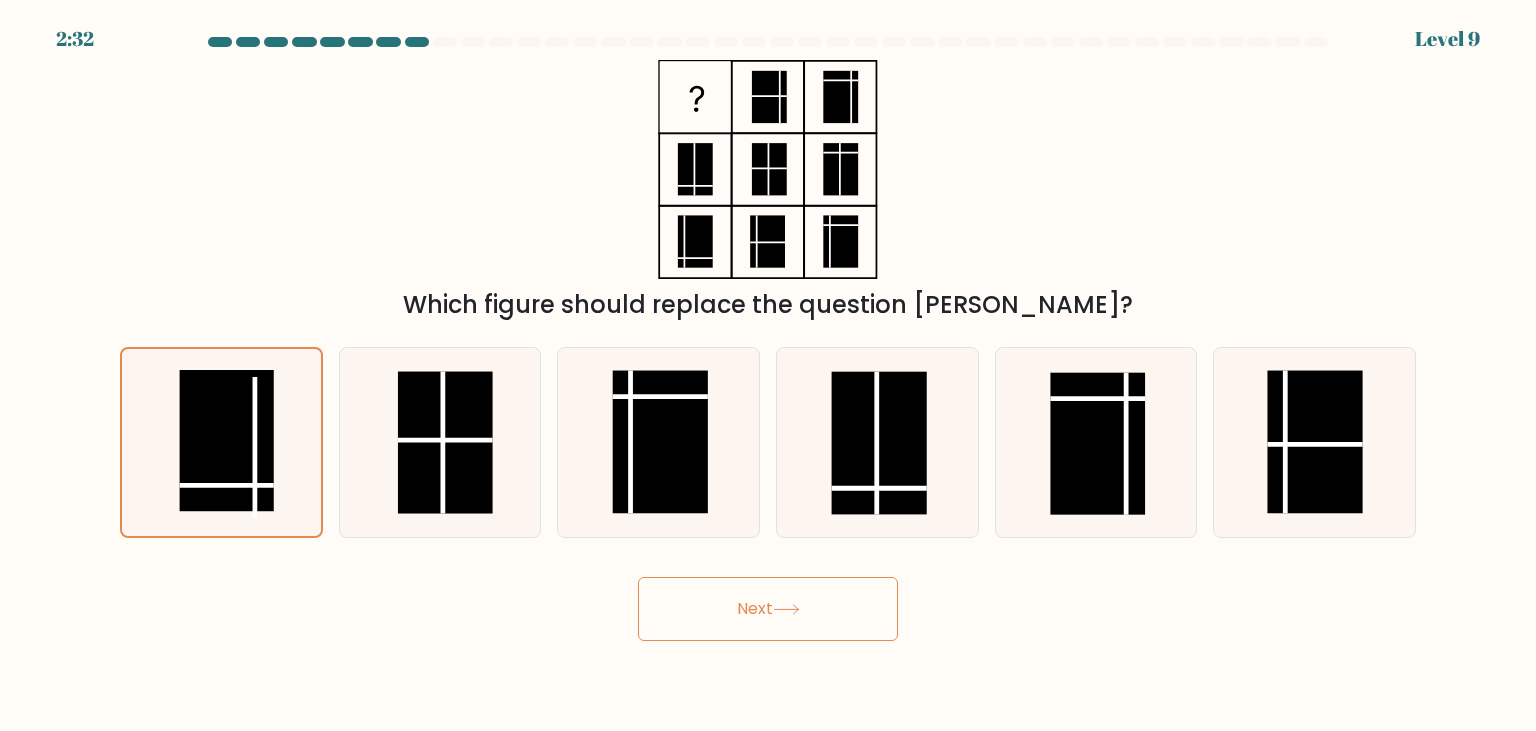 click on "Next" at bounding box center (768, 609) 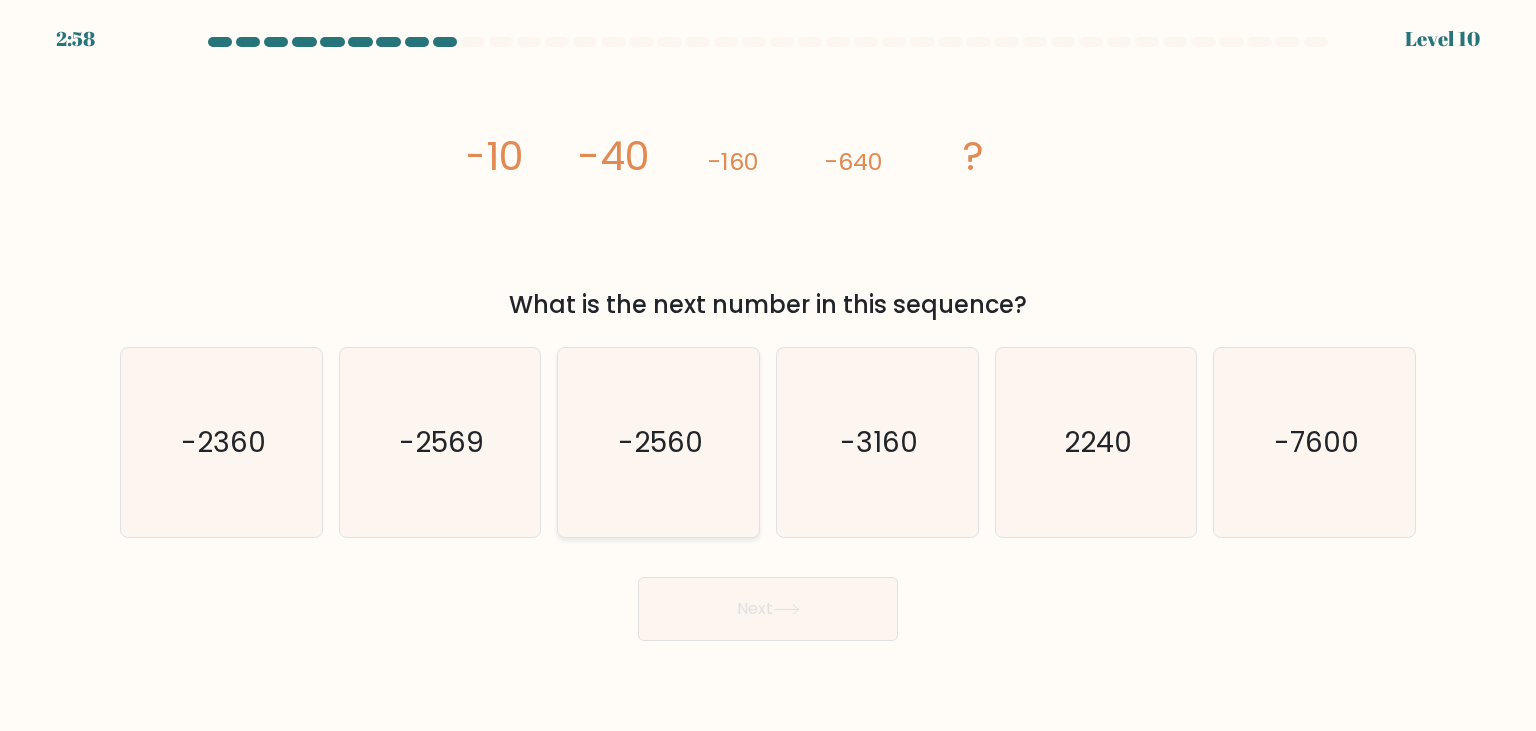 click on "-2560" 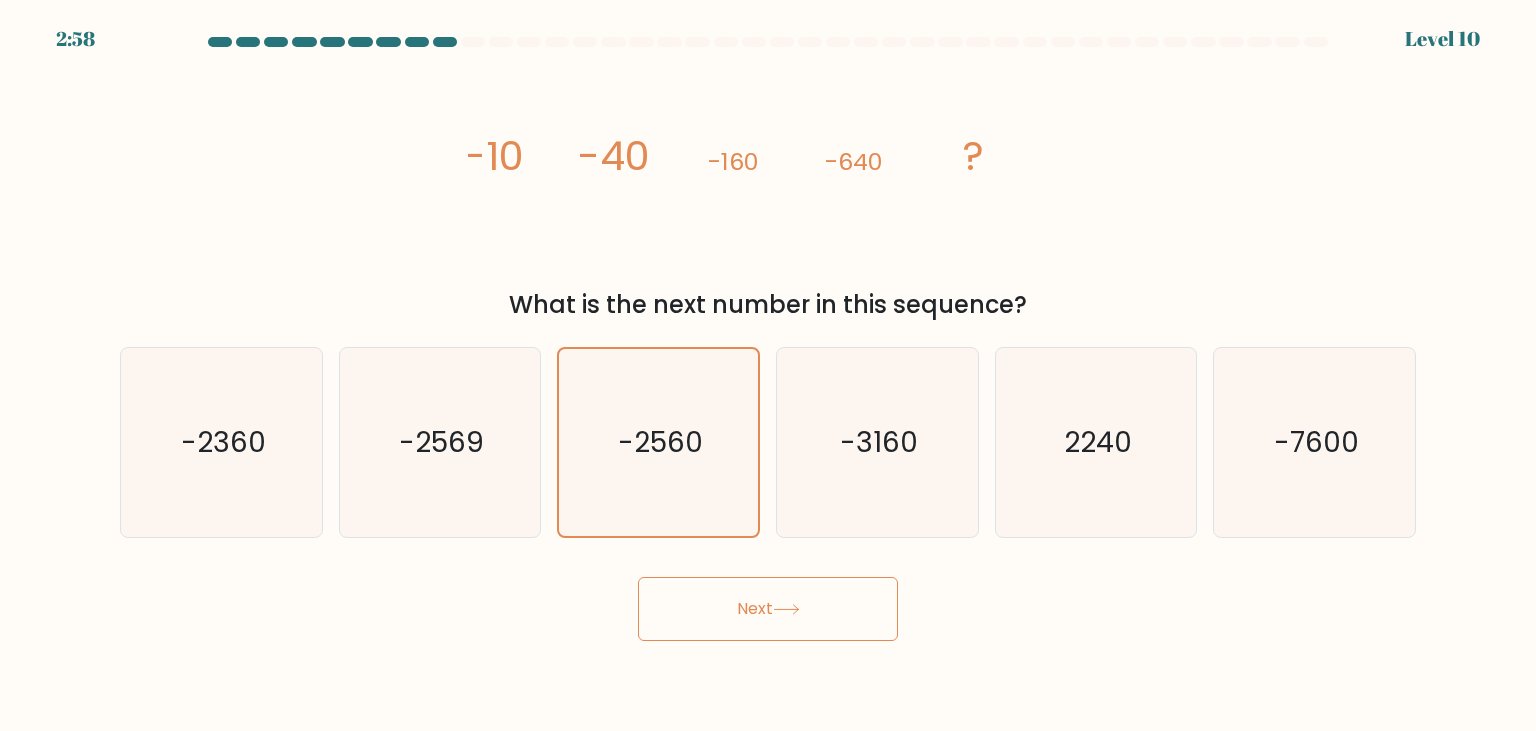 click on "Next" at bounding box center (768, 609) 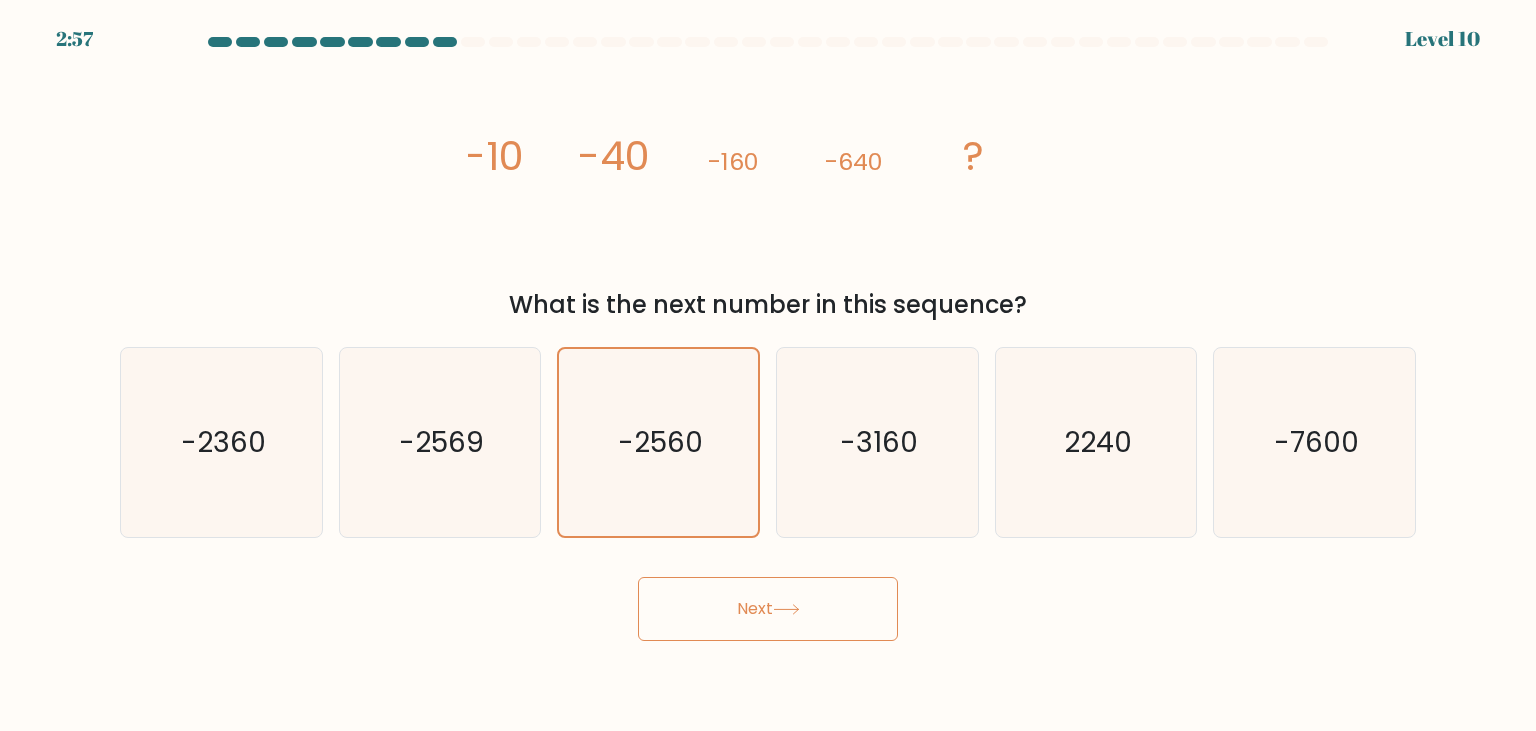 click on "Next" at bounding box center (768, 609) 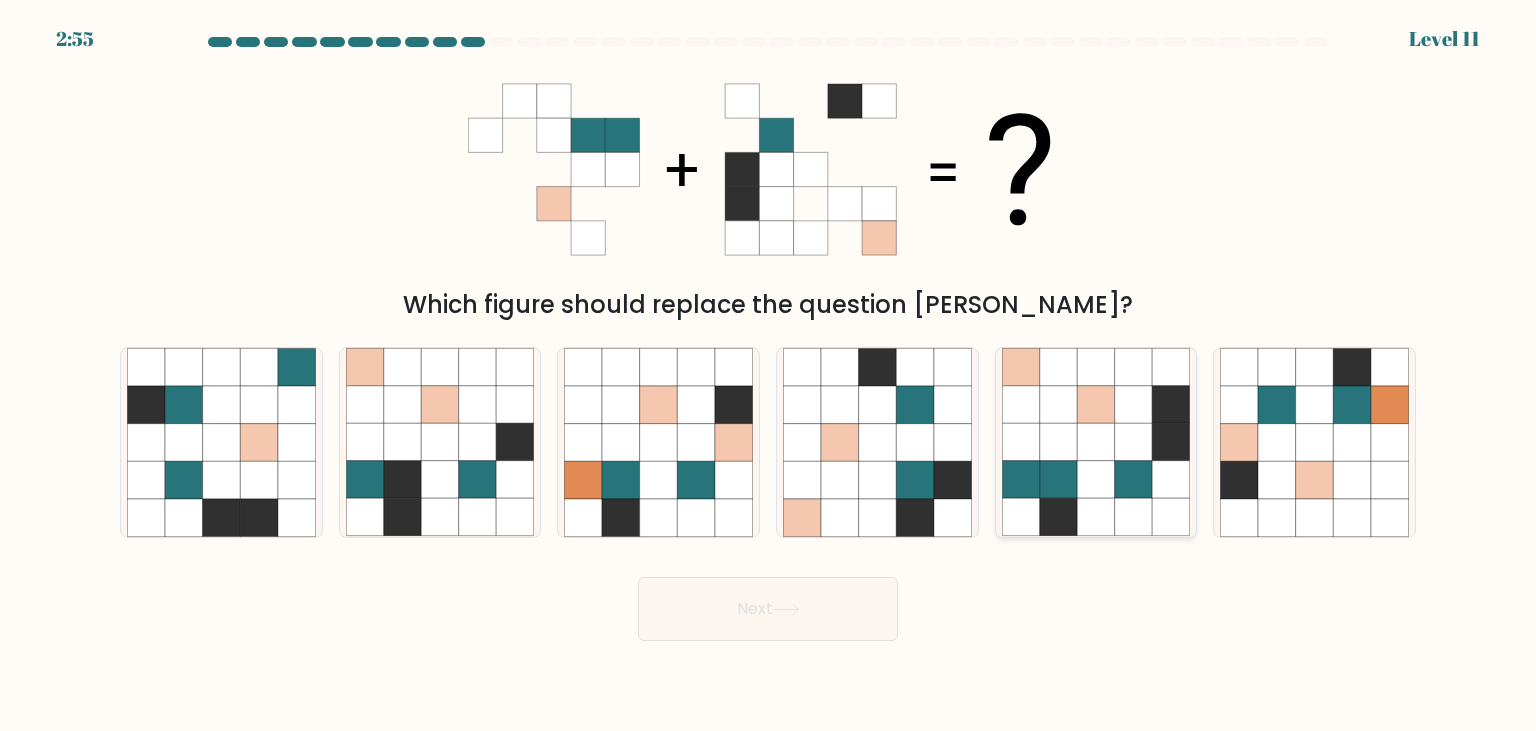 click 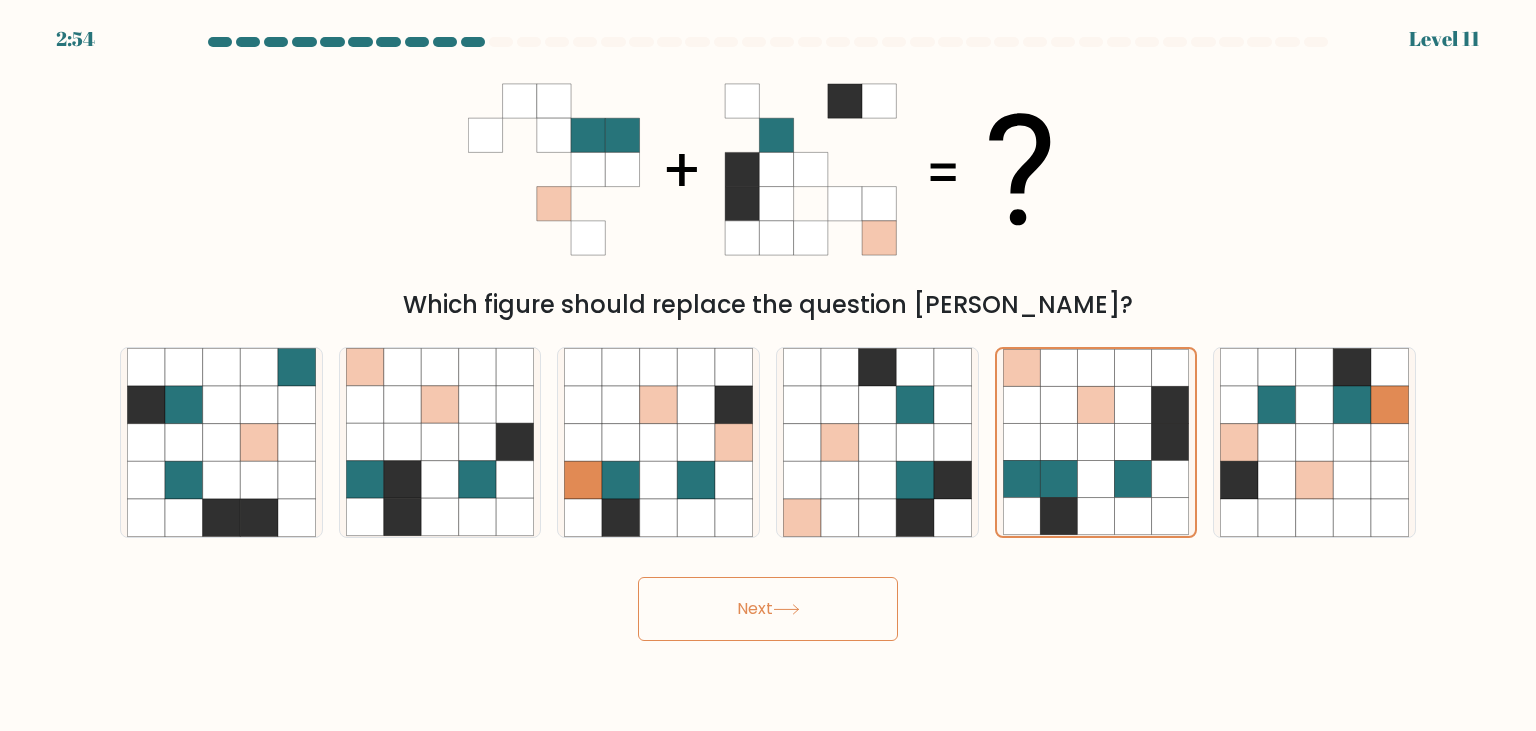 click on "Next" at bounding box center (768, 609) 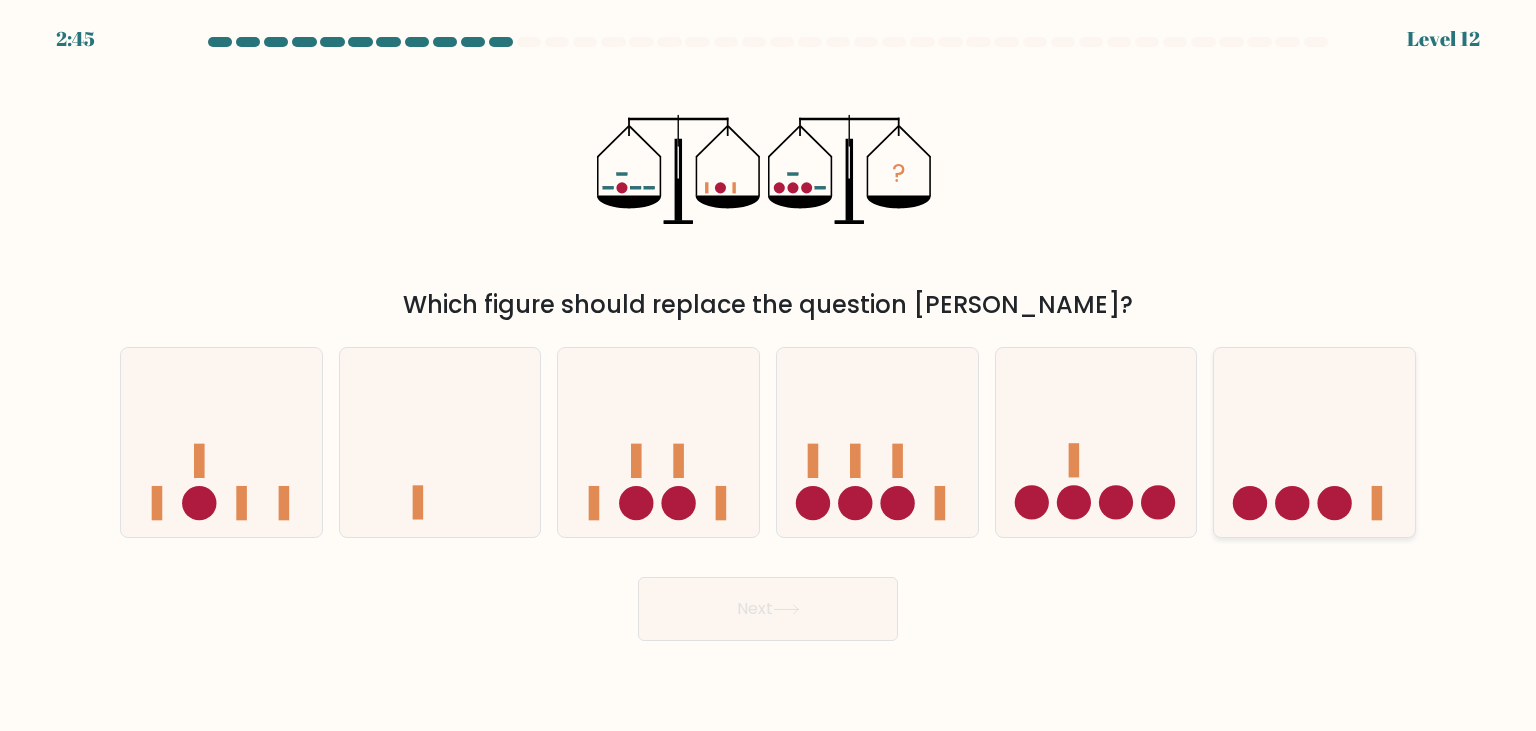 click 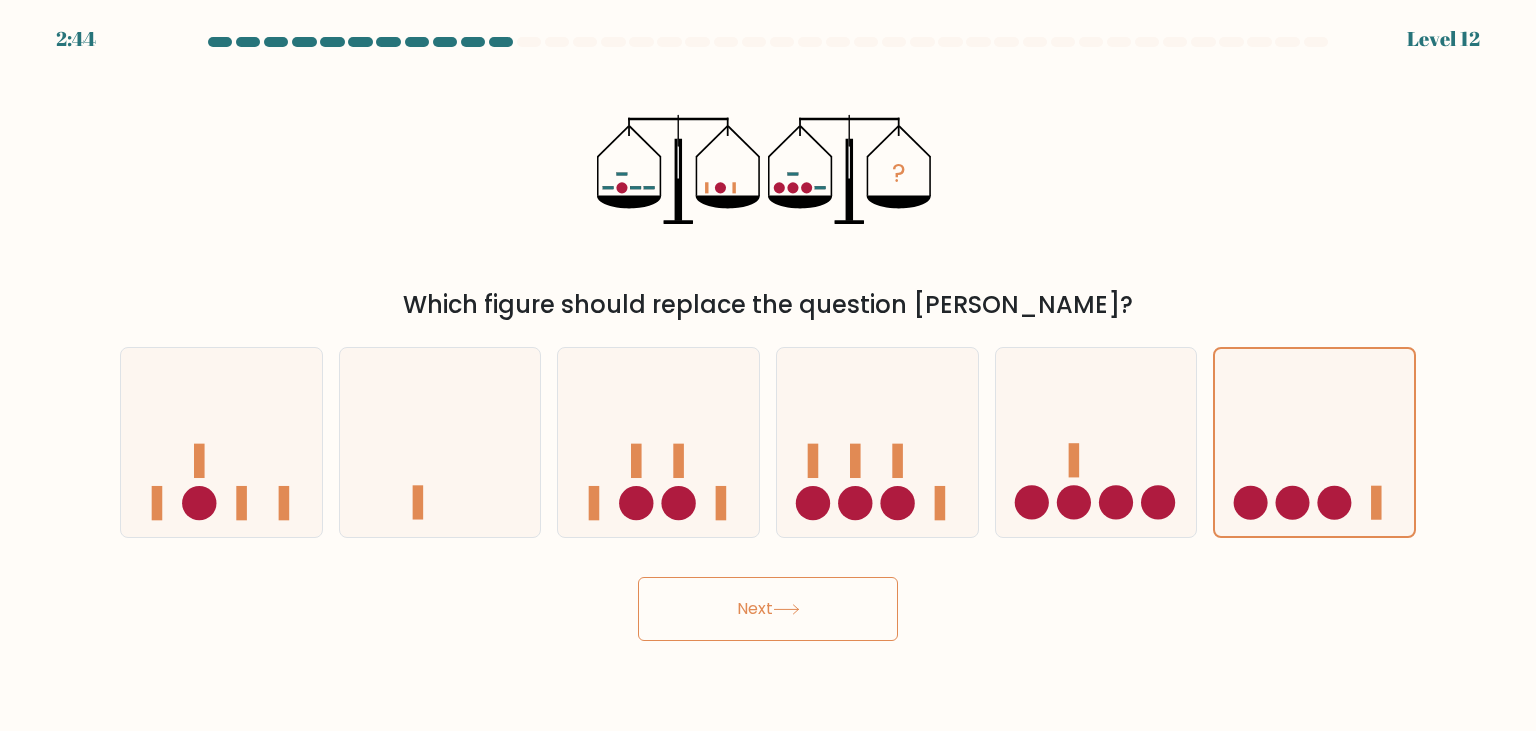 click on "Next" at bounding box center (768, 609) 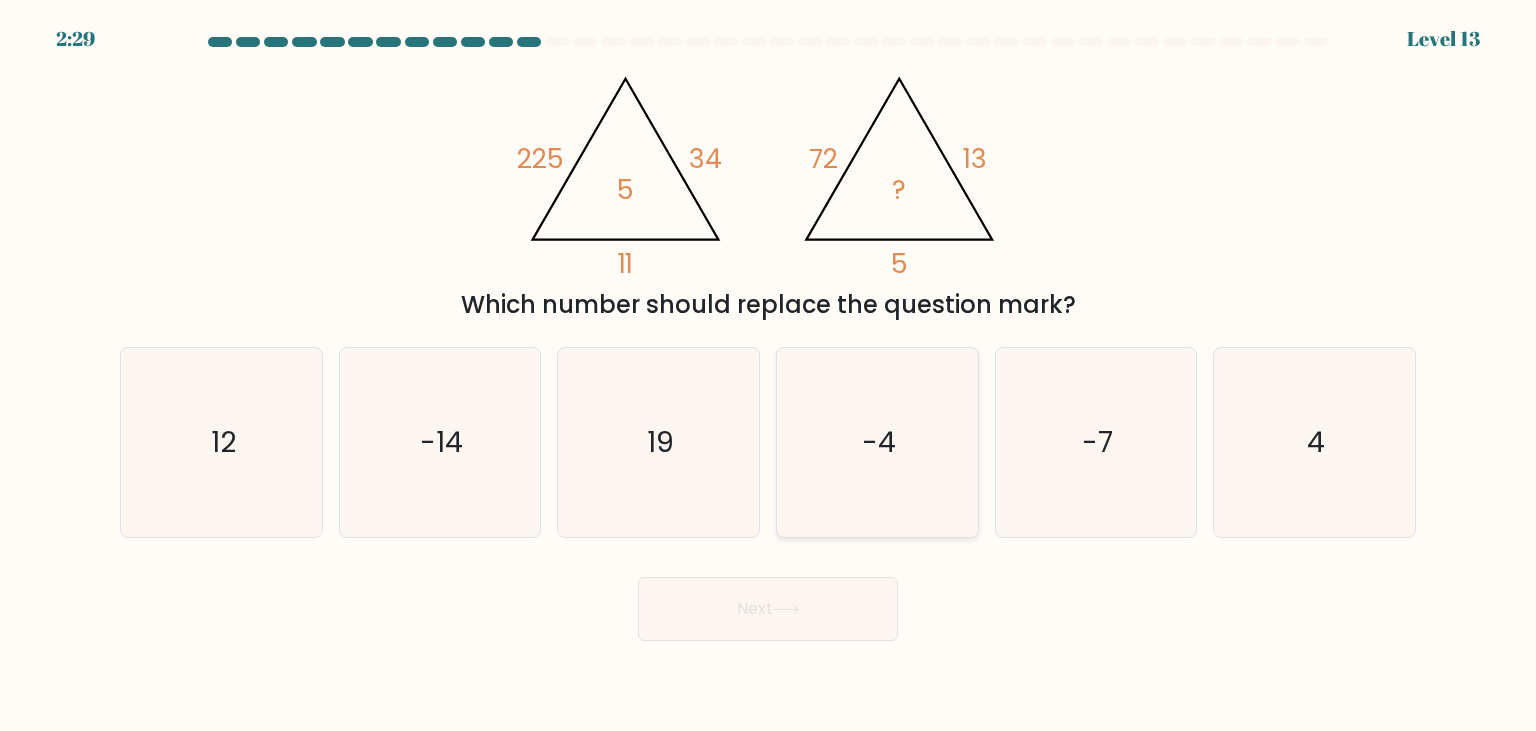 click on "-4" 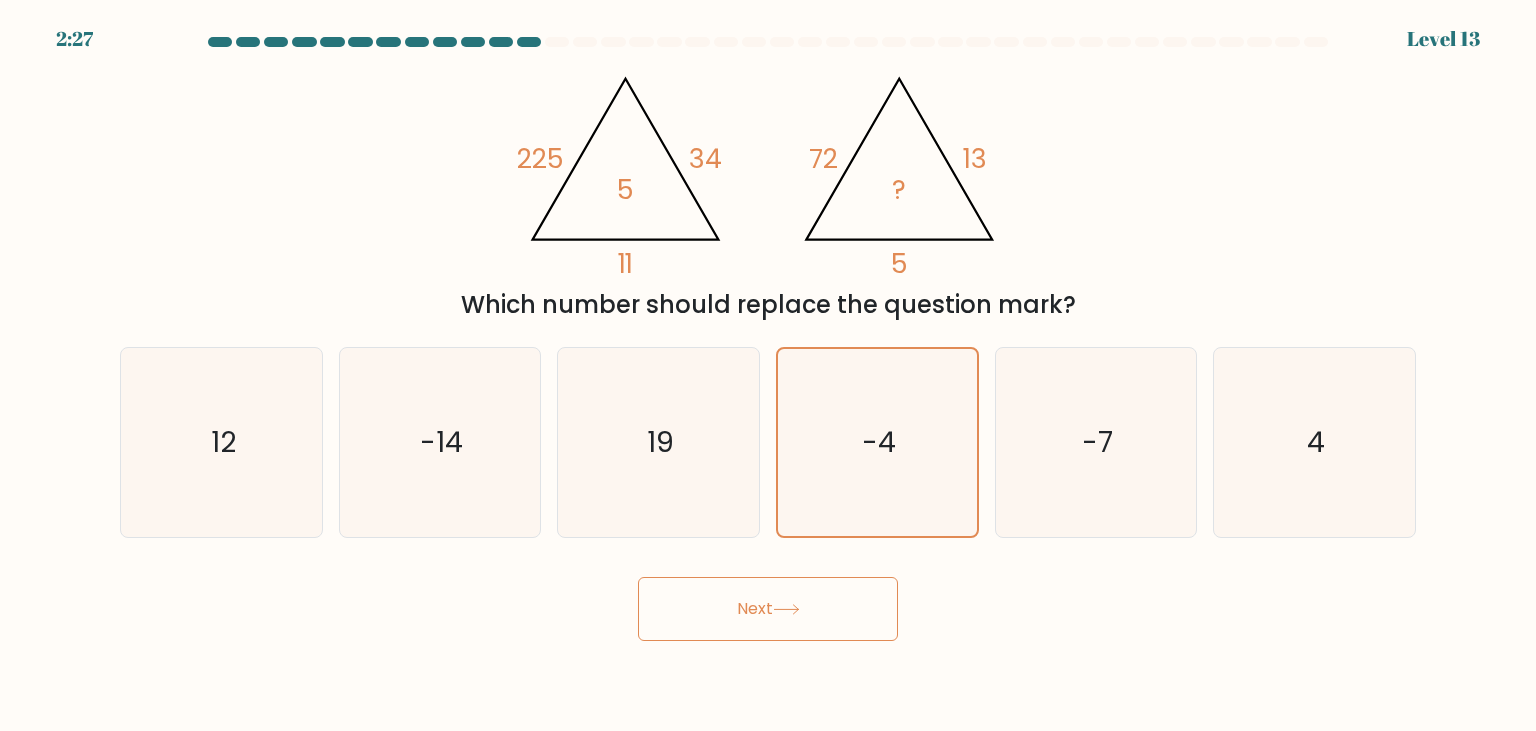 click on "Next" at bounding box center (768, 609) 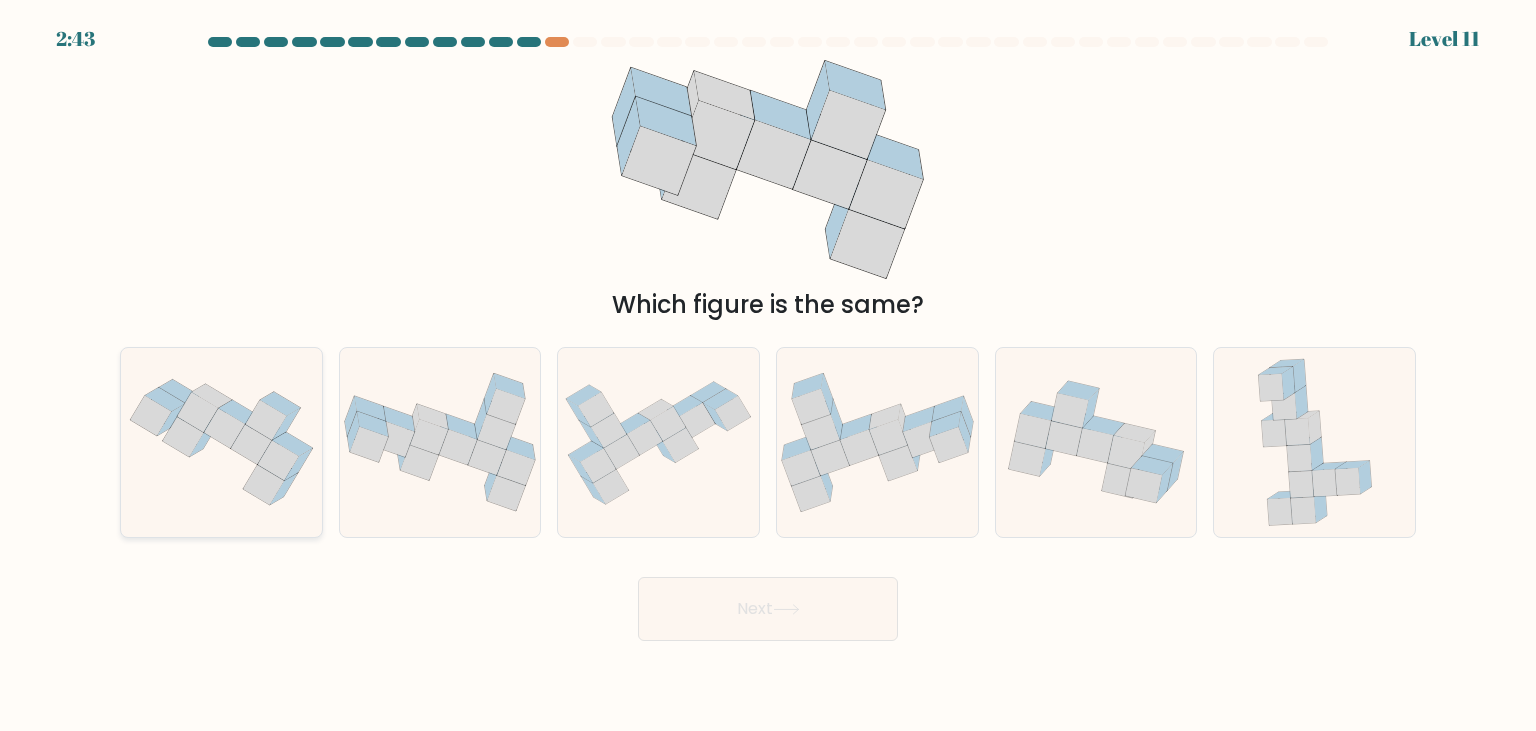 click 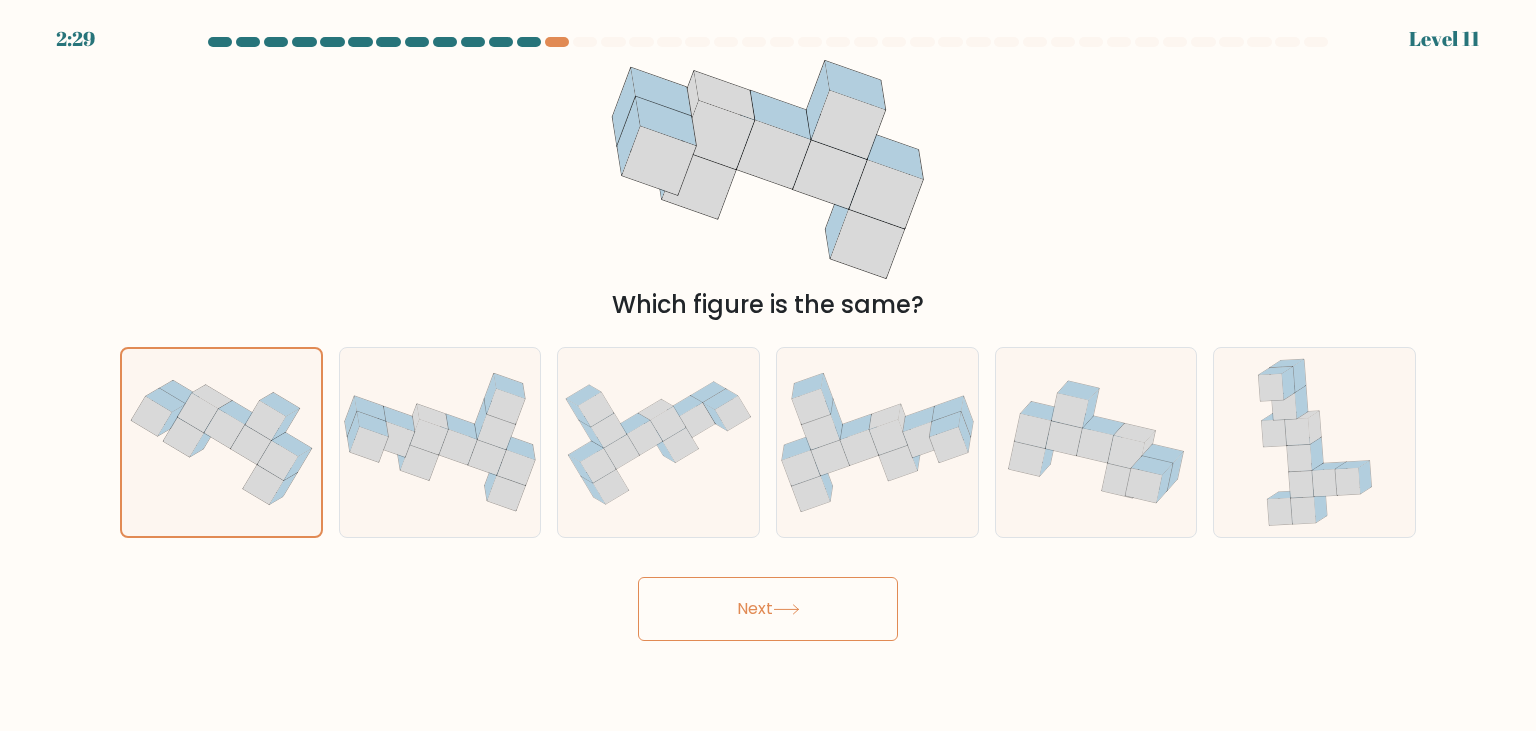 click on "Next" at bounding box center (768, 609) 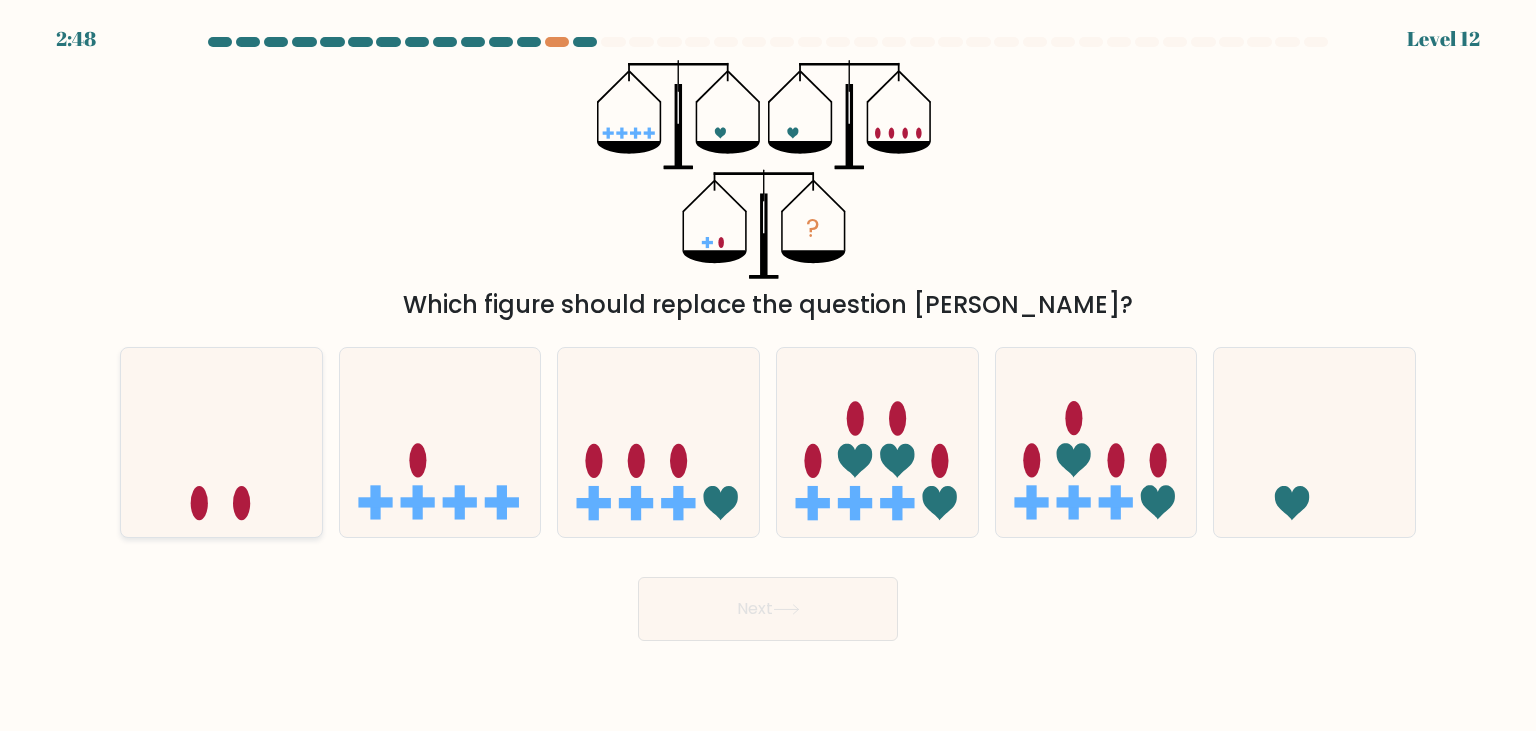 click 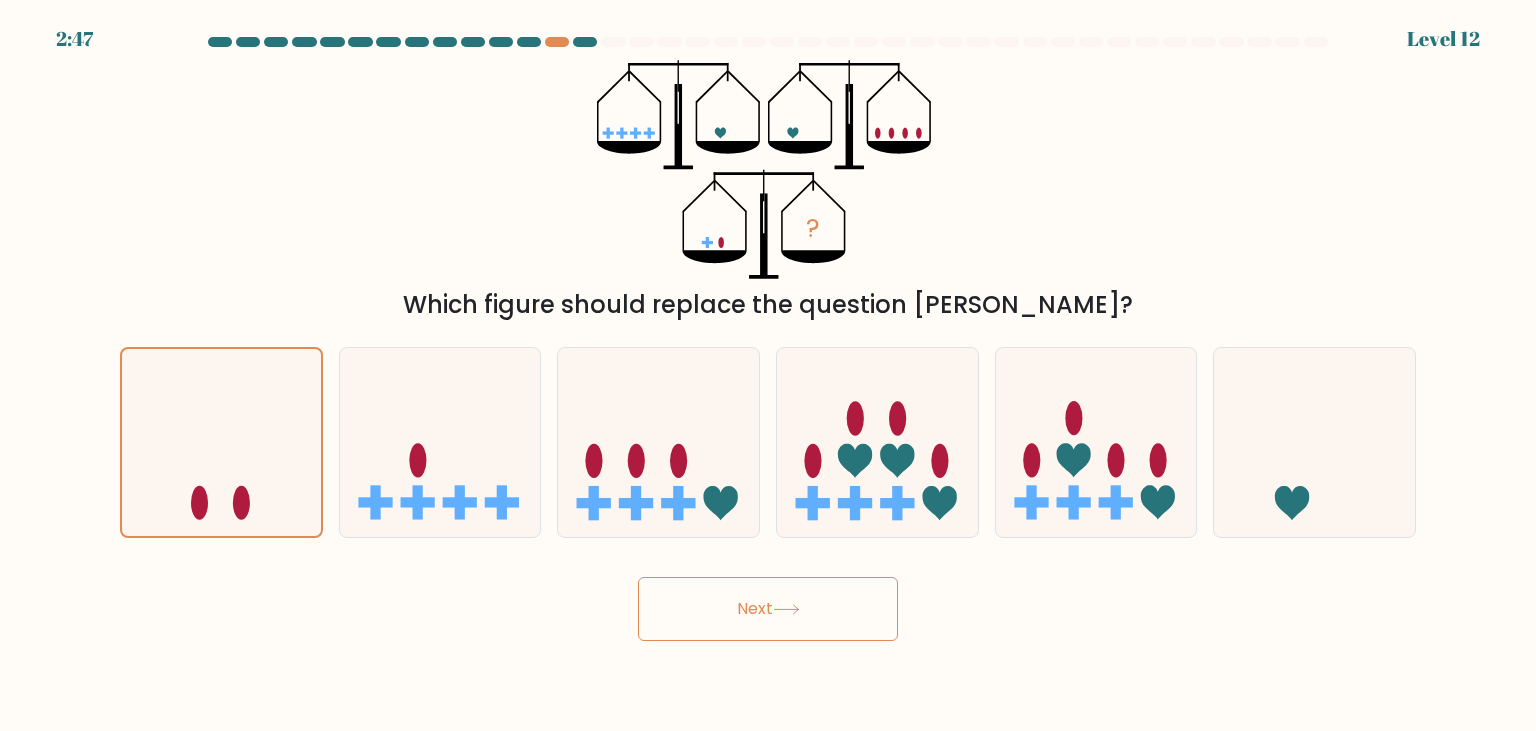 click on "Next" at bounding box center [768, 609] 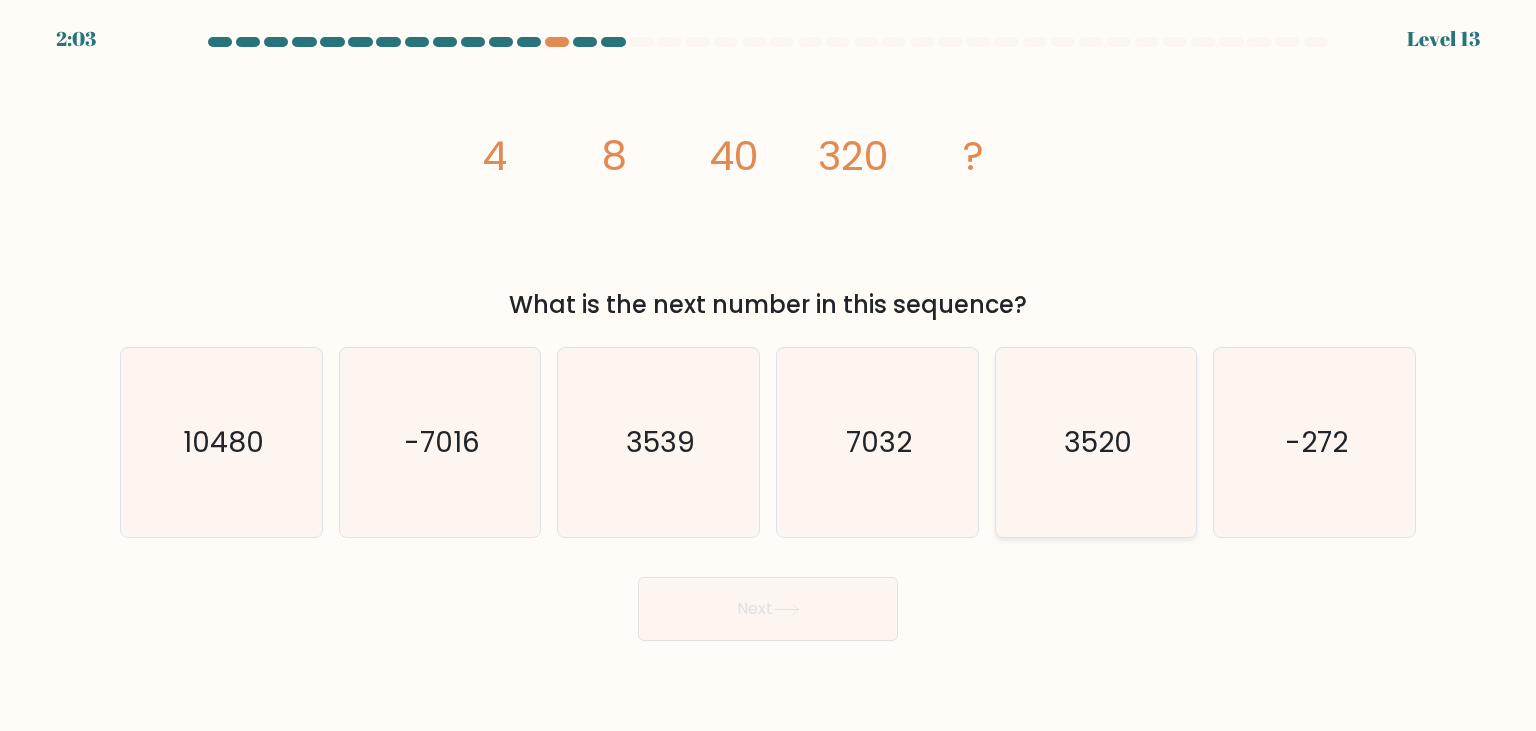 click on "3520" 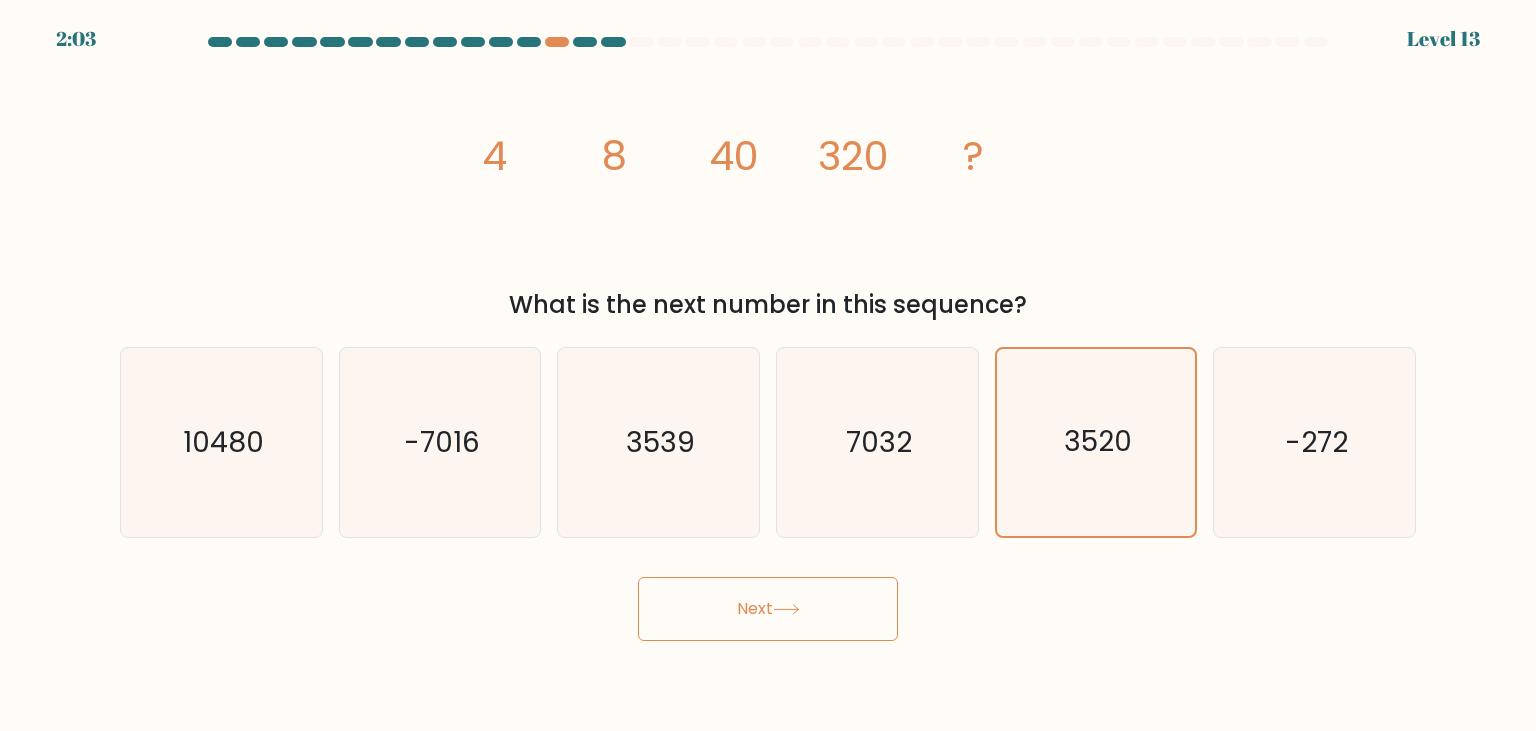 click on "Next" at bounding box center [768, 609] 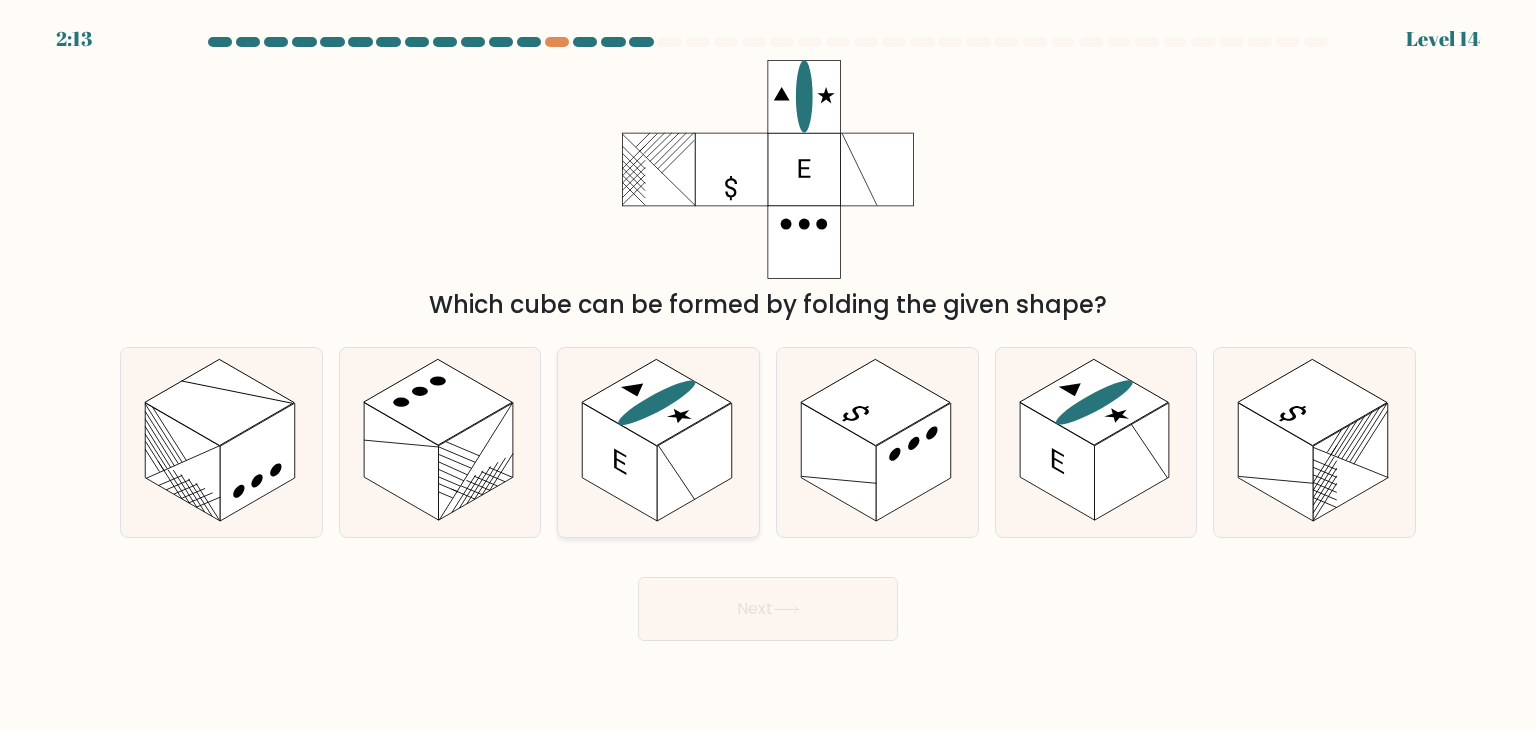 click 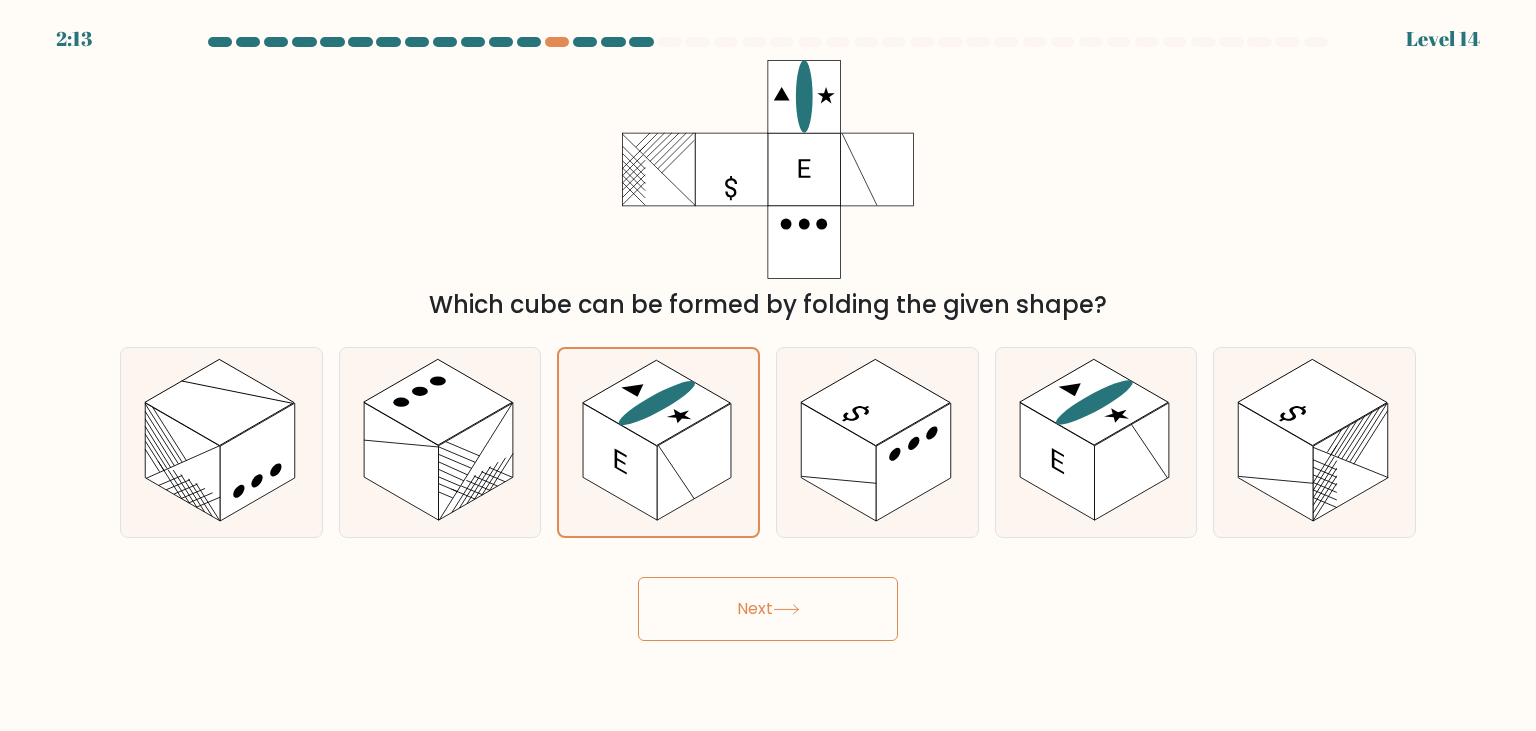 click on "Next" at bounding box center (768, 609) 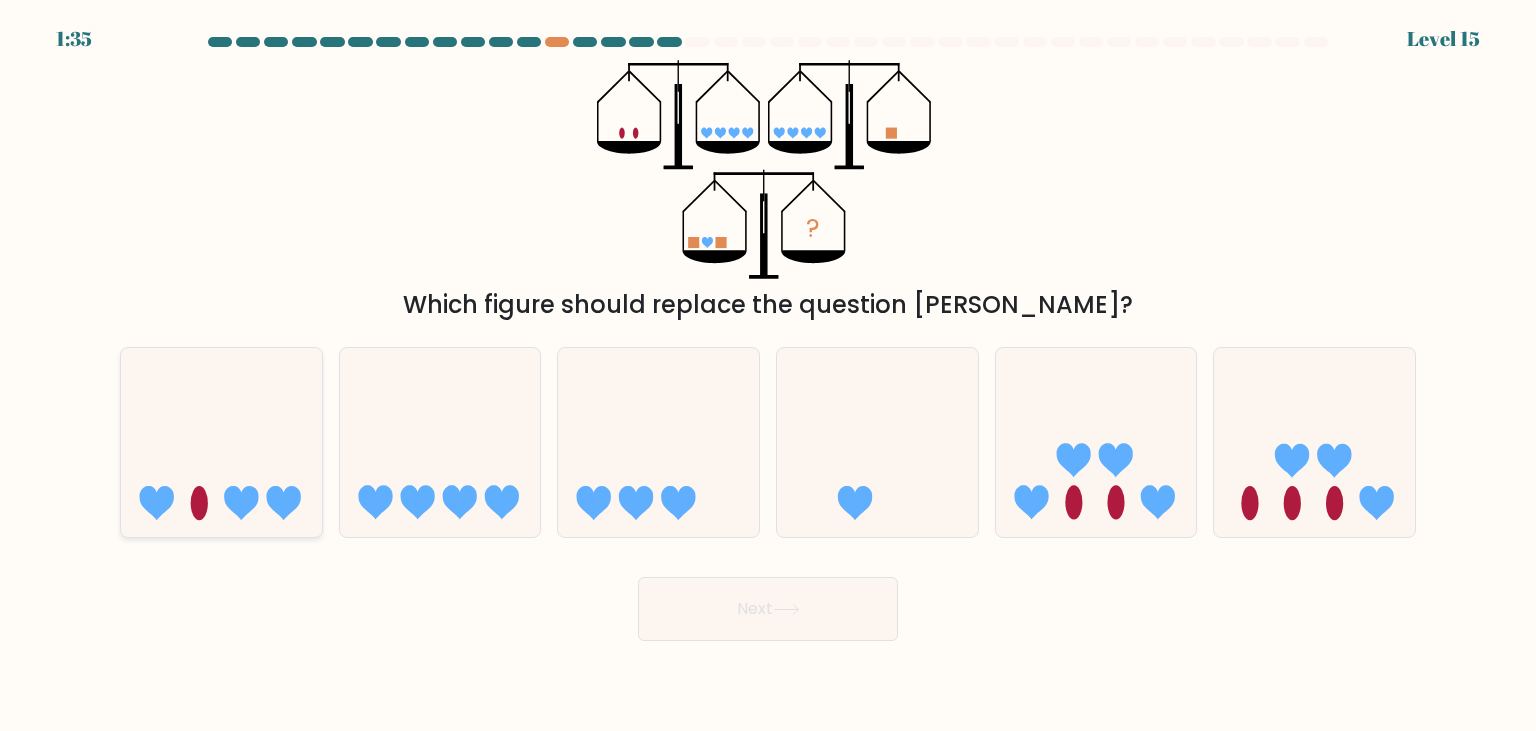click 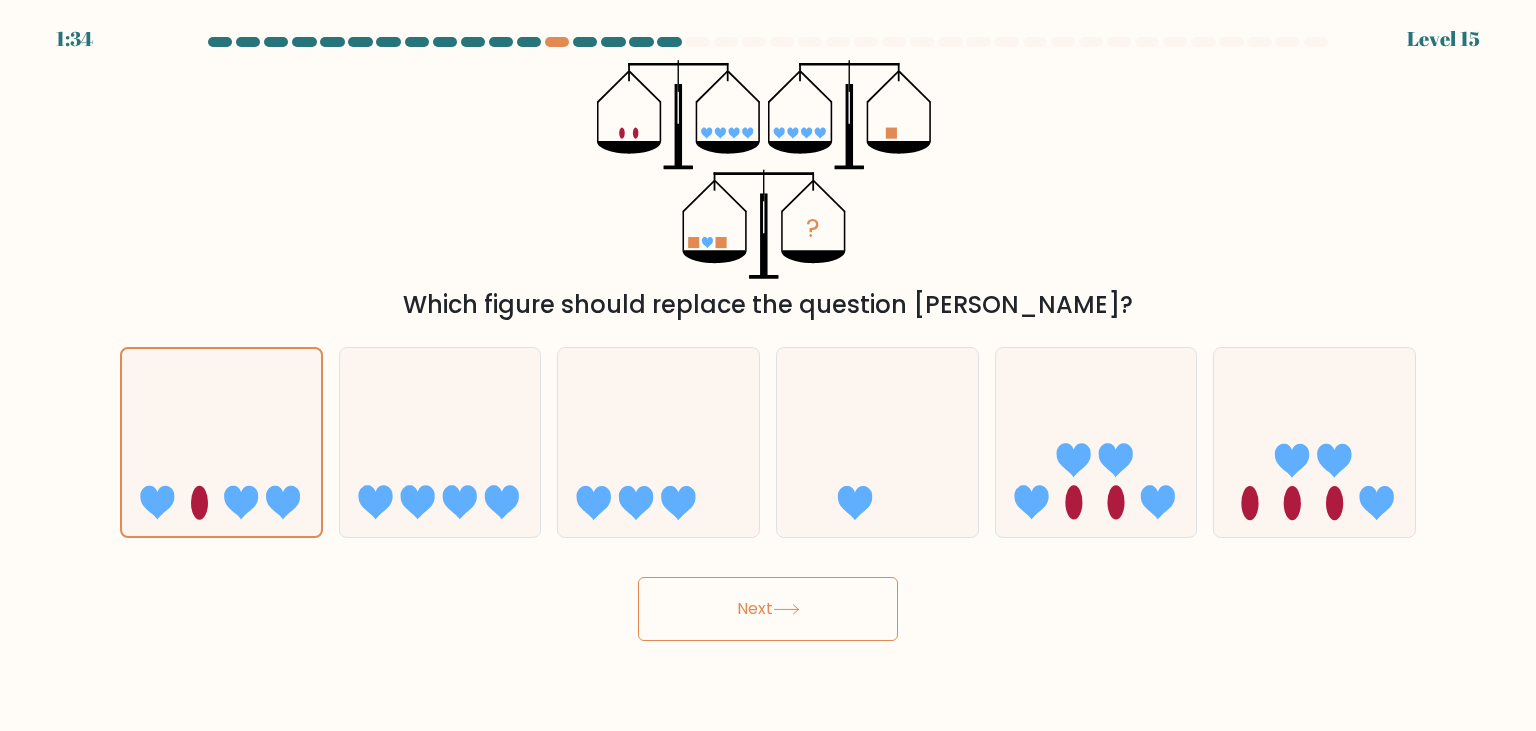 click on "1:34
Level 15" at bounding box center [768, 365] 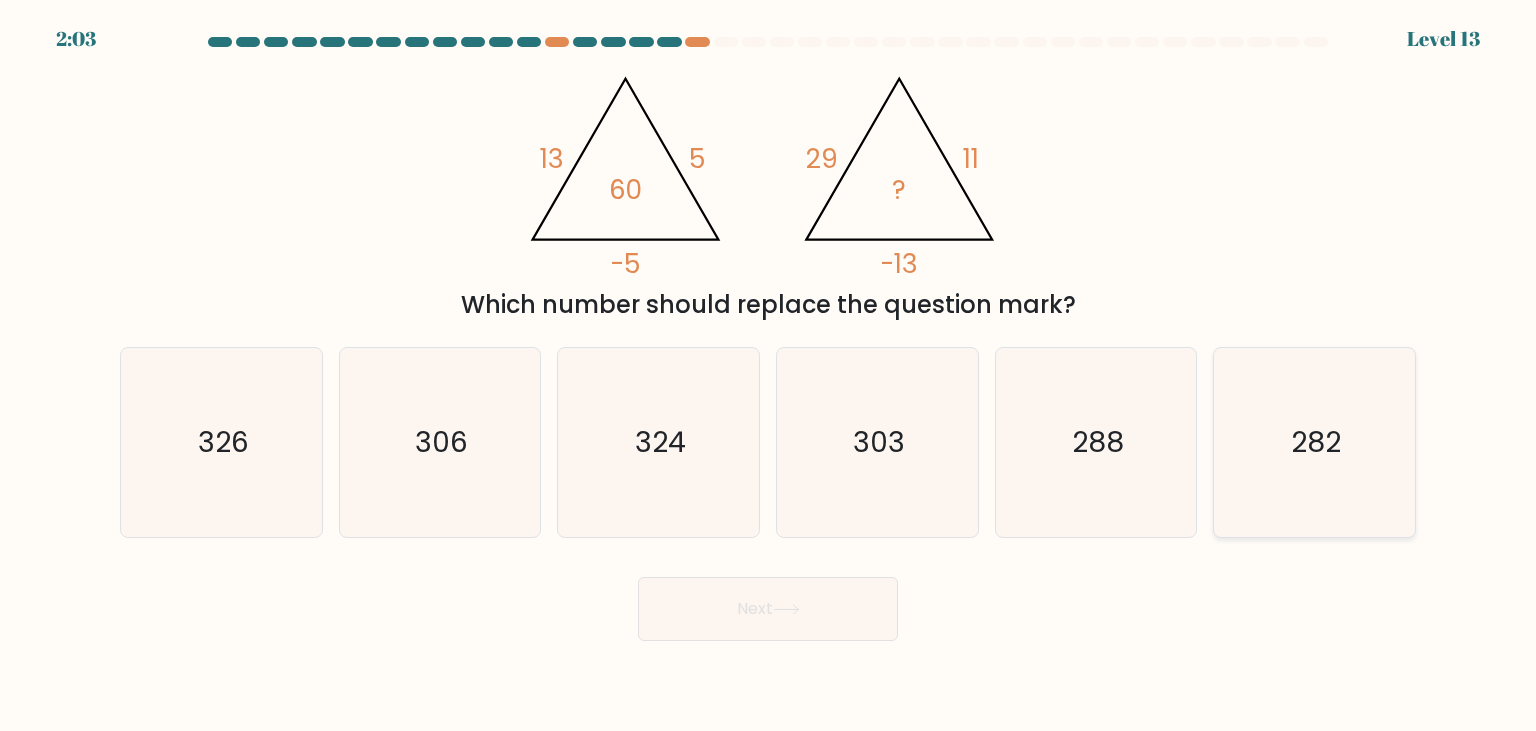 click on "282" 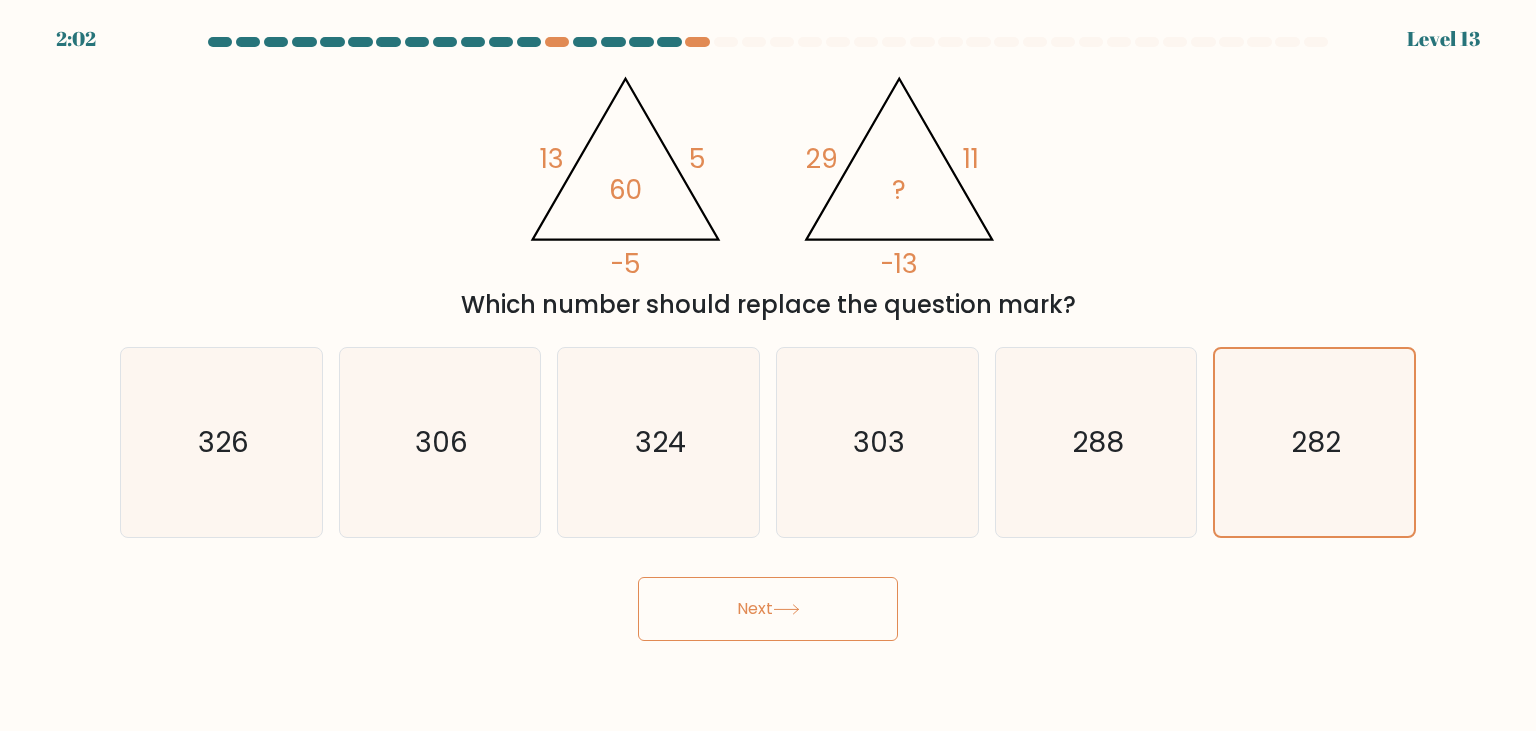 click on "Next" at bounding box center (768, 609) 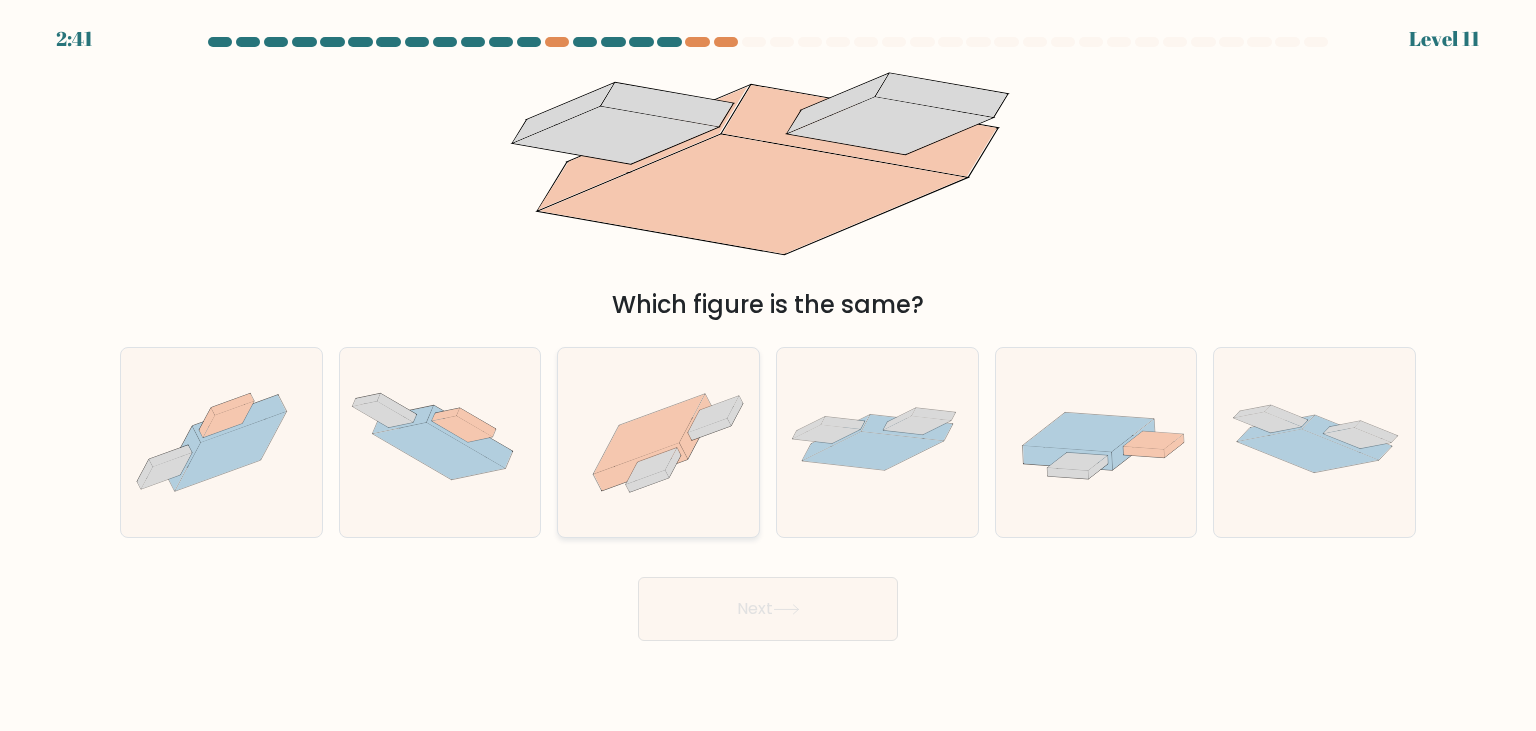 click 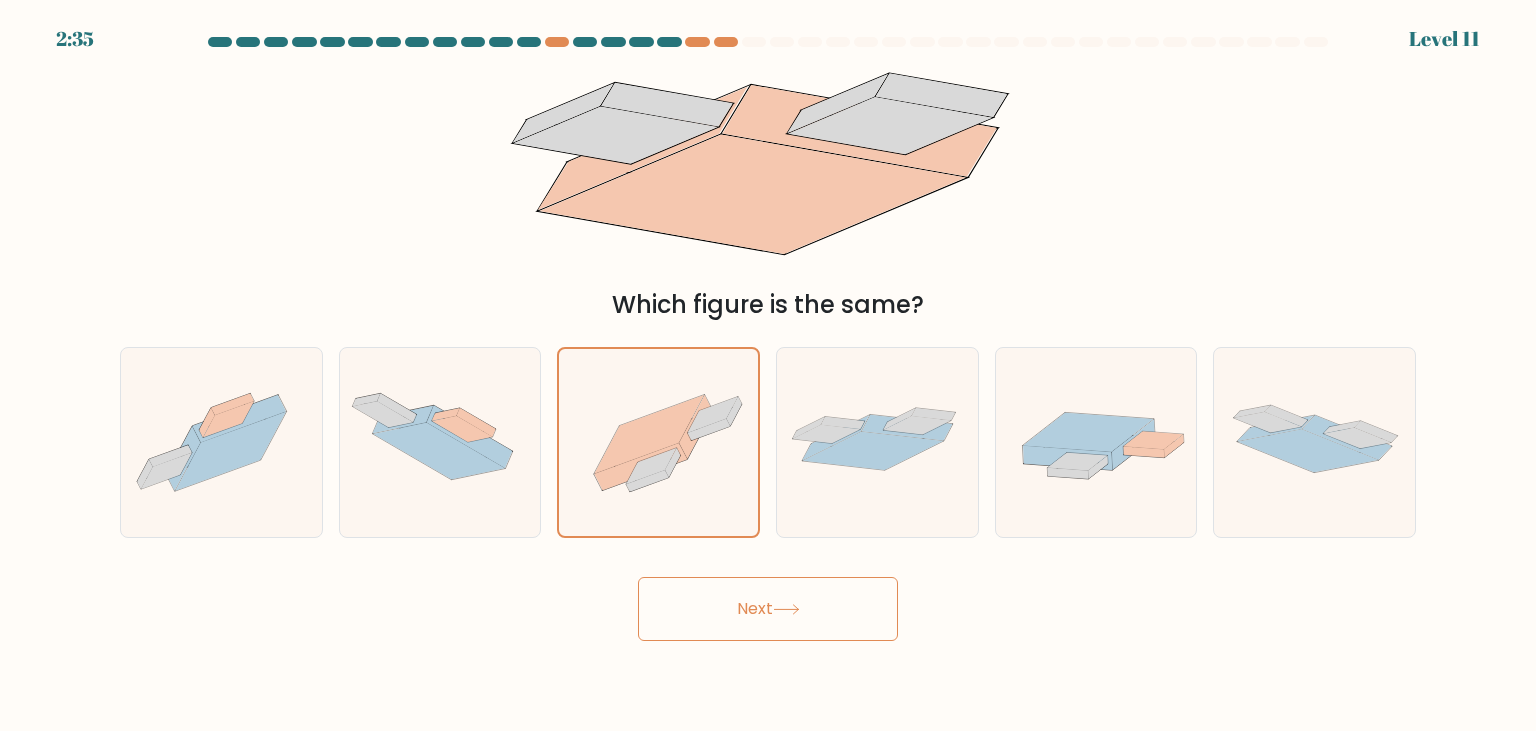 click on "Next" at bounding box center [768, 609] 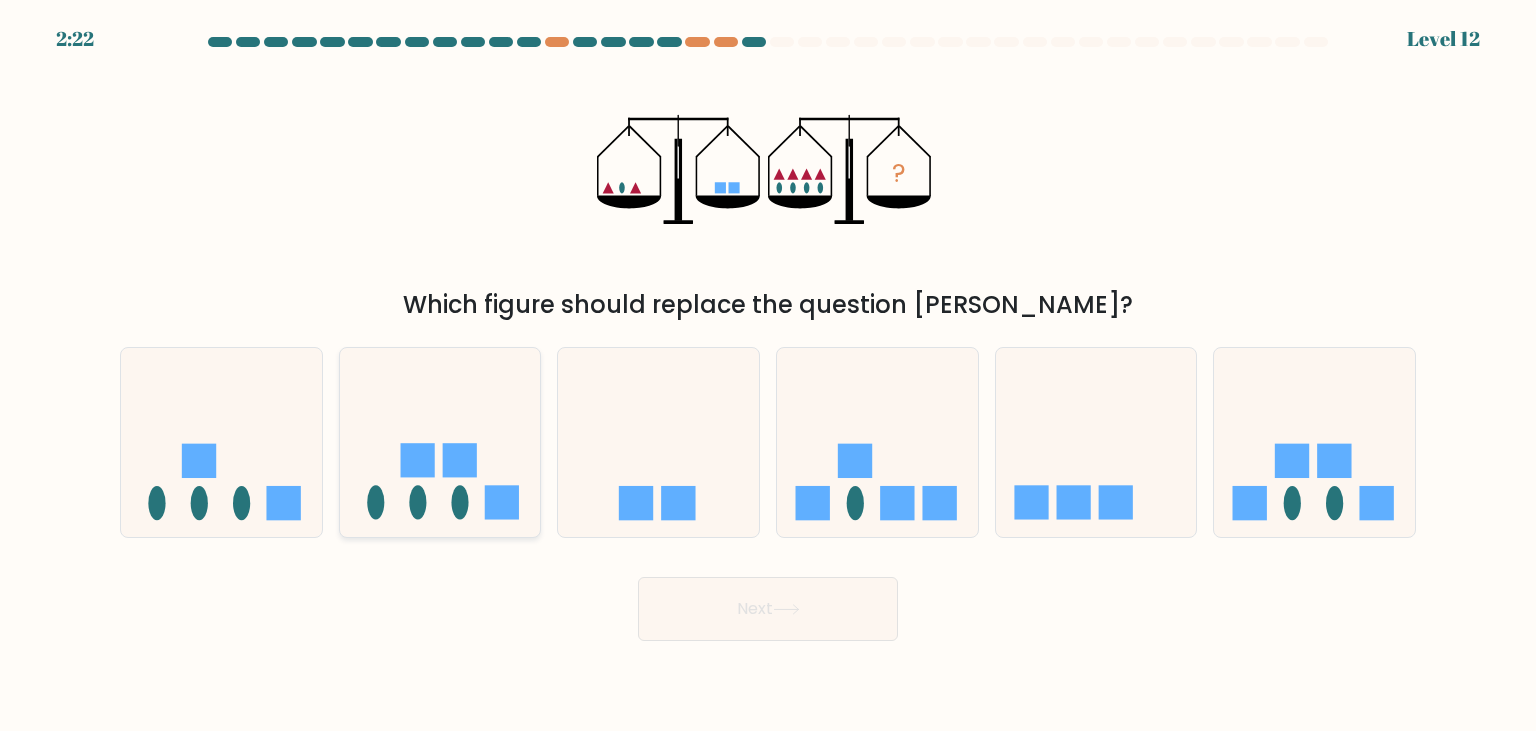click 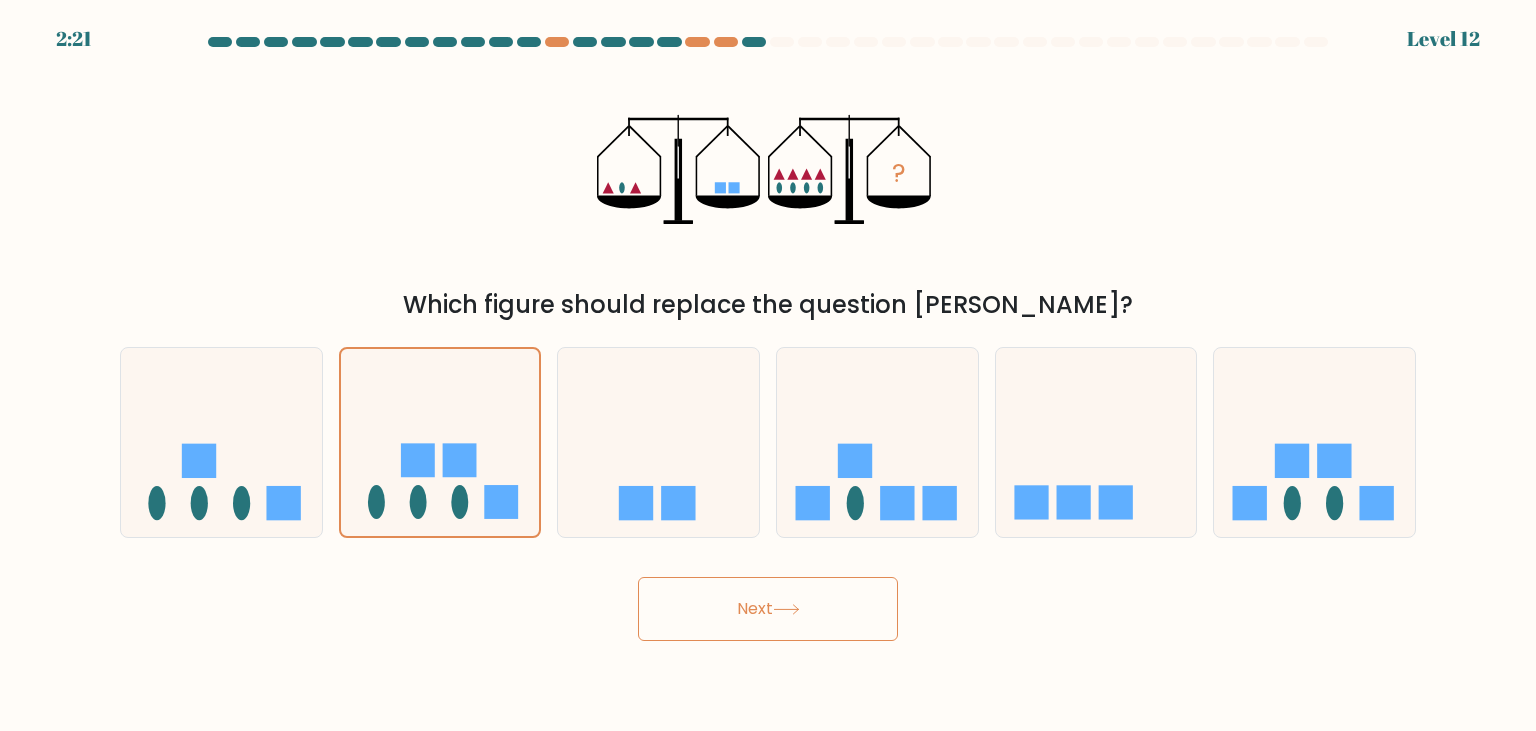 click on "Next" at bounding box center [768, 609] 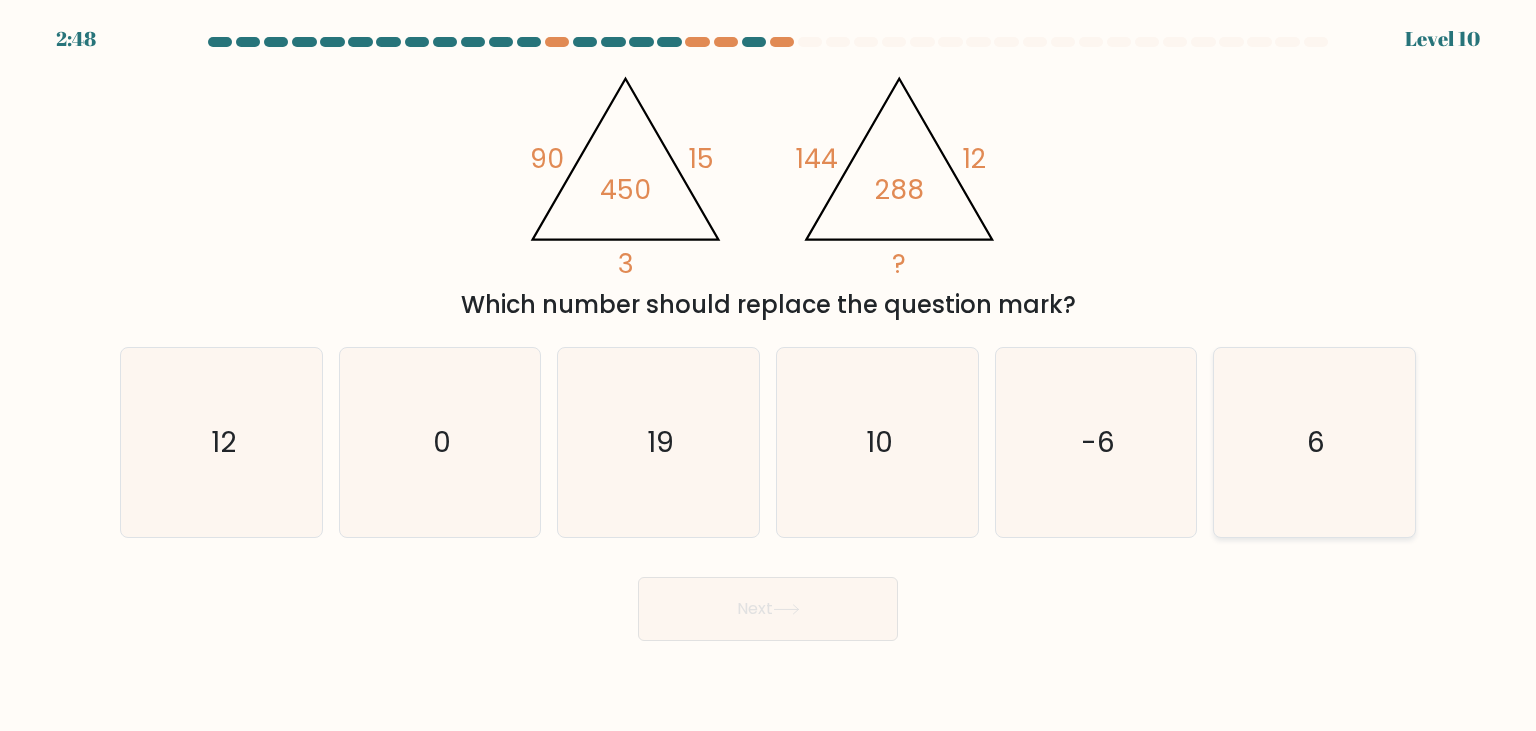 drag, startPoint x: 1374, startPoint y: 446, endPoint x: 1356, endPoint y: 448, distance: 18.110771 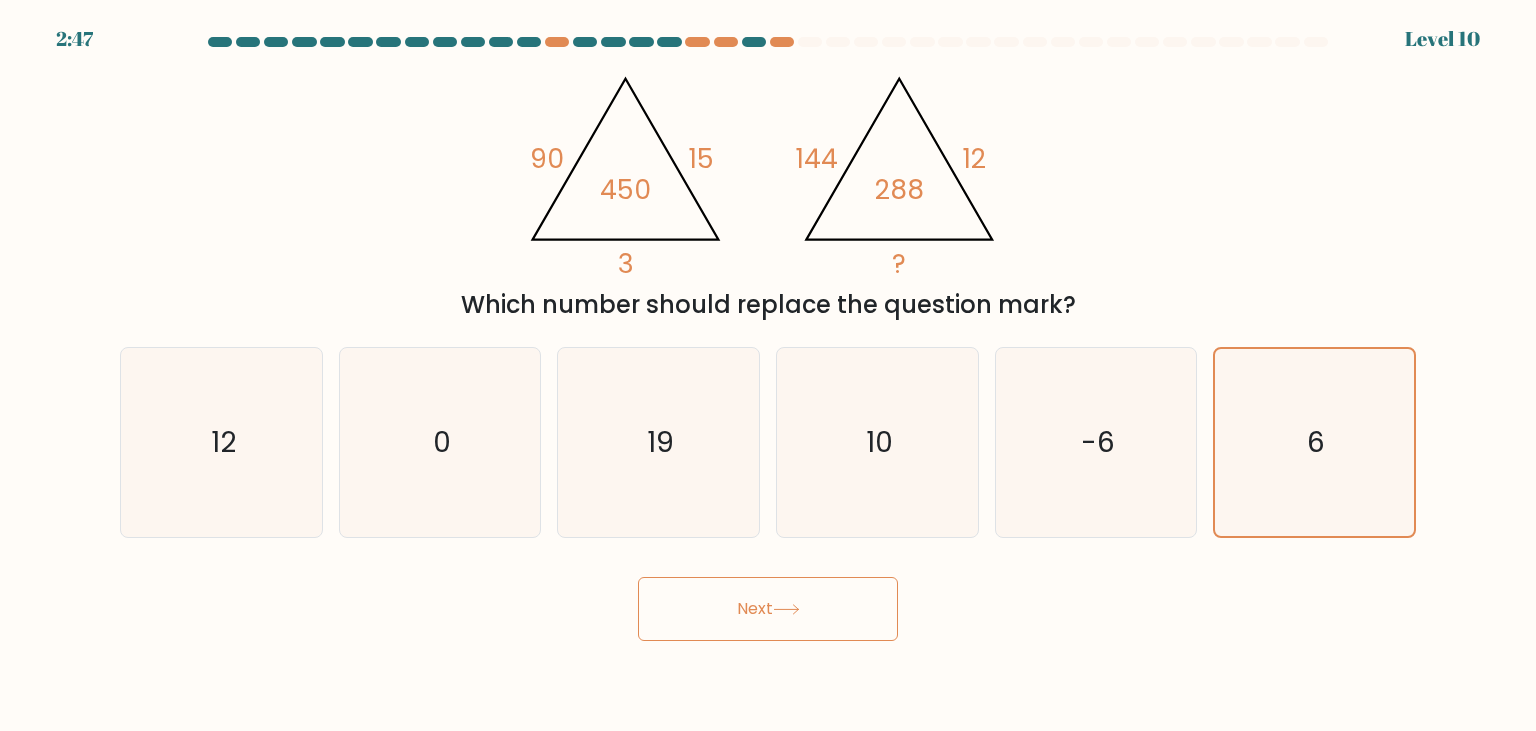 click 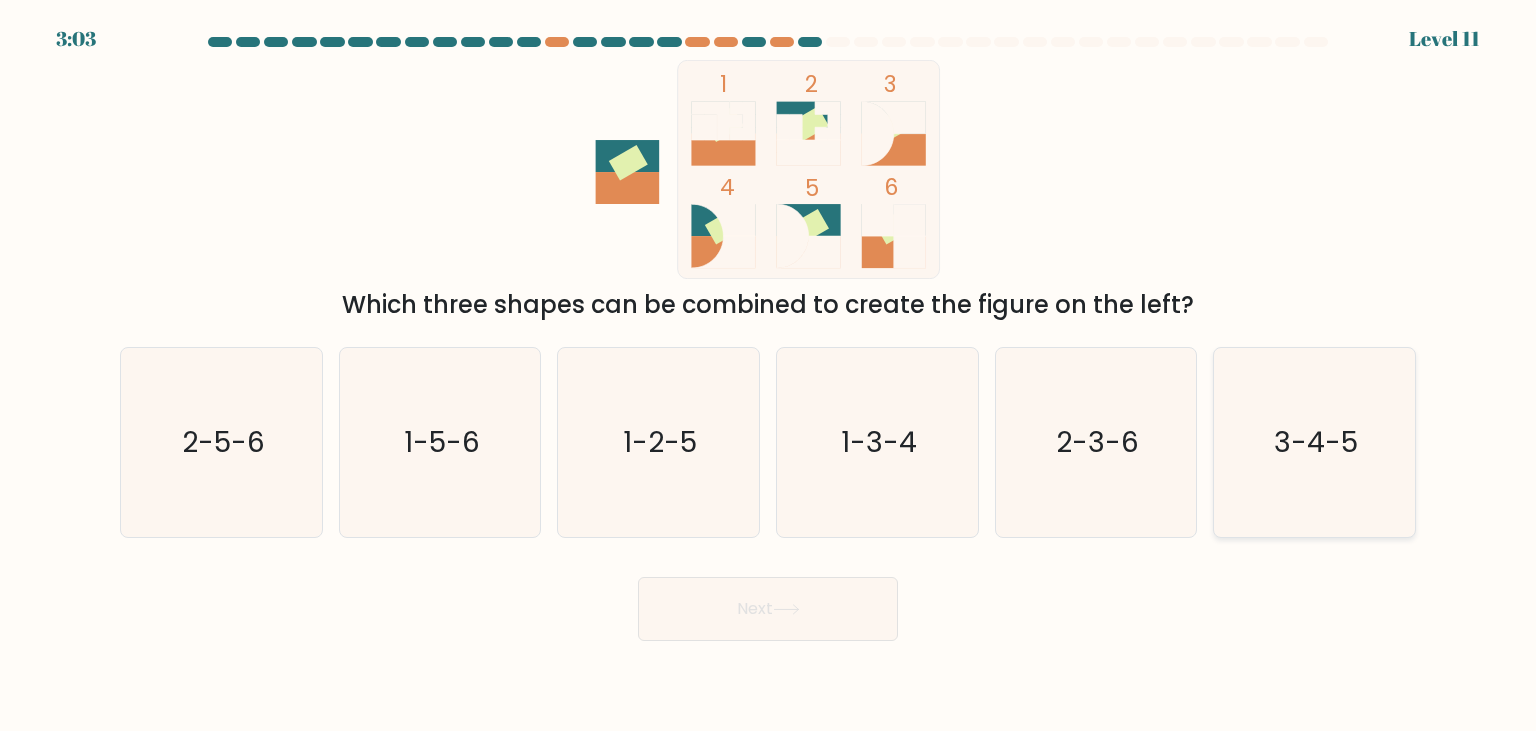 click on "3-4-5" 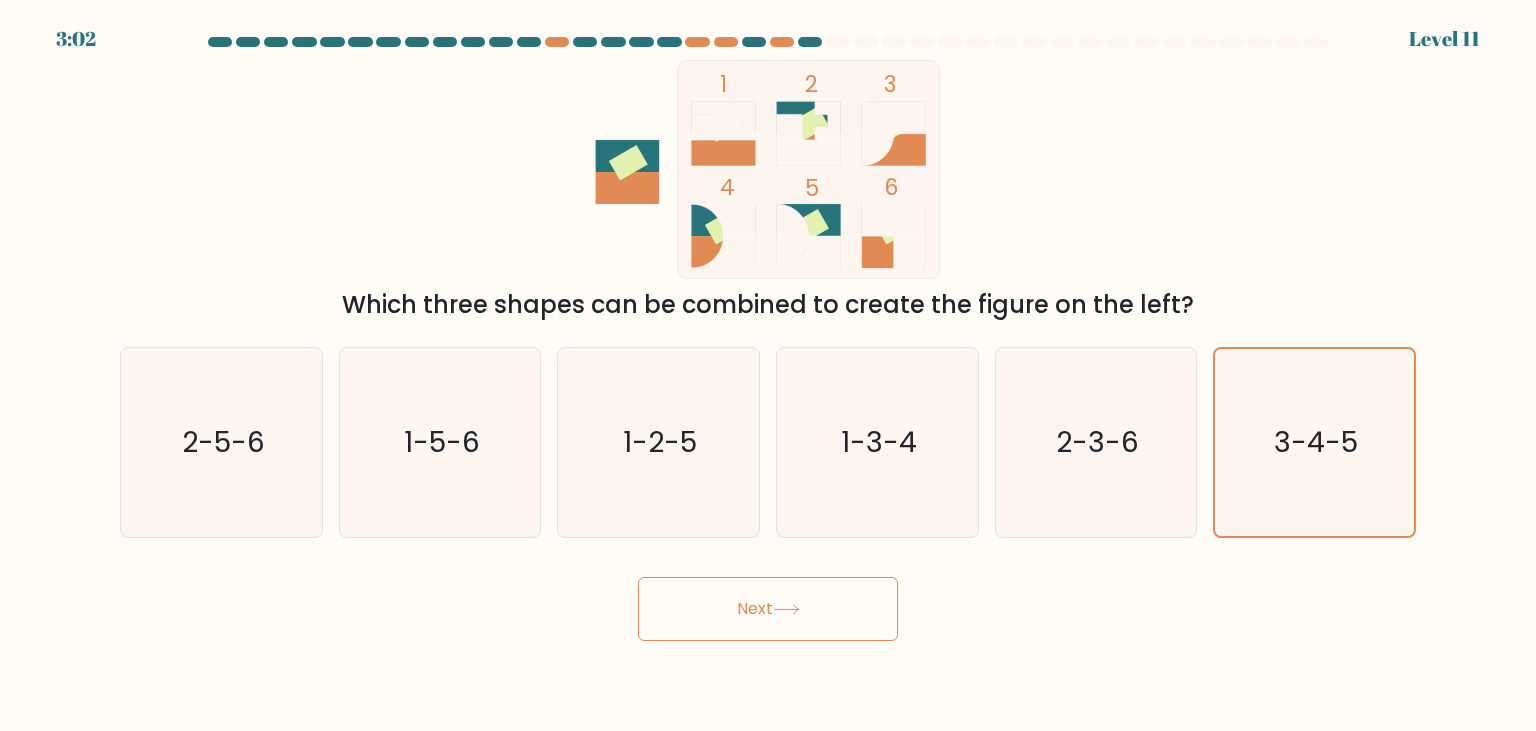 click on "Next" at bounding box center [768, 609] 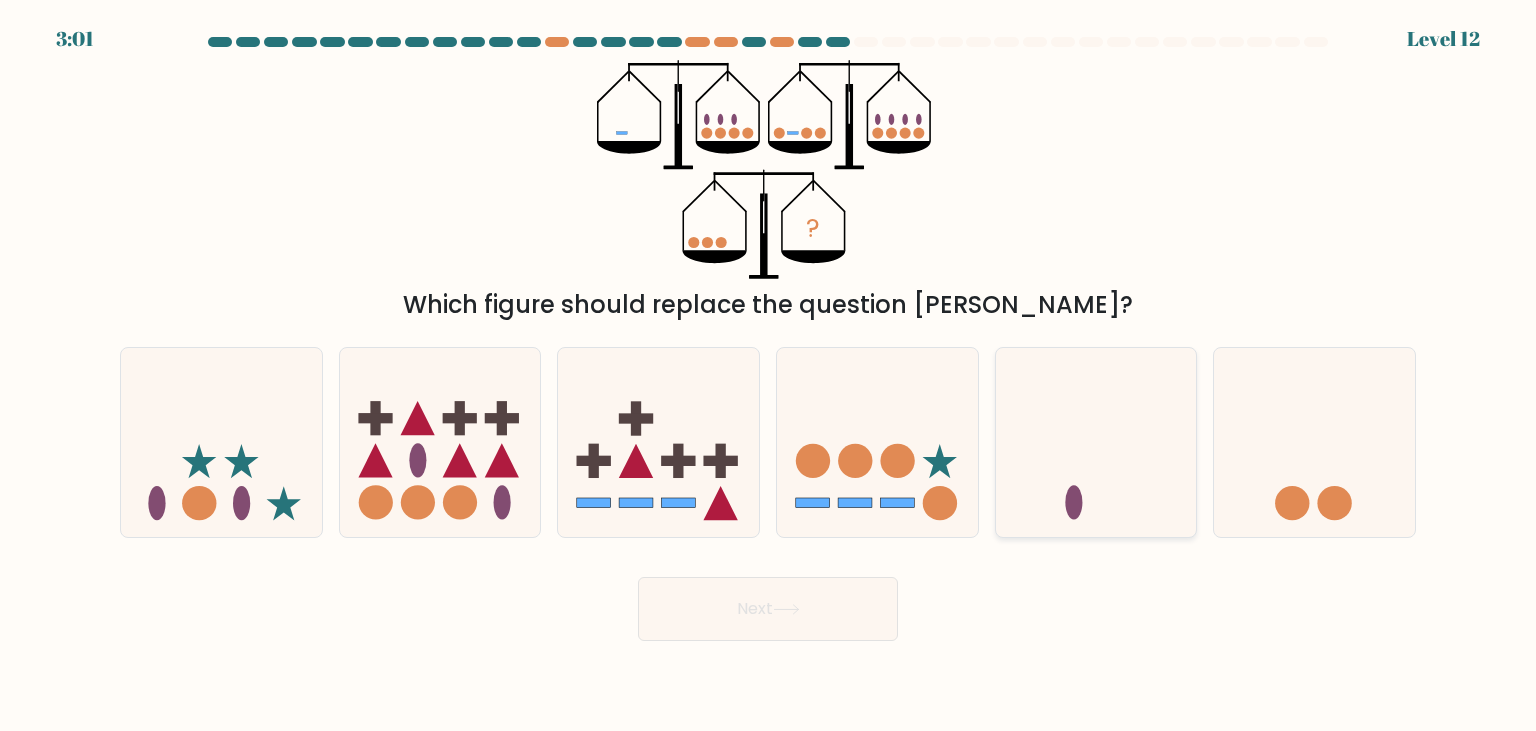 click 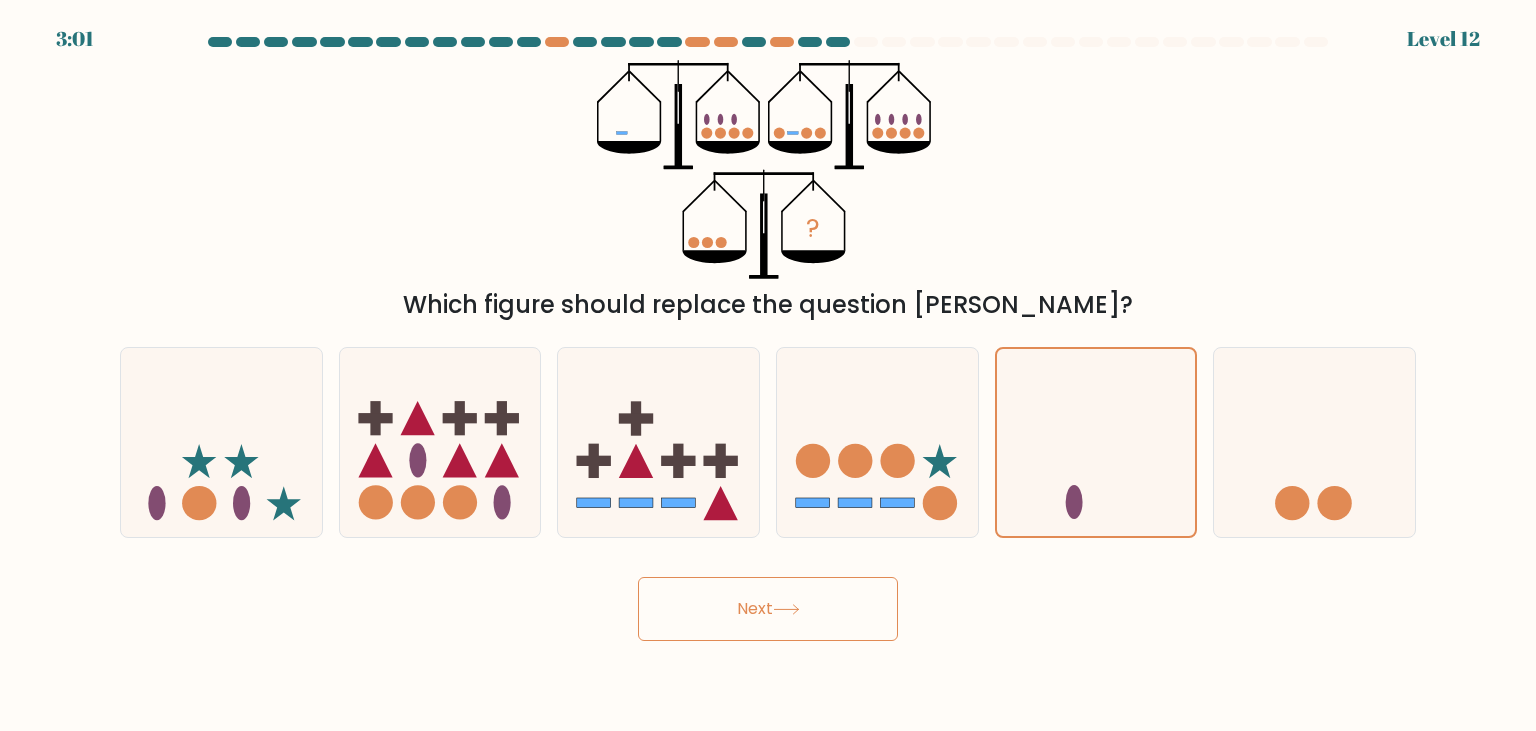 drag, startPoint x: 1118, startPoint y: 494, endPoint x: 961, endPoint y: 542, distance: 164.17369 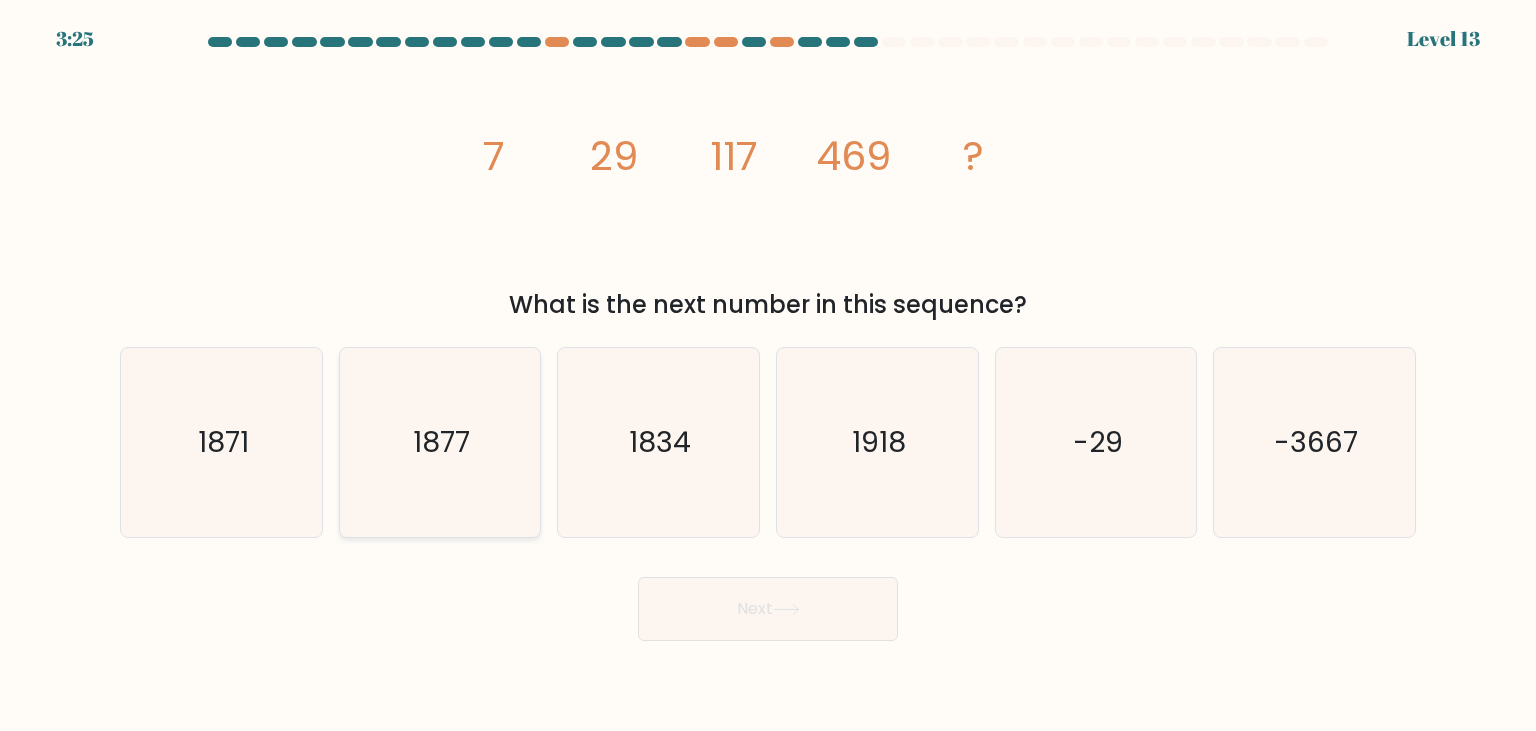 click on "1877" 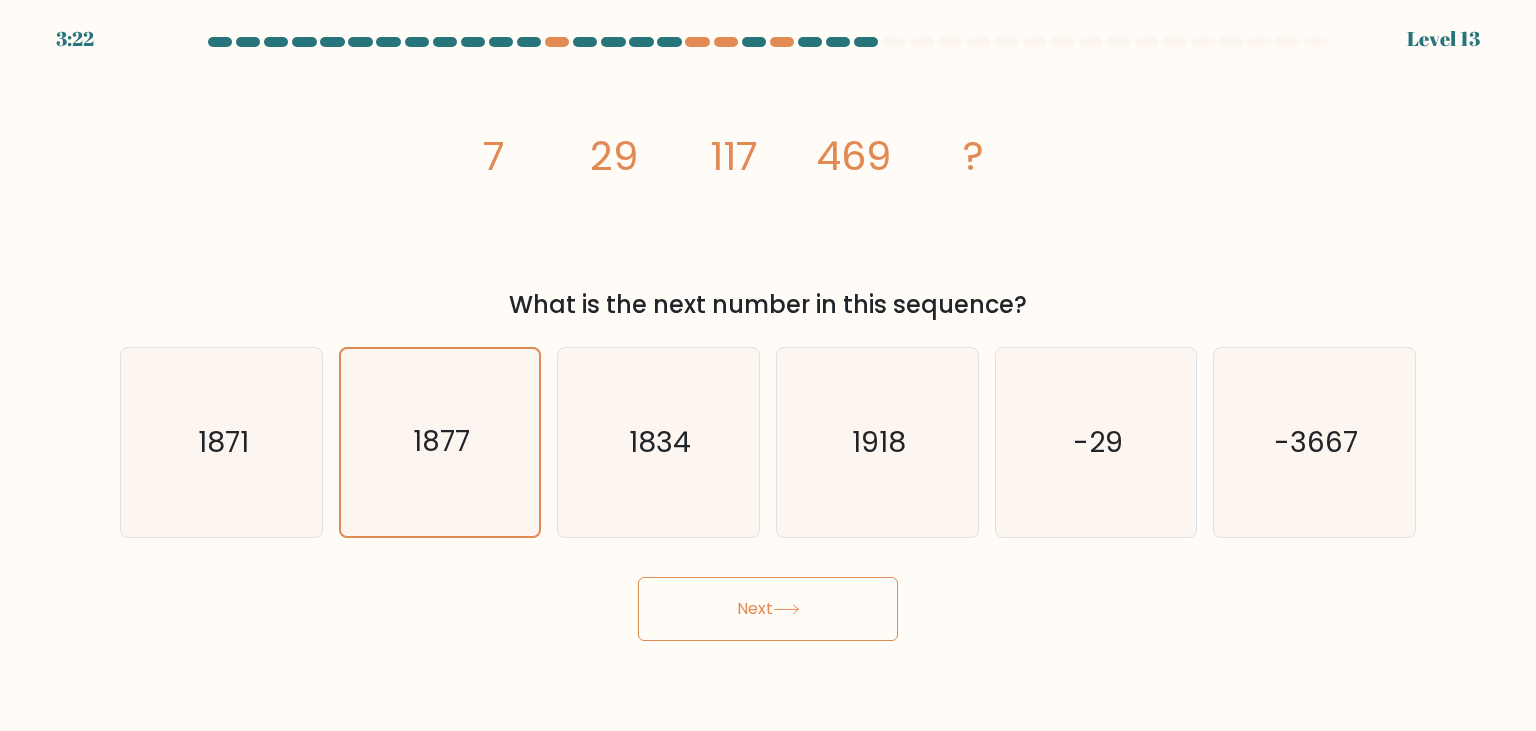 click 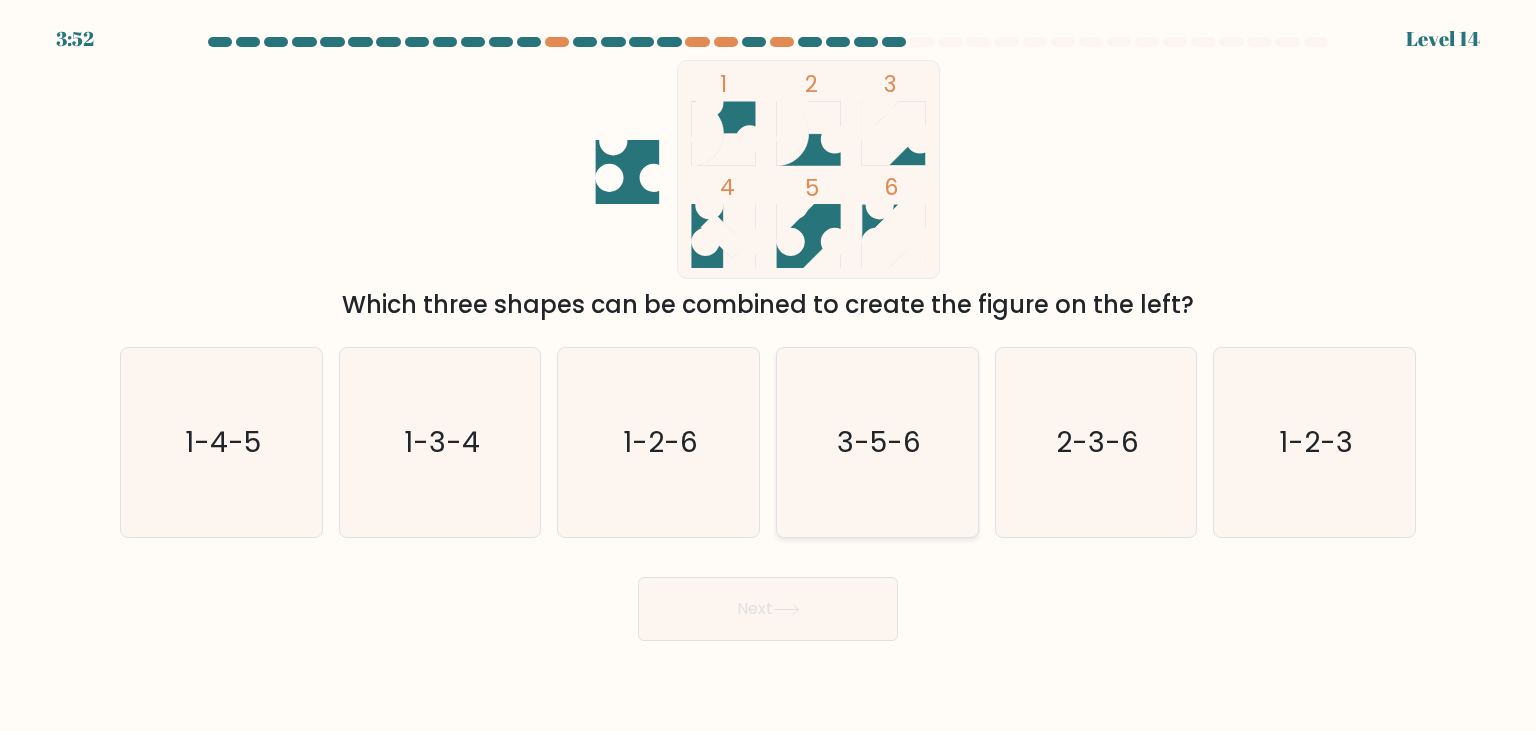 click on "3-5-6" 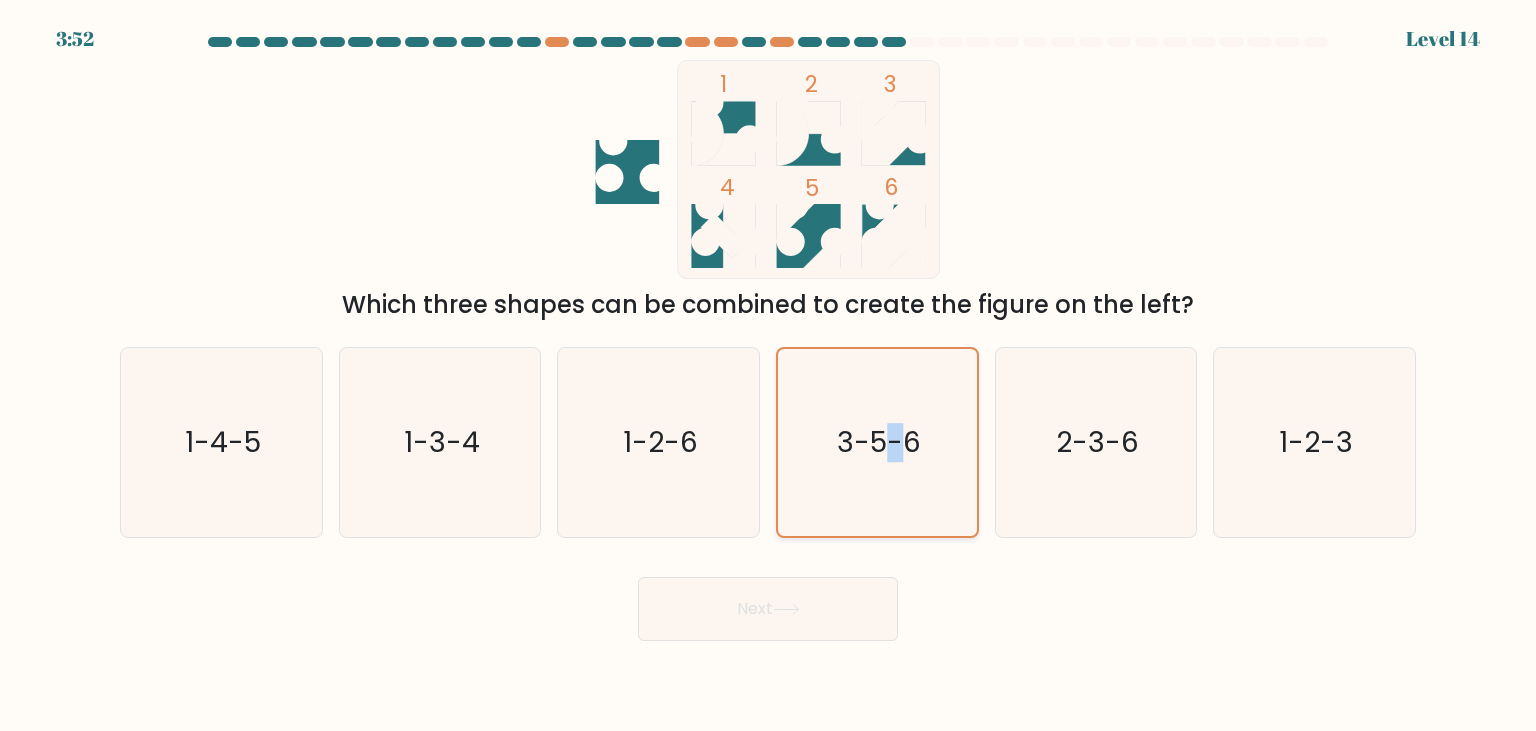 drag, startPoint x: 888, startPoint y: 406, endPoint x: 877, endPoint y: 434, distance: 30.083218 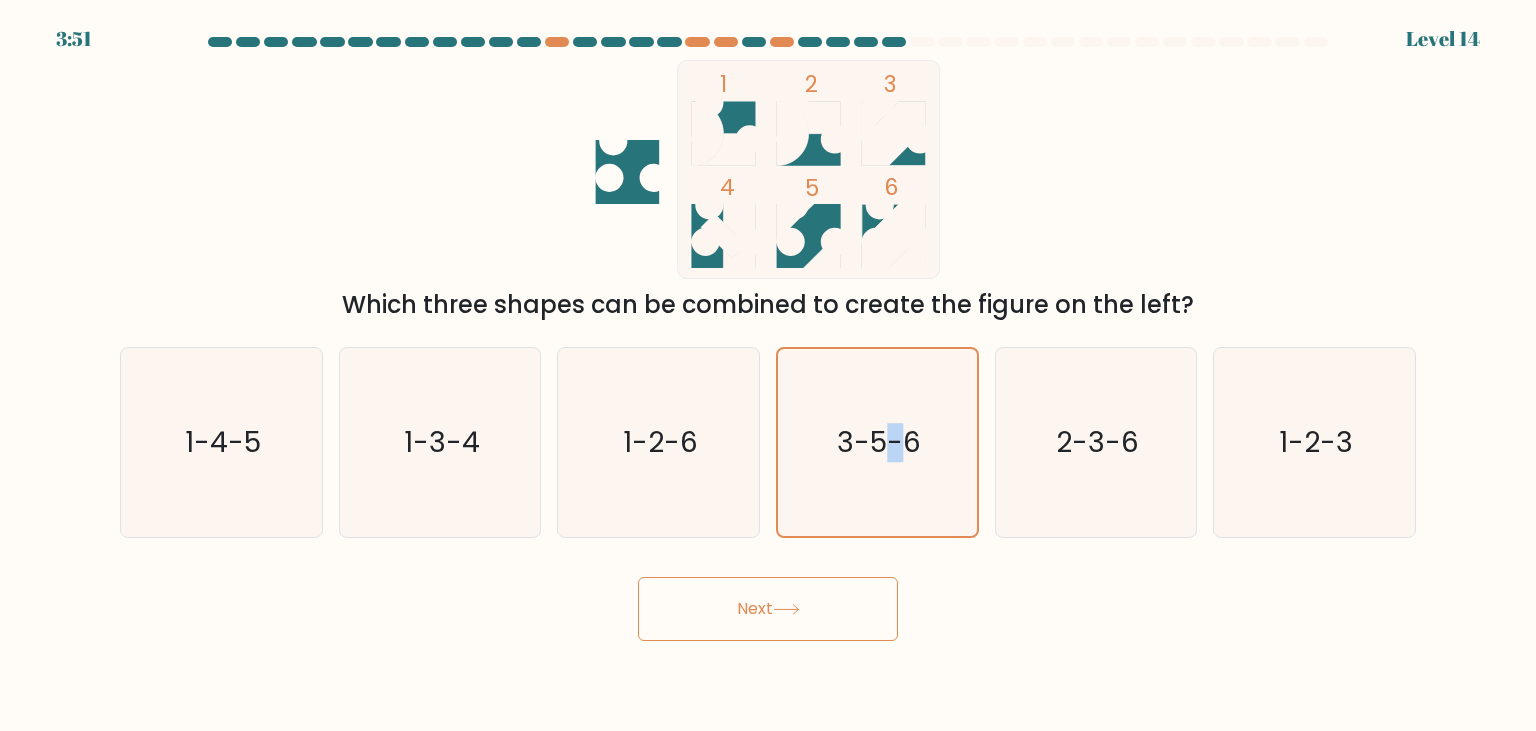 click on "Next" at bounding box center (768, 609) 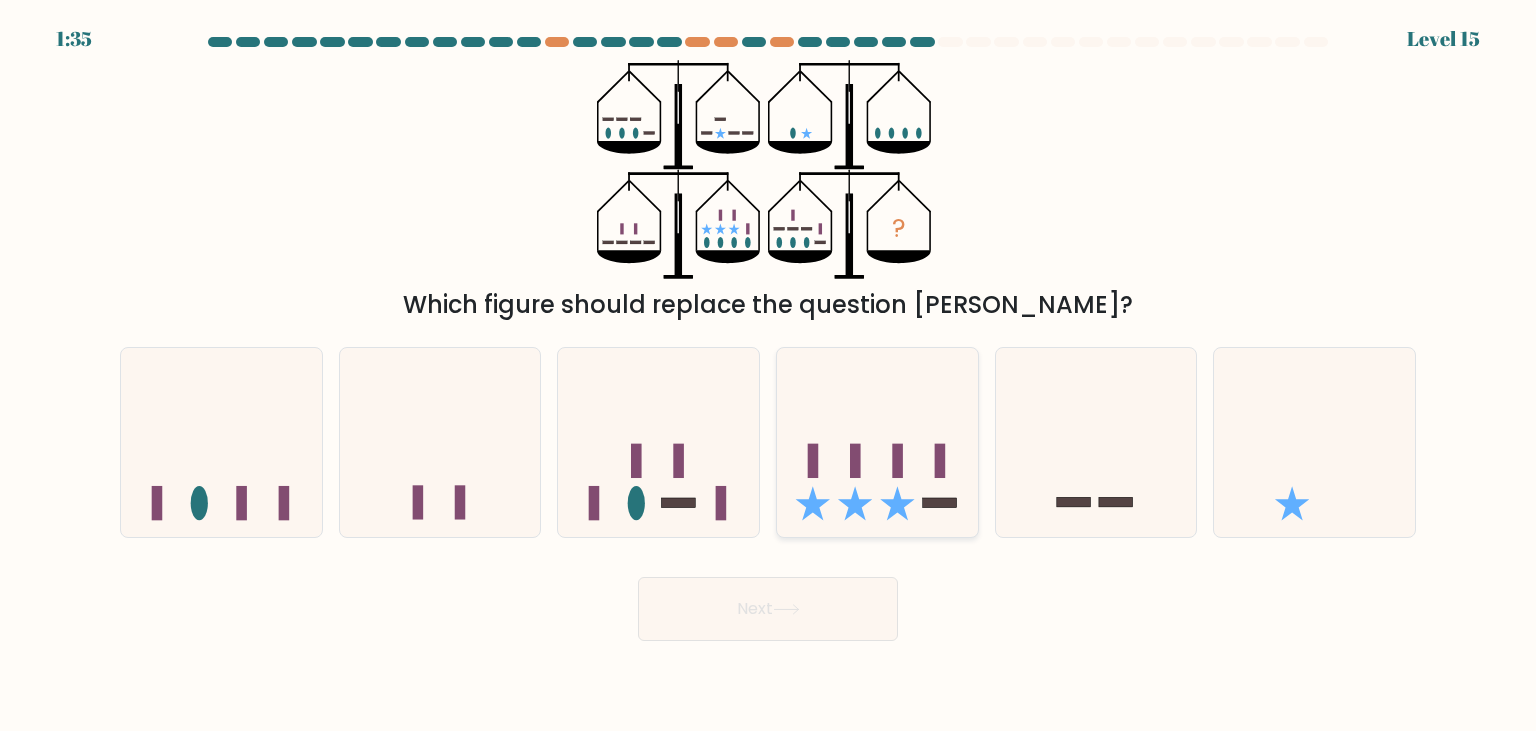 click 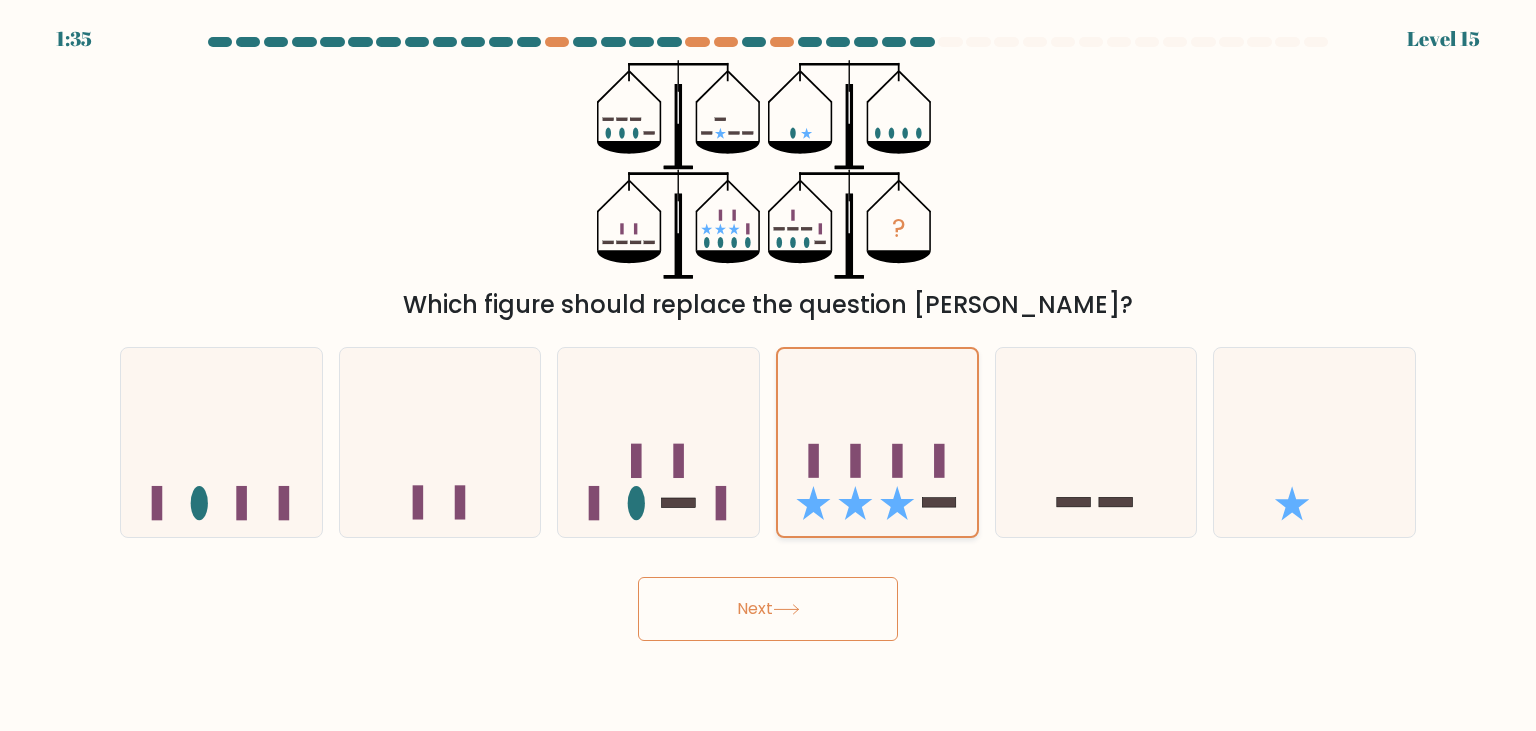 click 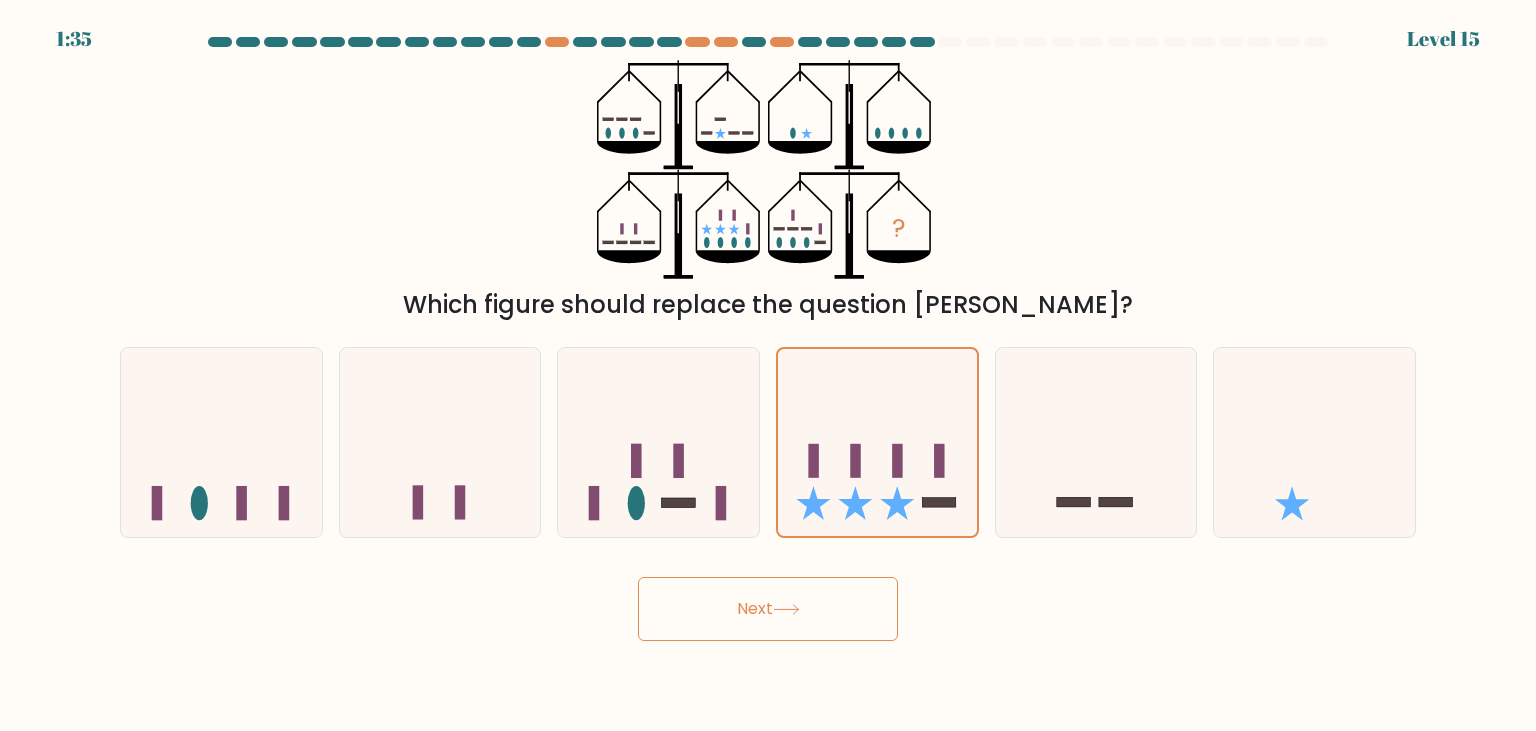 click on "Next" at bounding box center [768, 609] 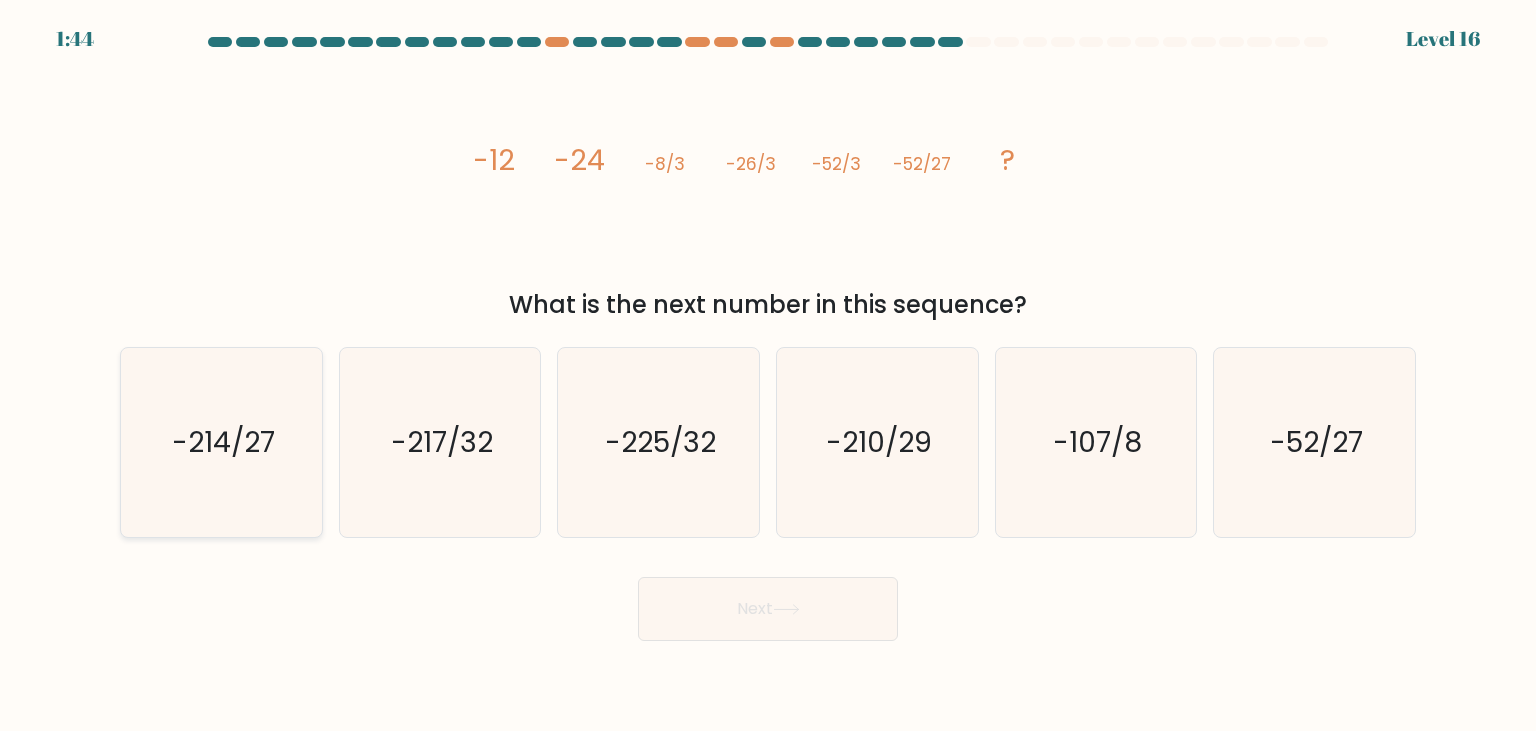 click on "-214/27" 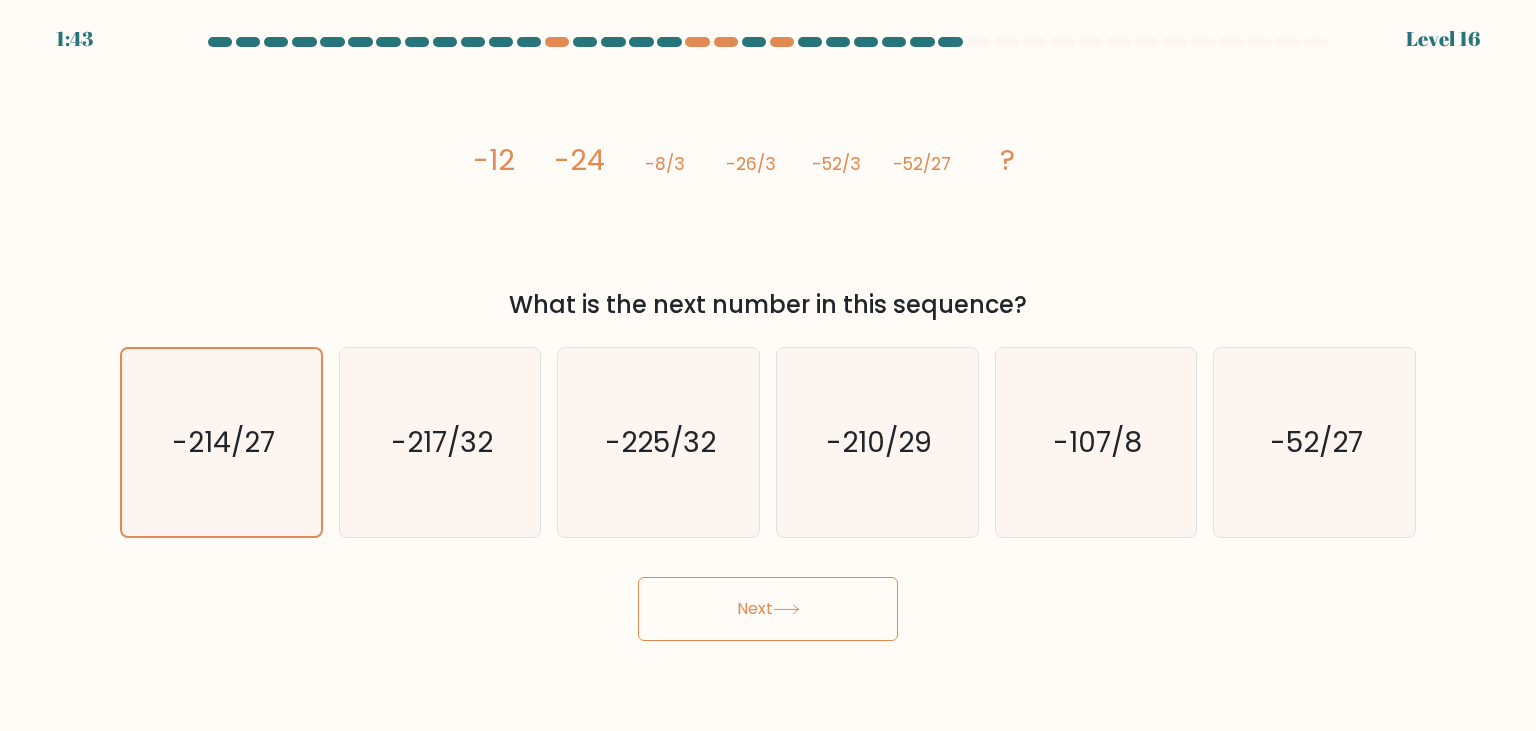 click on "Next" at bounding box center (768, 609) 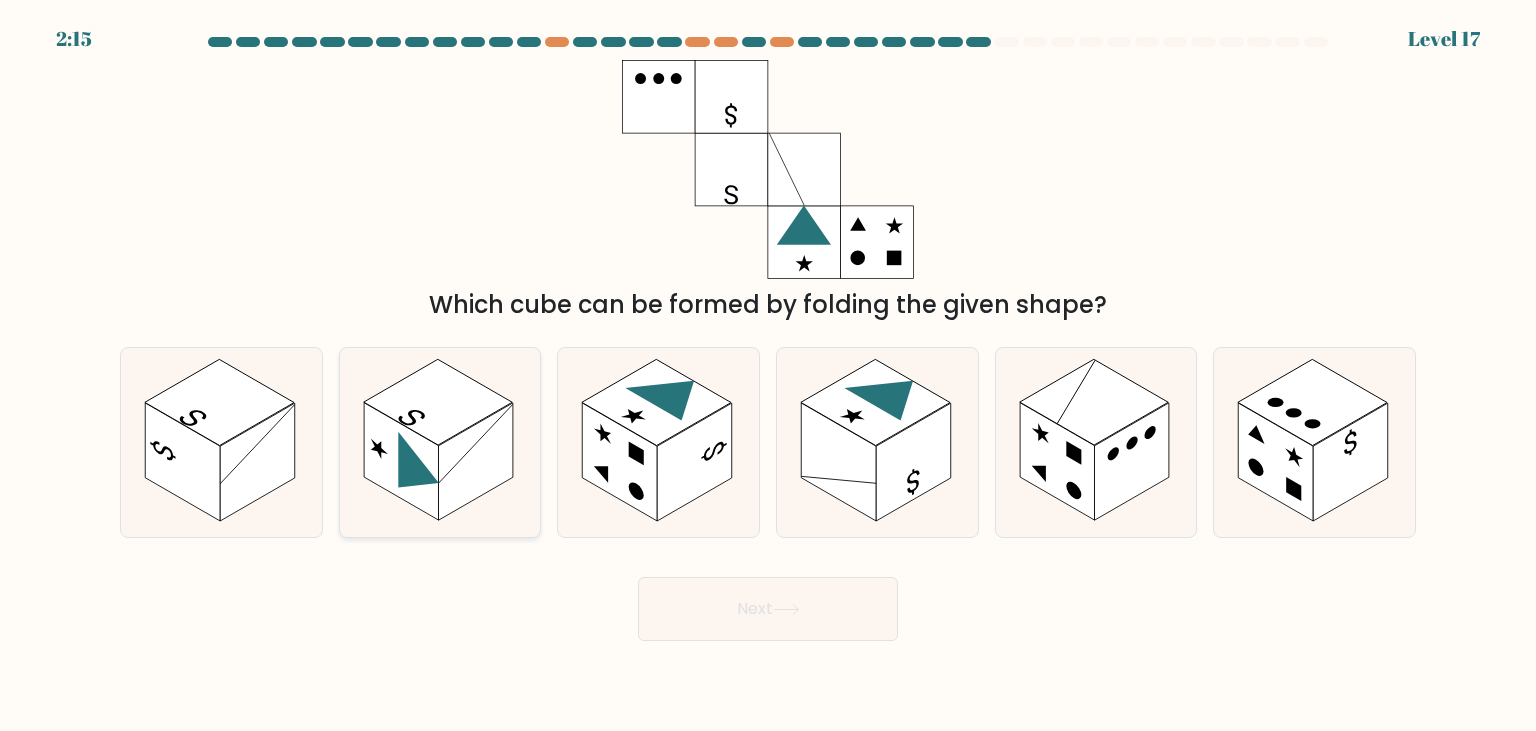 click 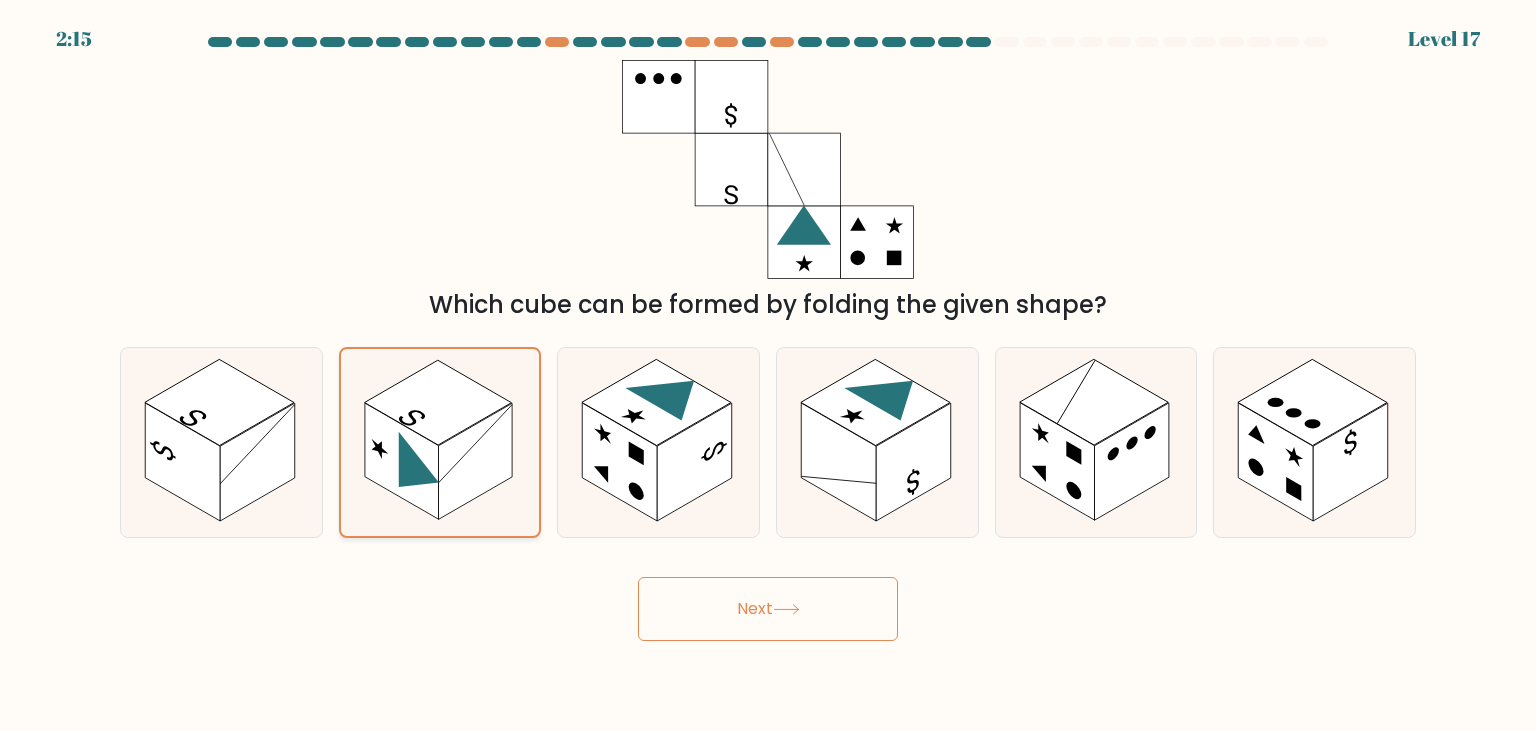 click 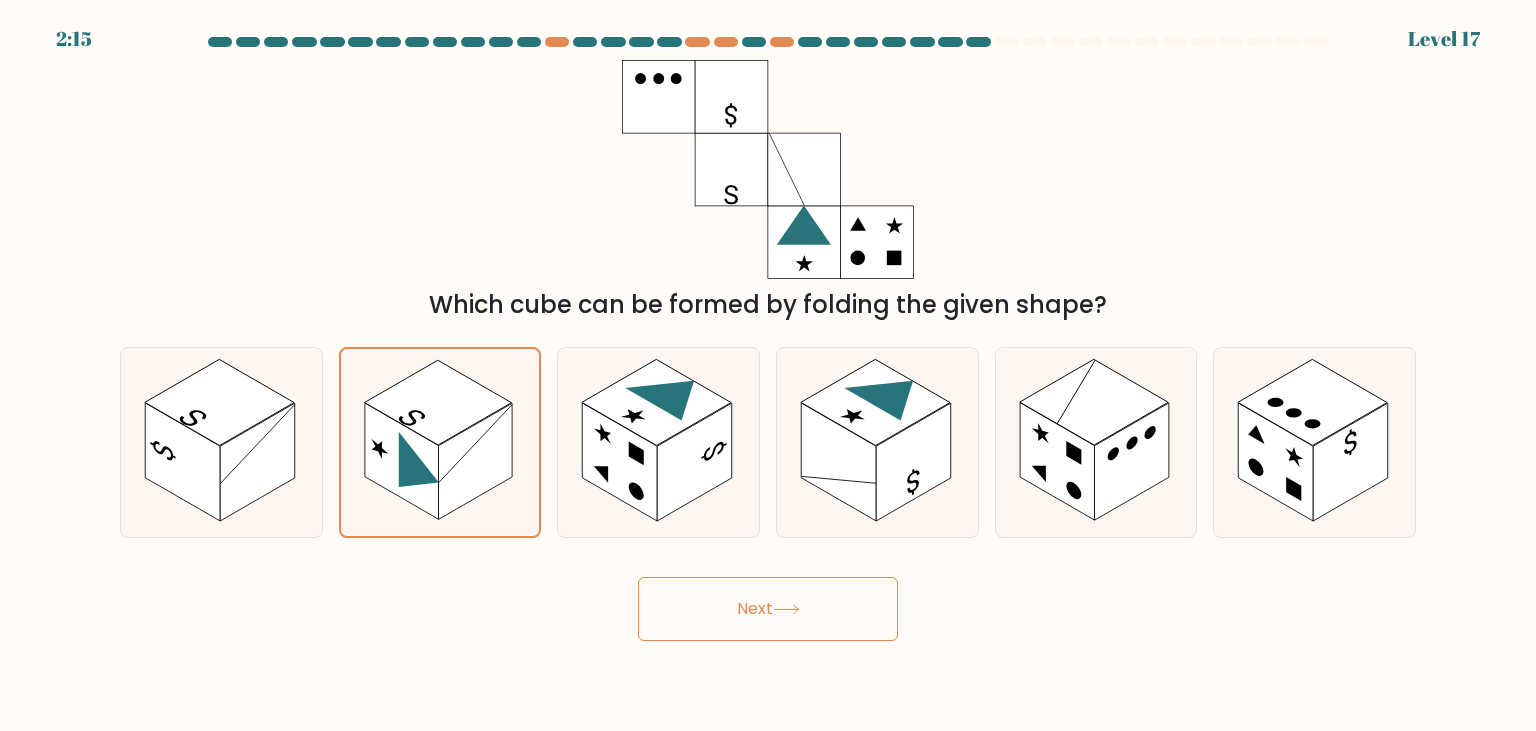 click on "Next" at bounding box center (768, 609) 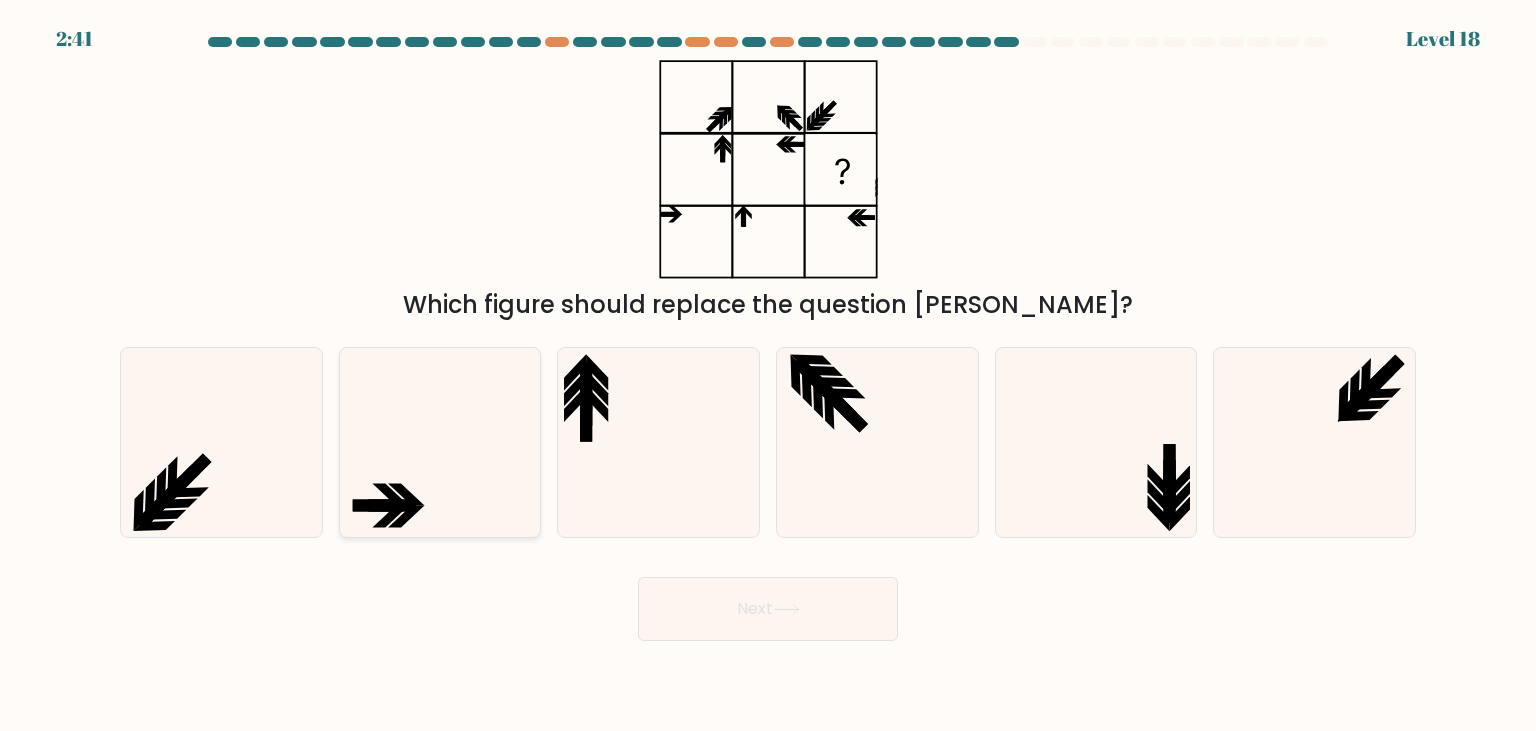 click 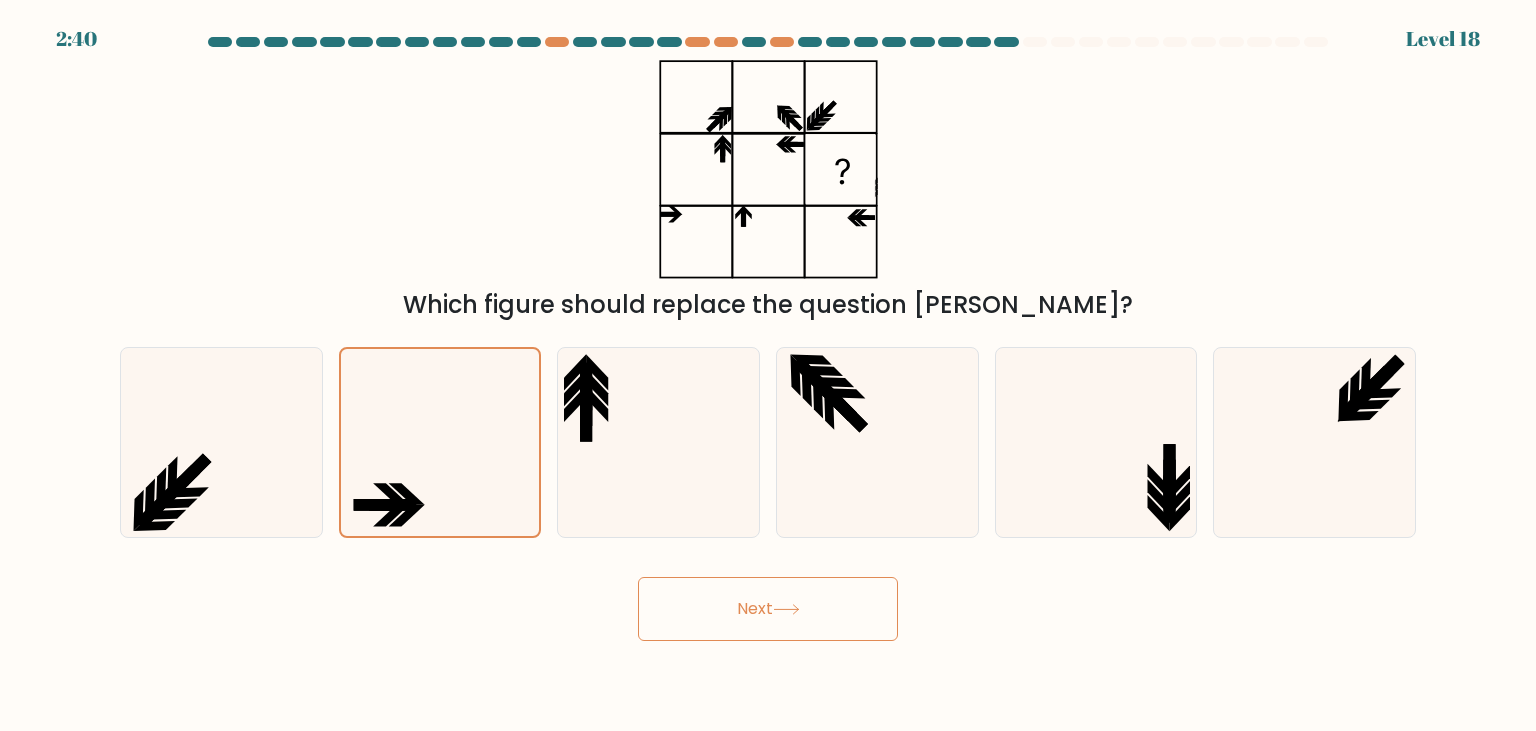 click on "Next" at bounding box center [768, 609] 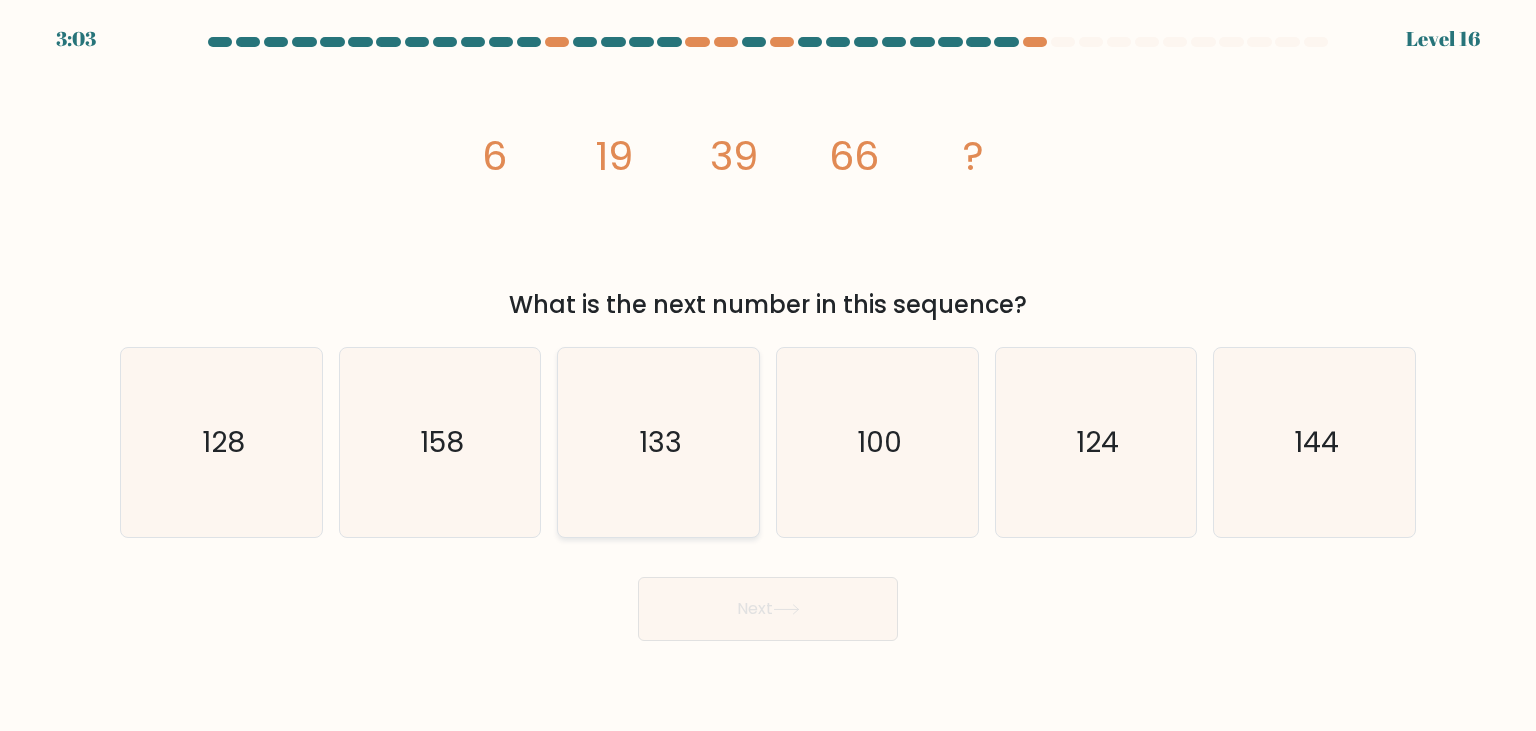 click on "133" 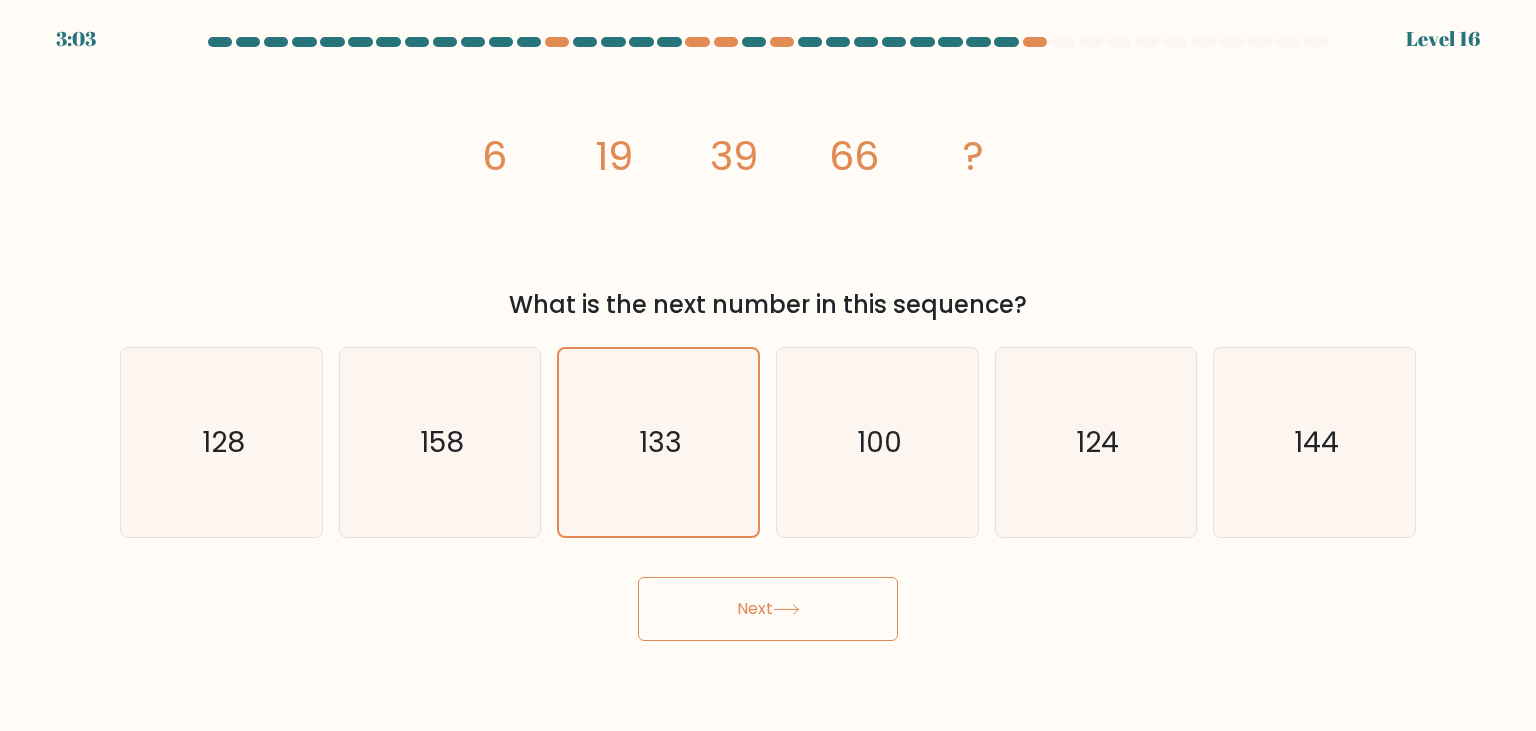 click 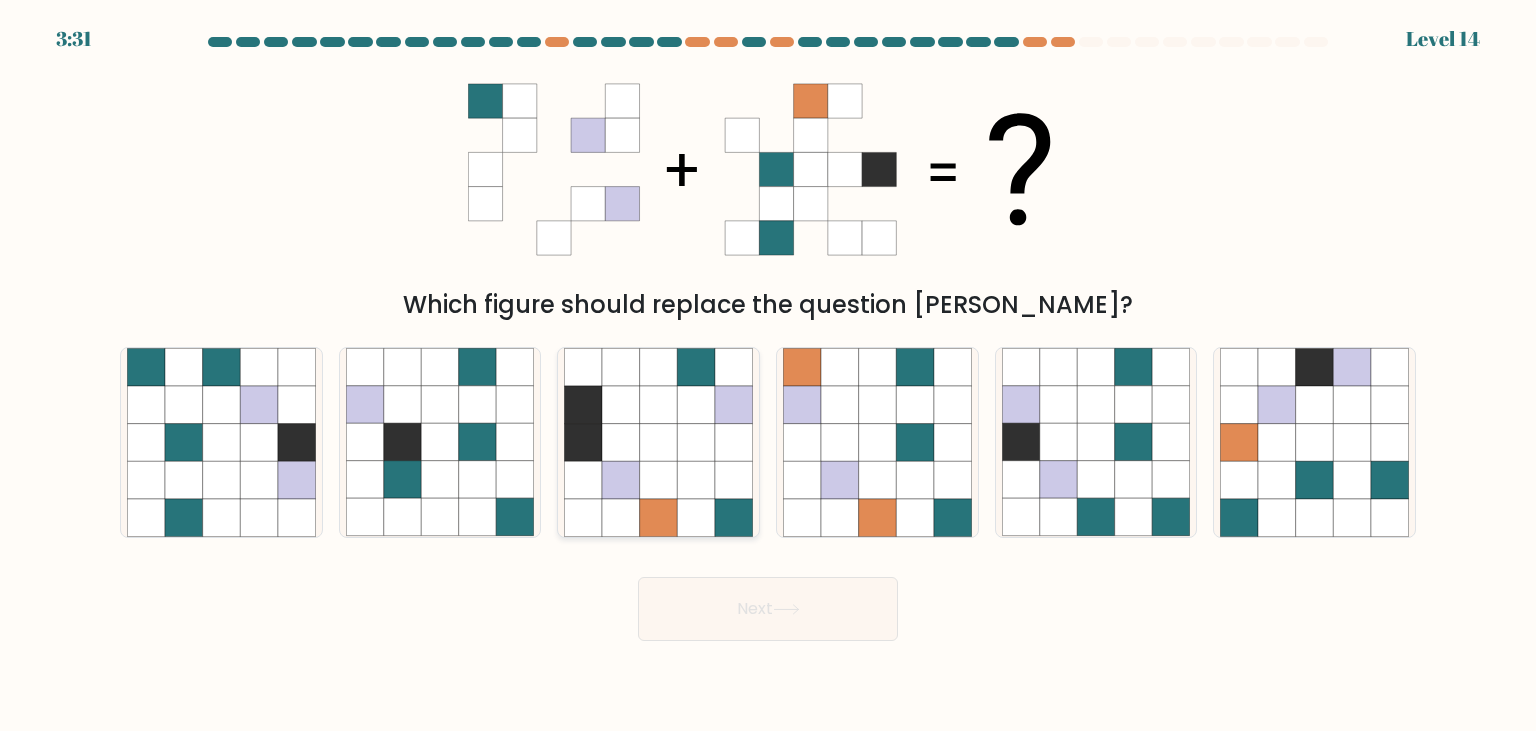 click 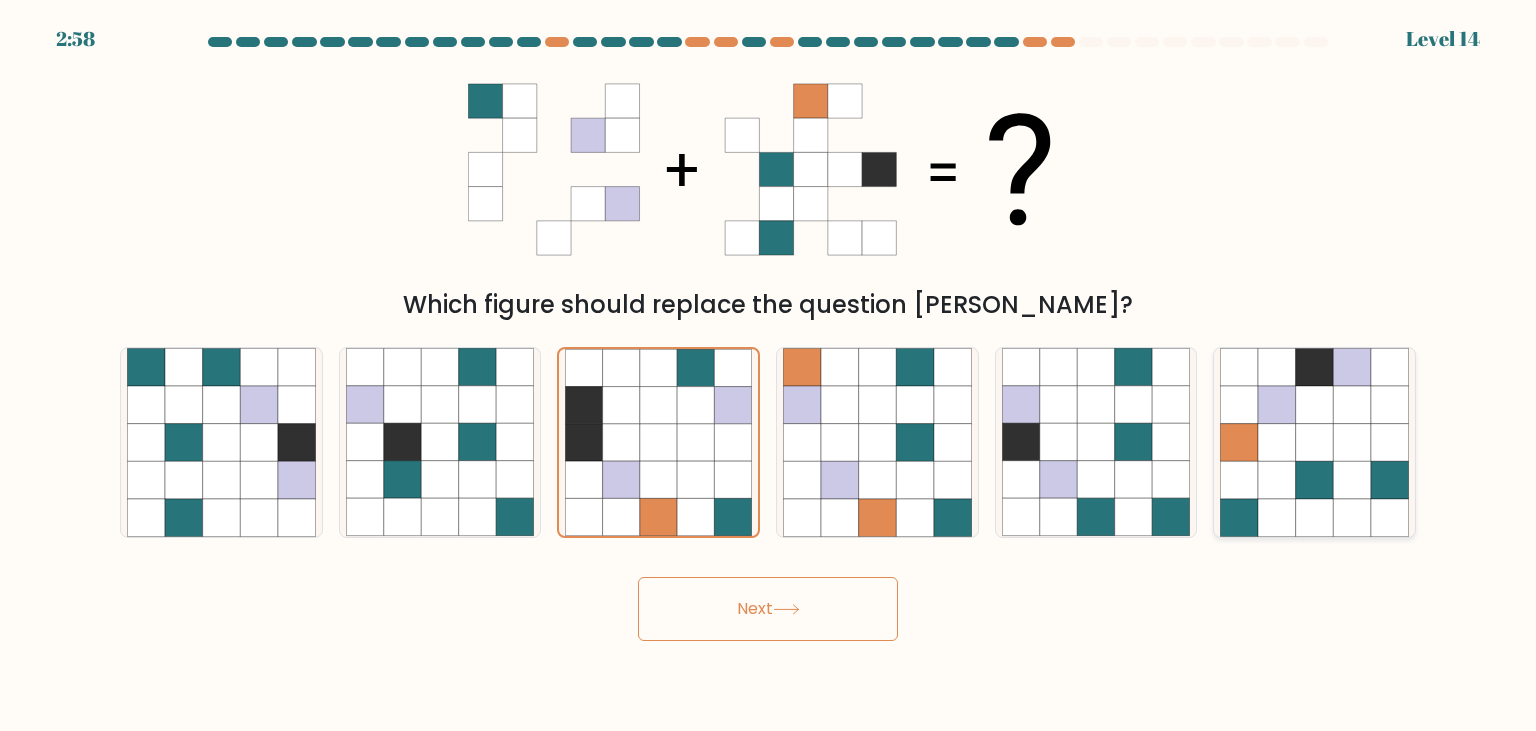 click 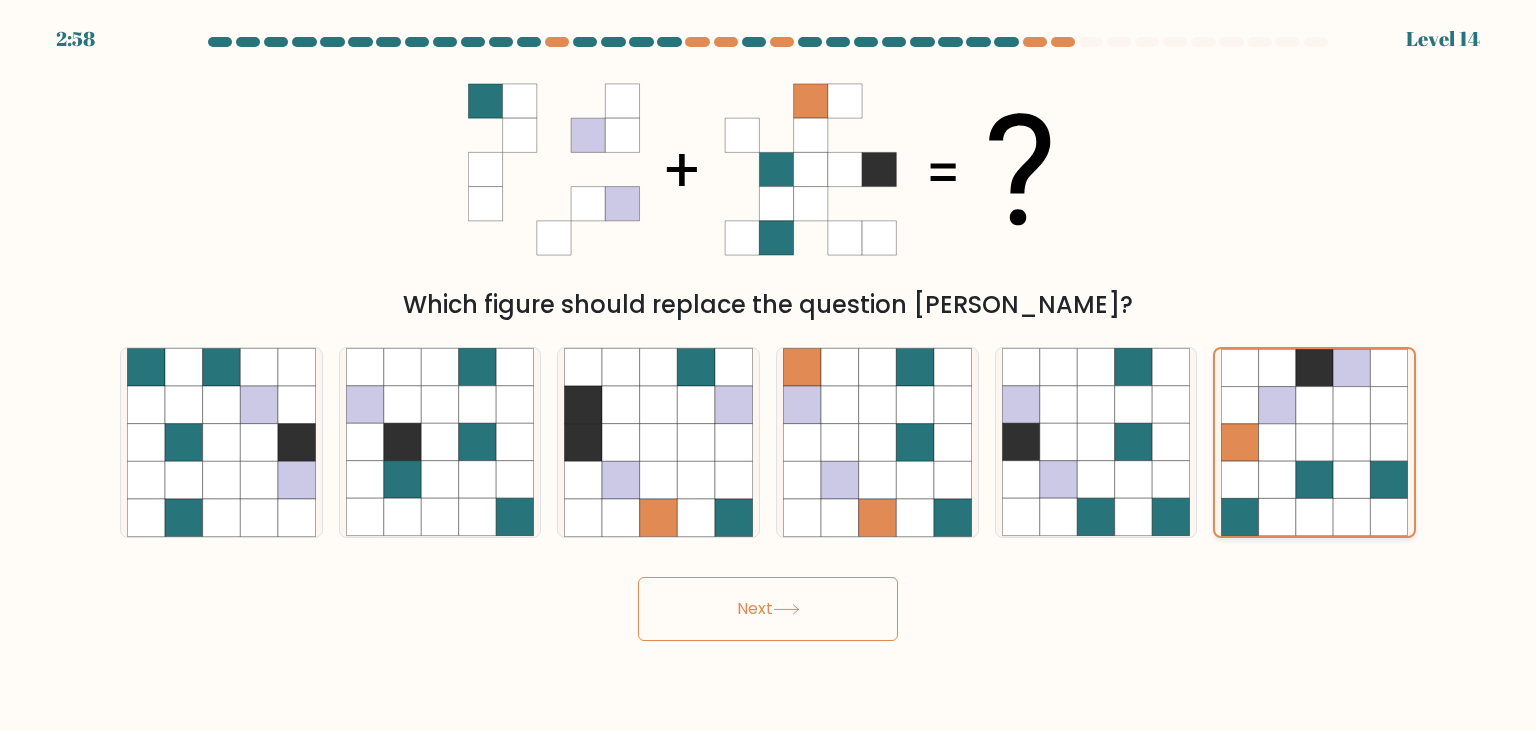 click 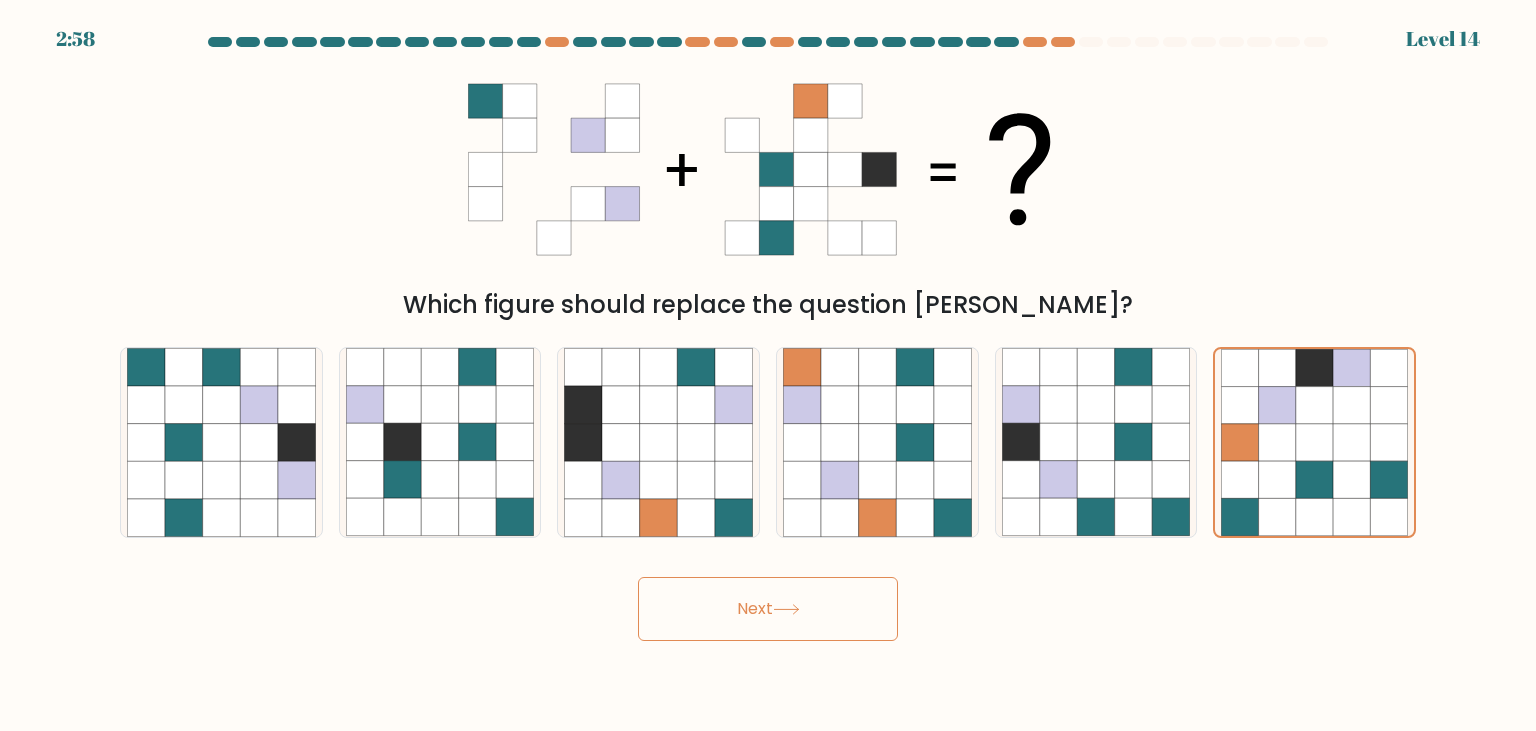 click on "Next" at bounding box center (768, 609) 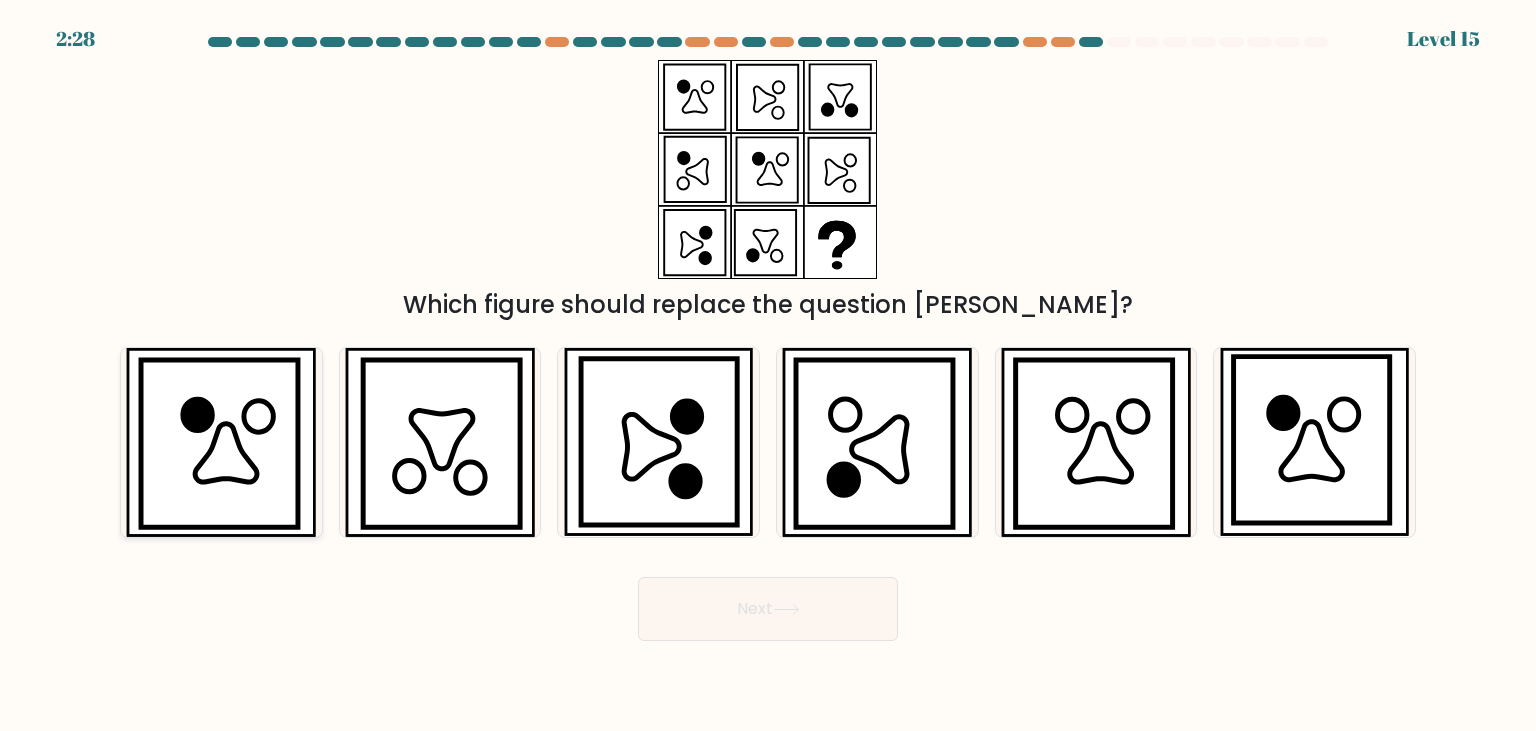 click 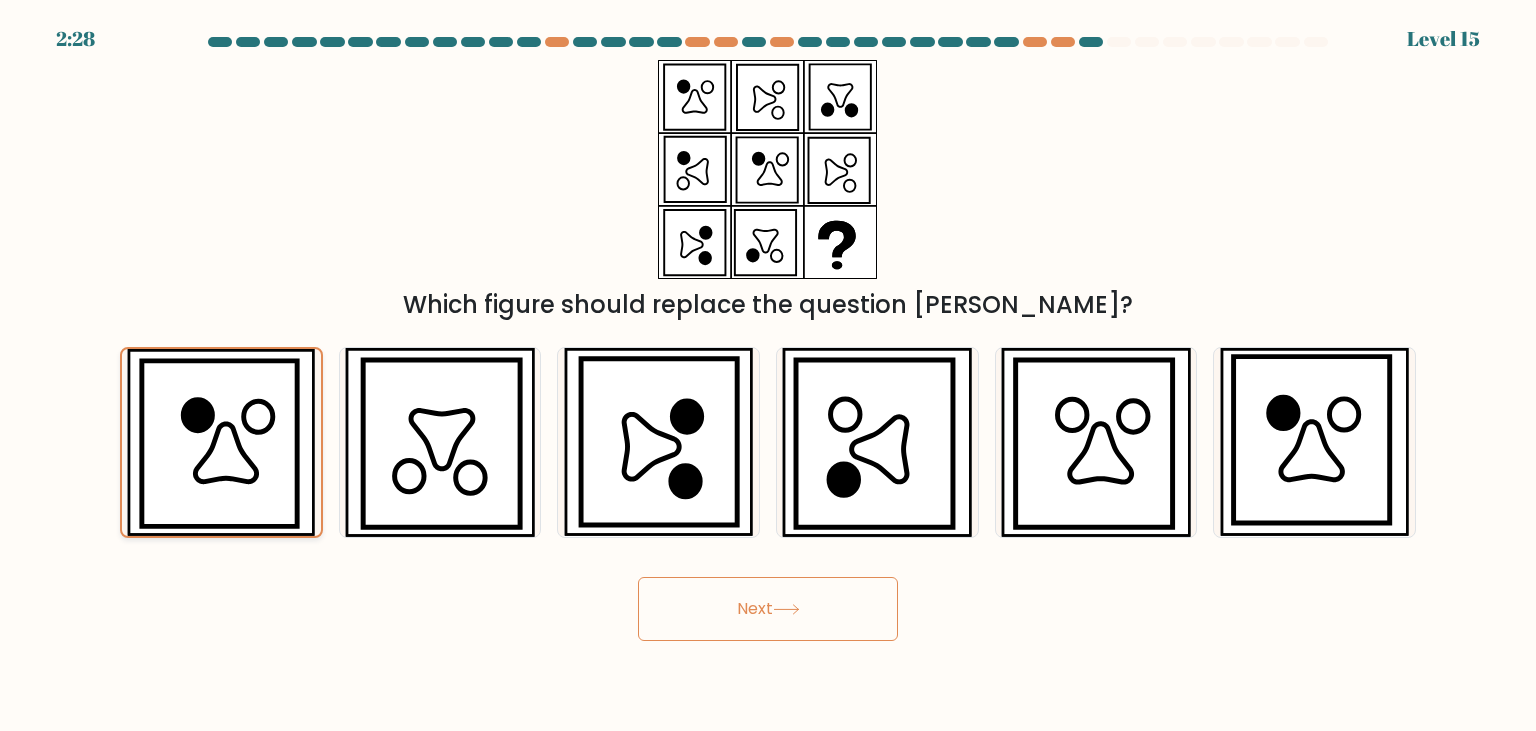 click 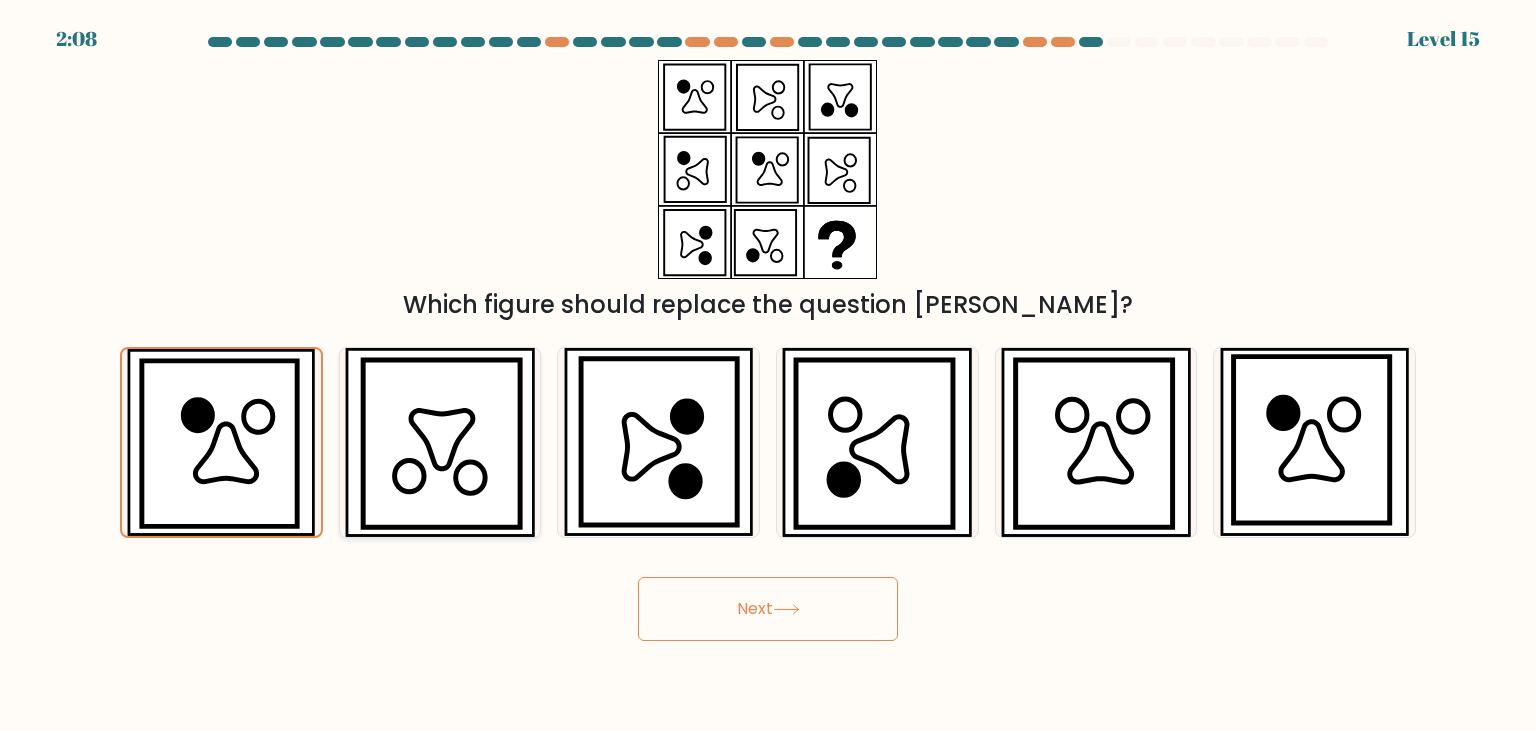 click 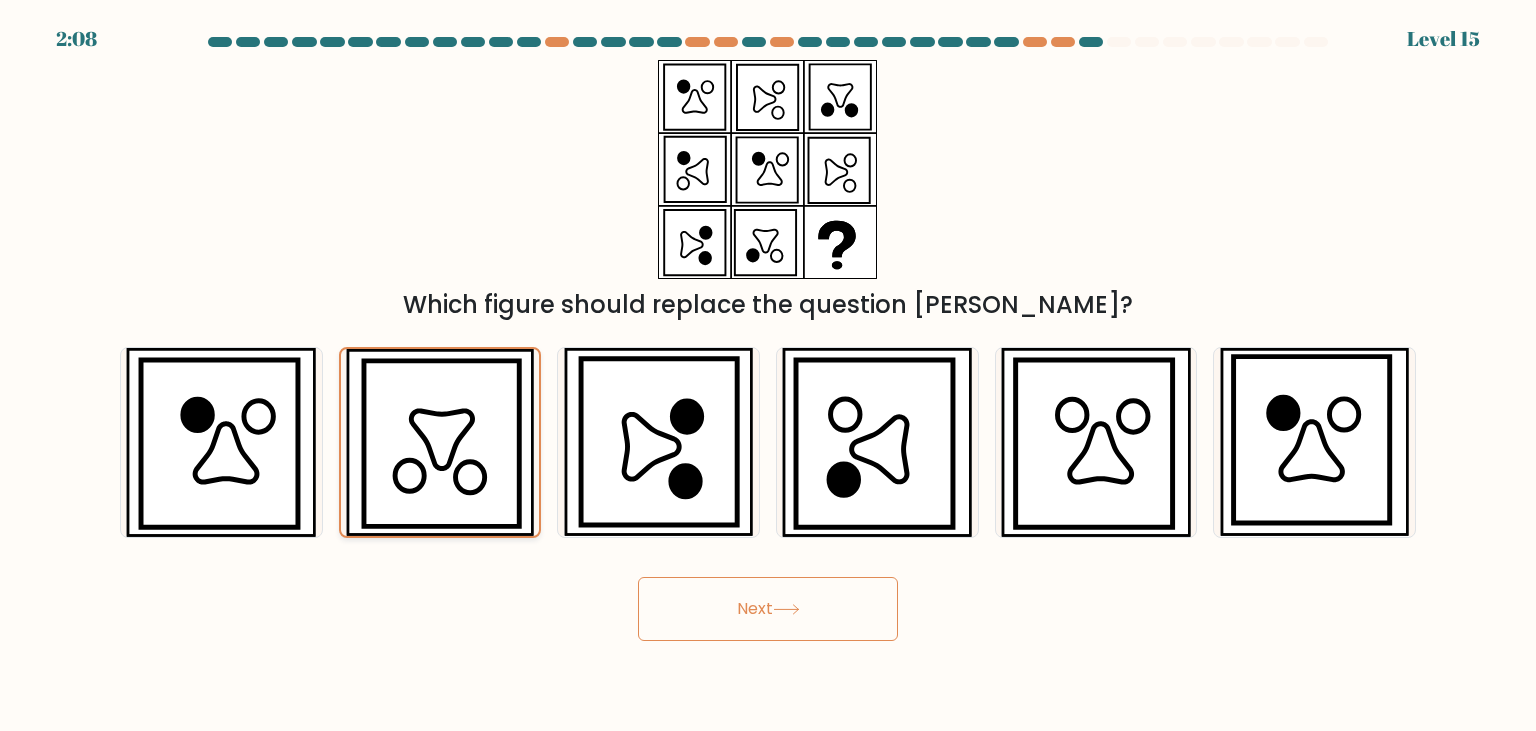 click 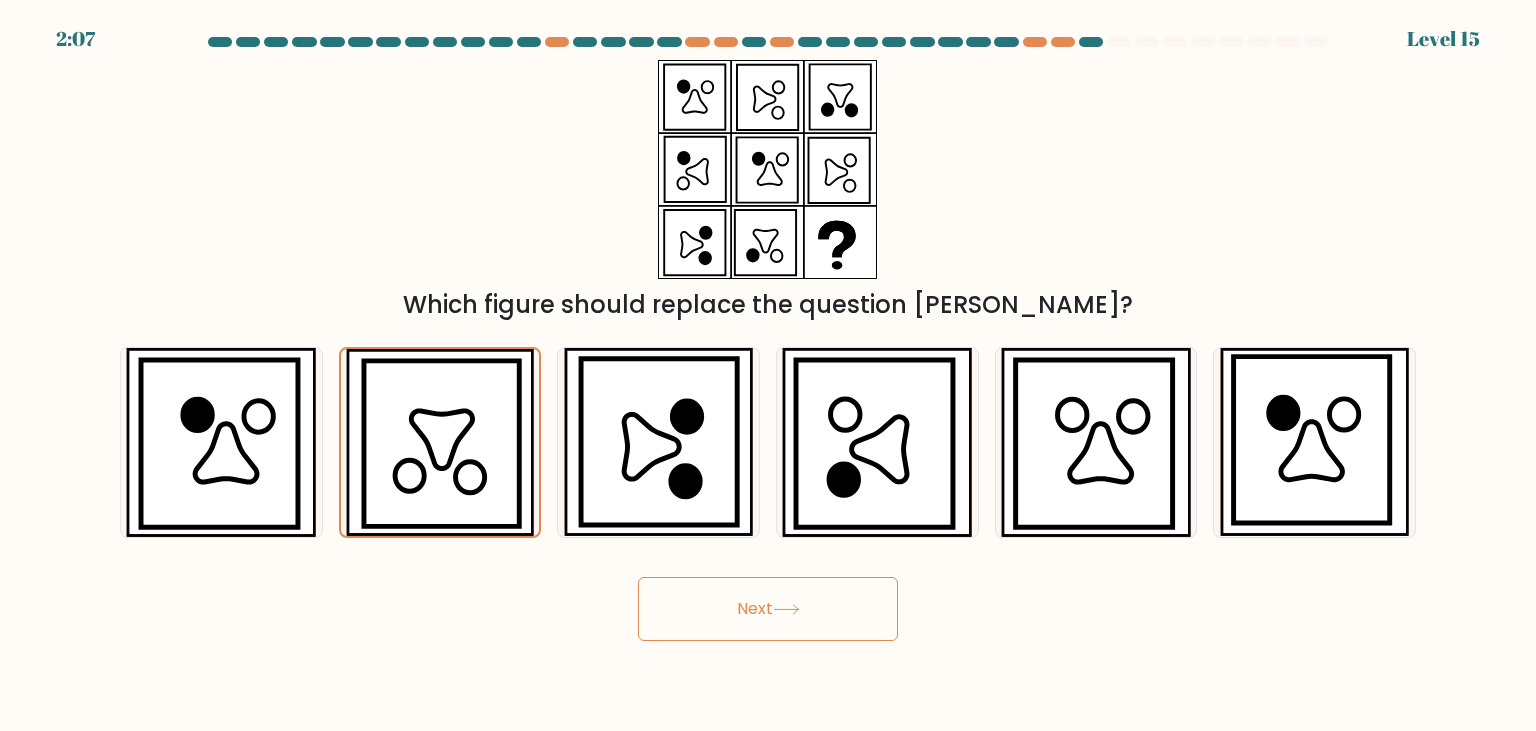 click on "Next" at bounding box center [768, 609] 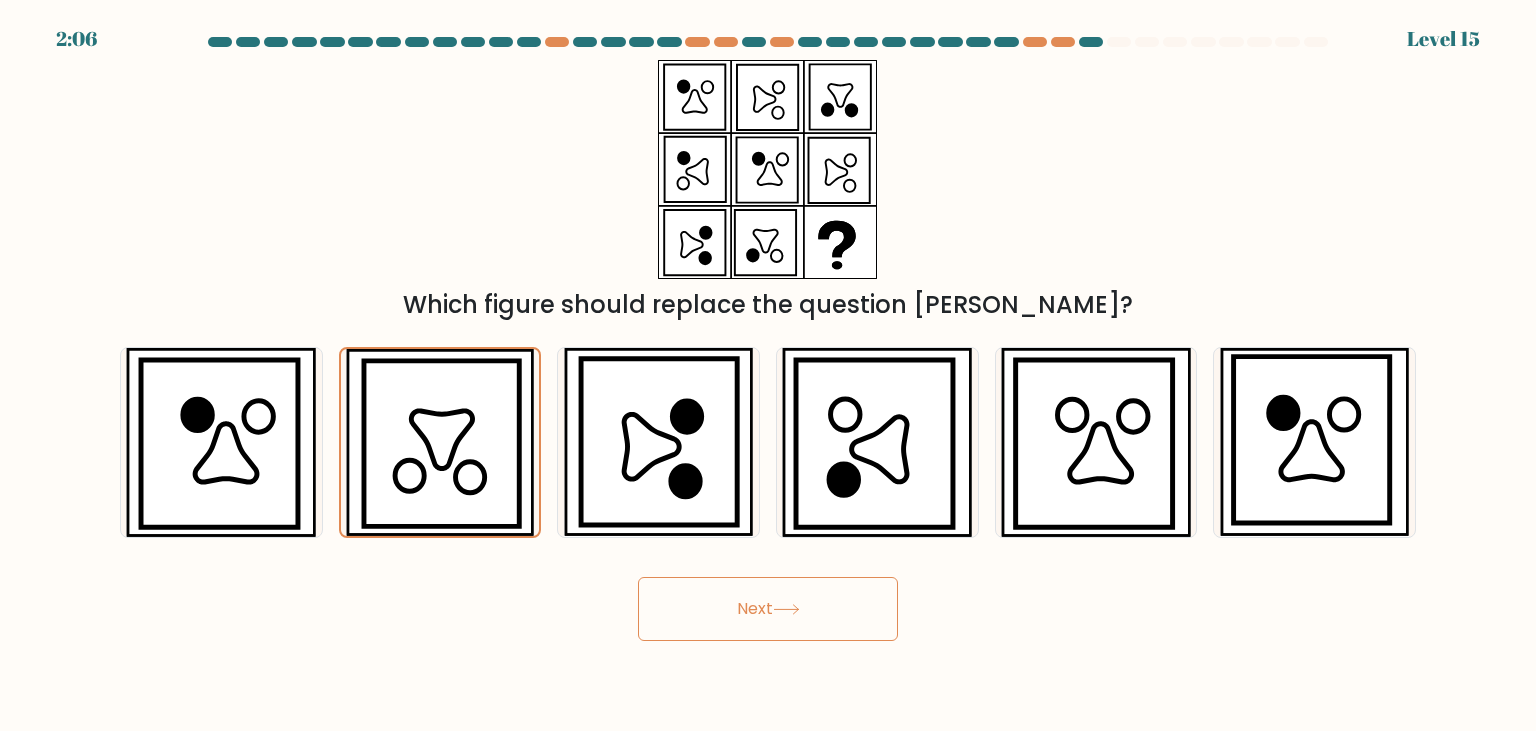 click on "Next" at bounding box center [768, 609] 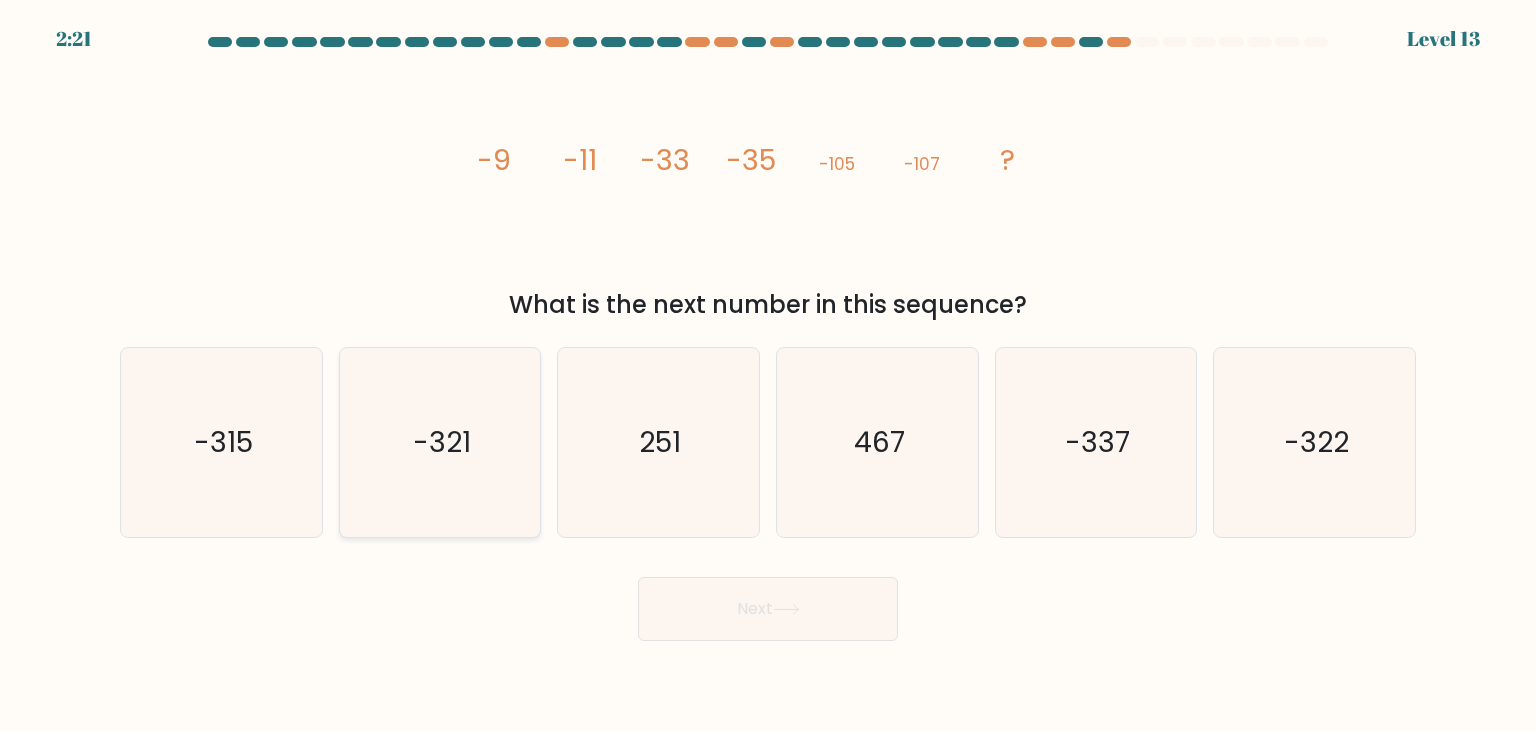 click on "-321" 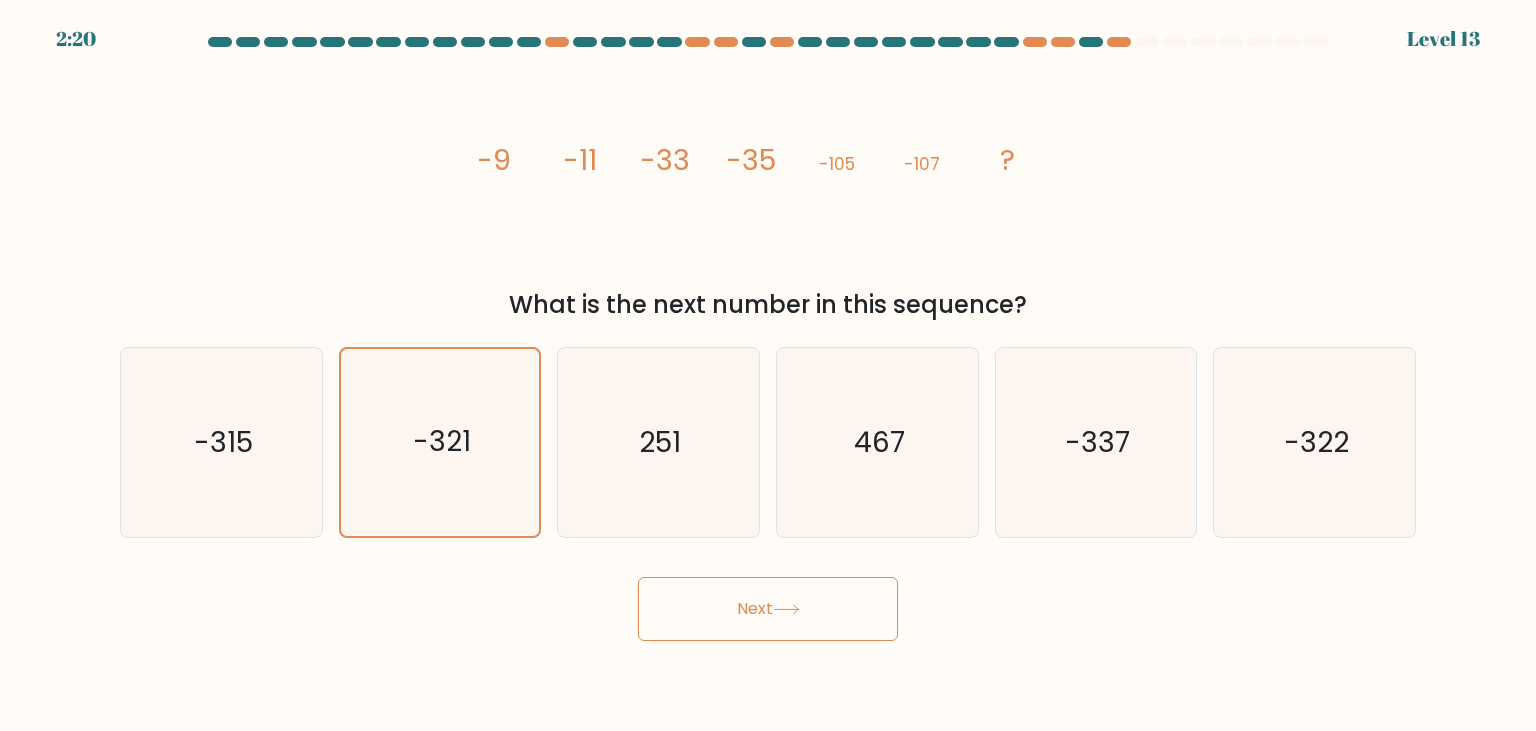 click on "Next" at bounding box center [768, 609] 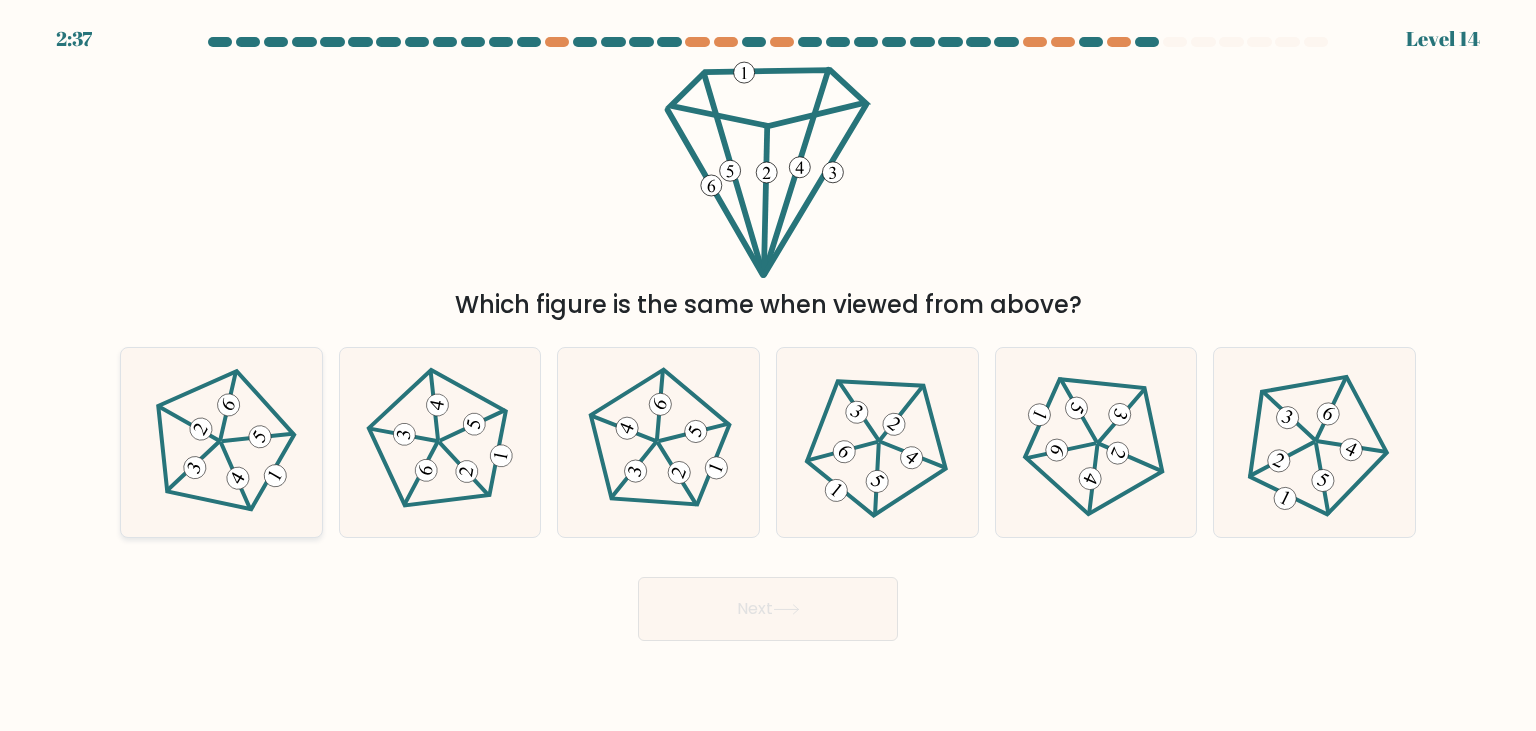 click 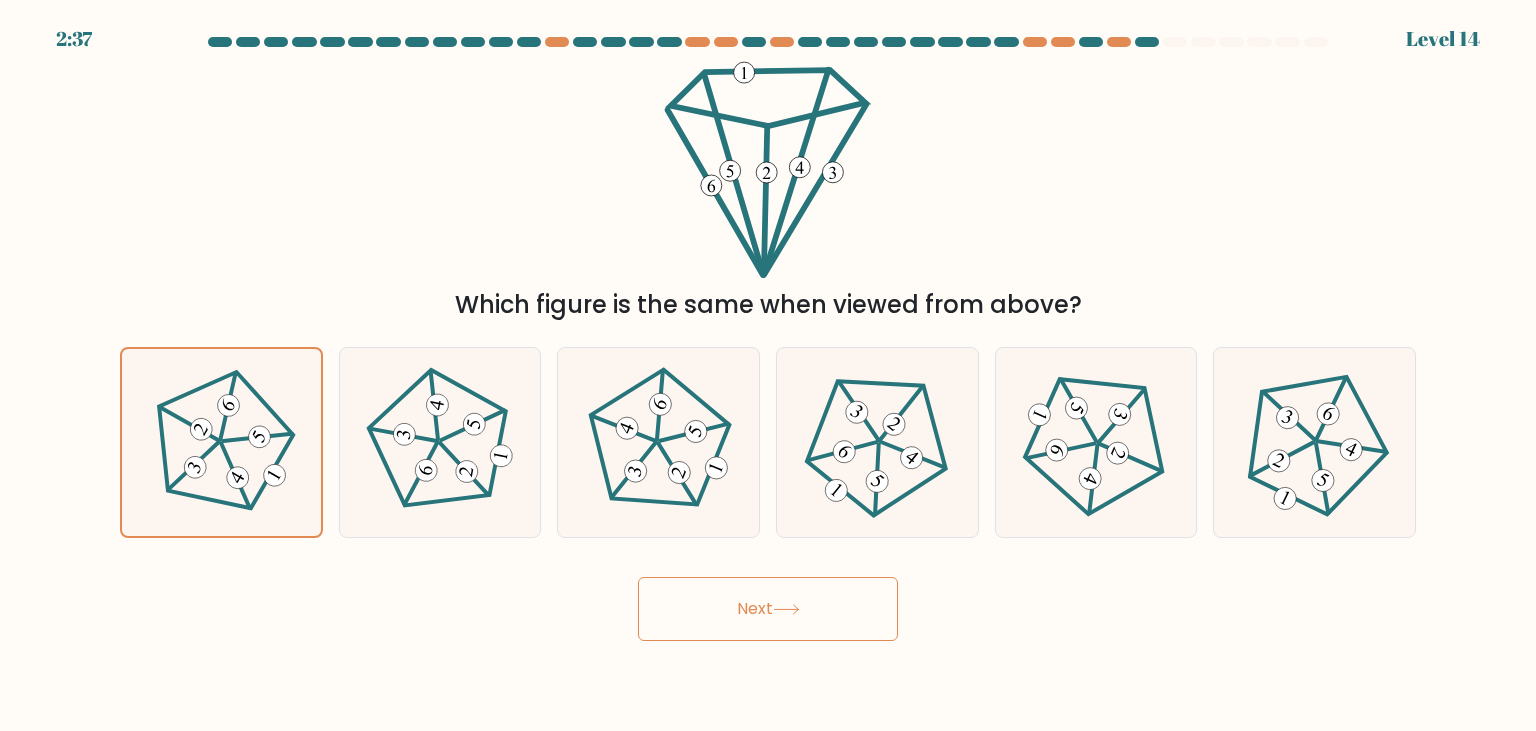 click on "Next" at bounding box center [768, 609] 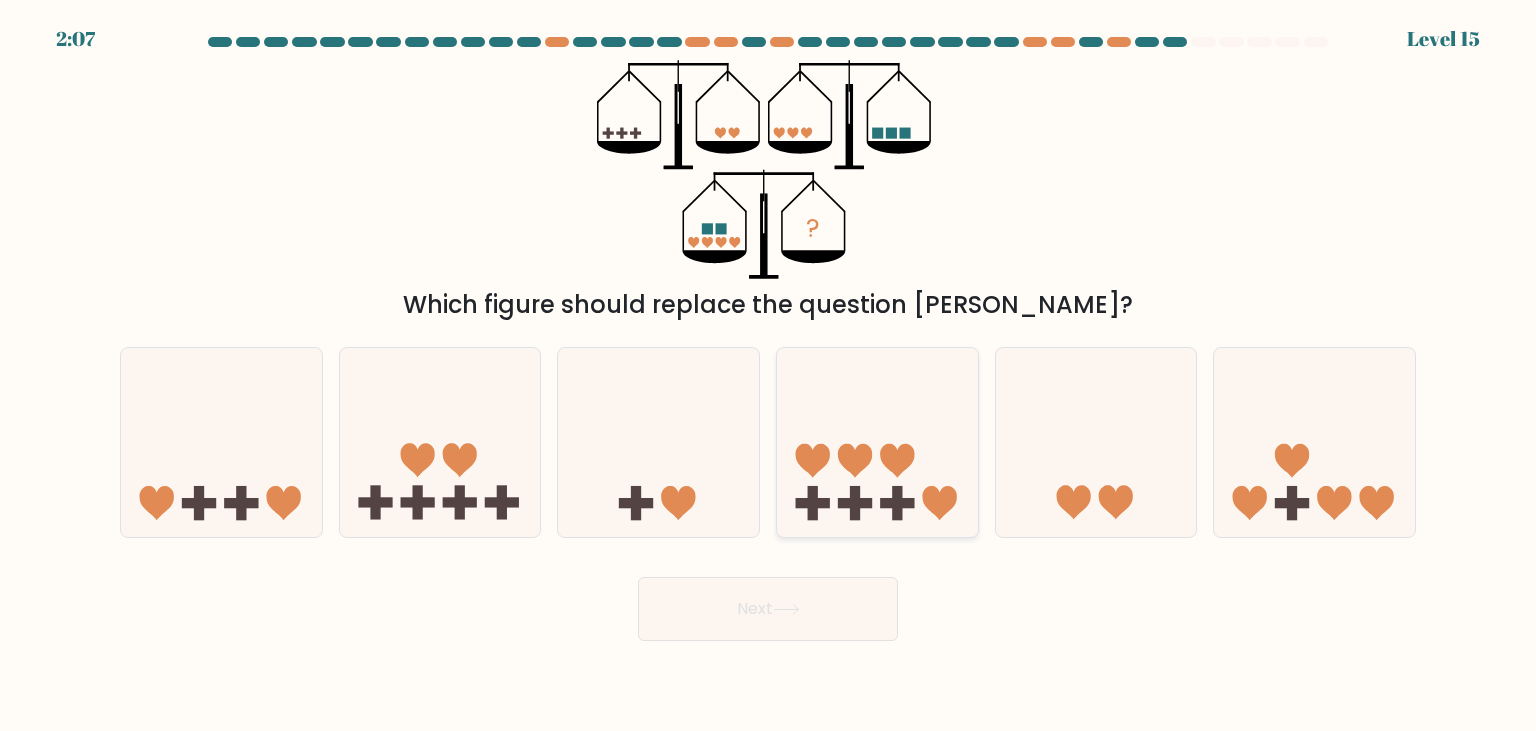 click 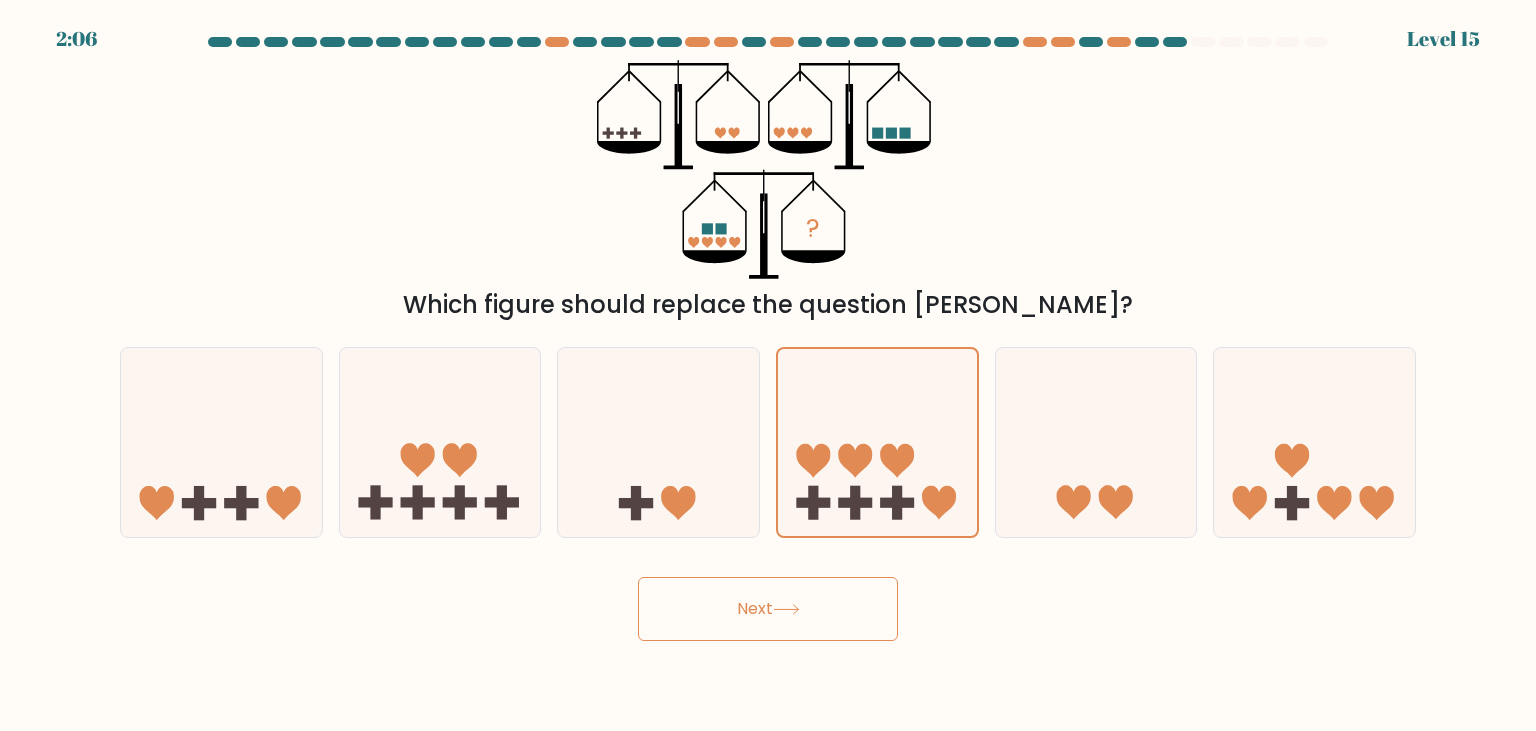 click on "Next" at bounding box center [768, 609] 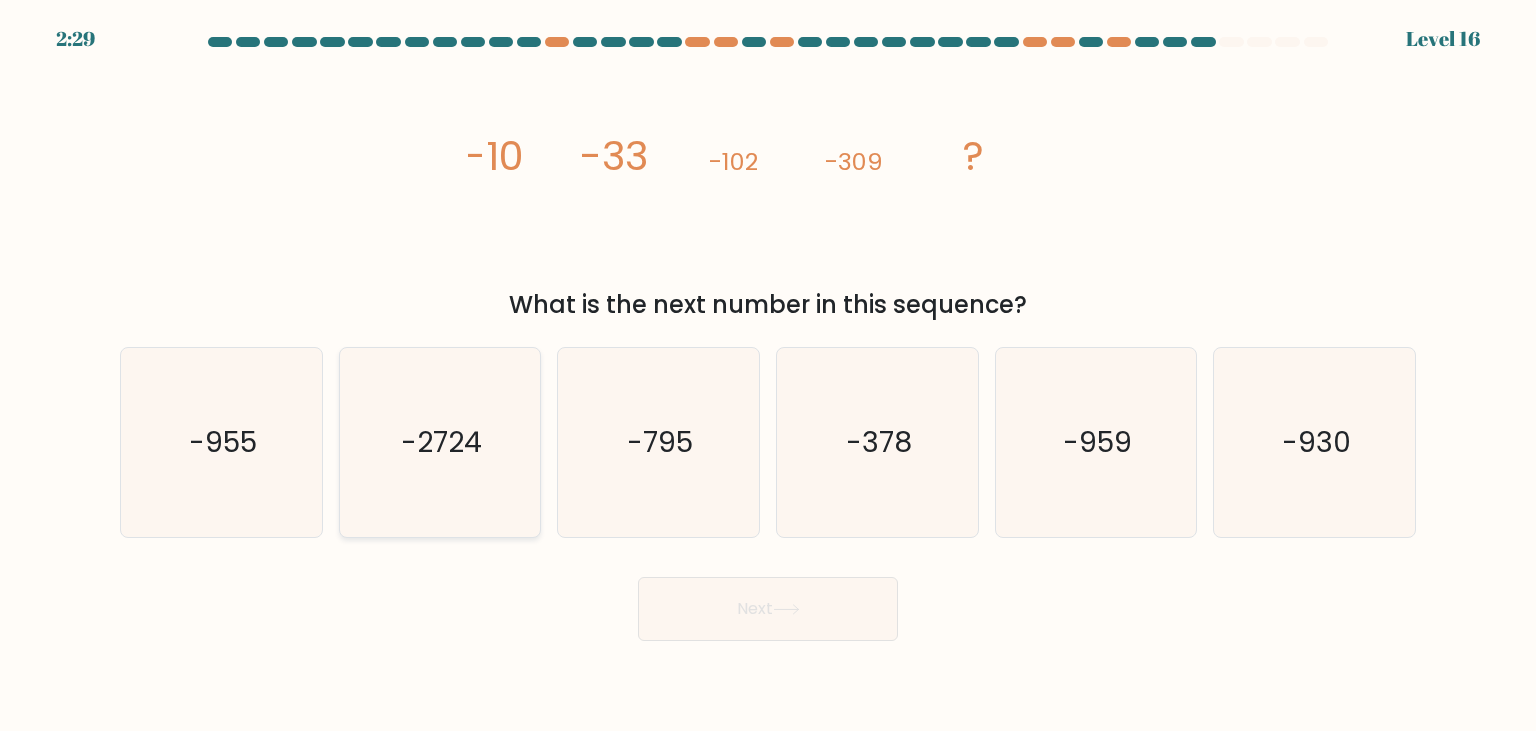 click on "-2724" 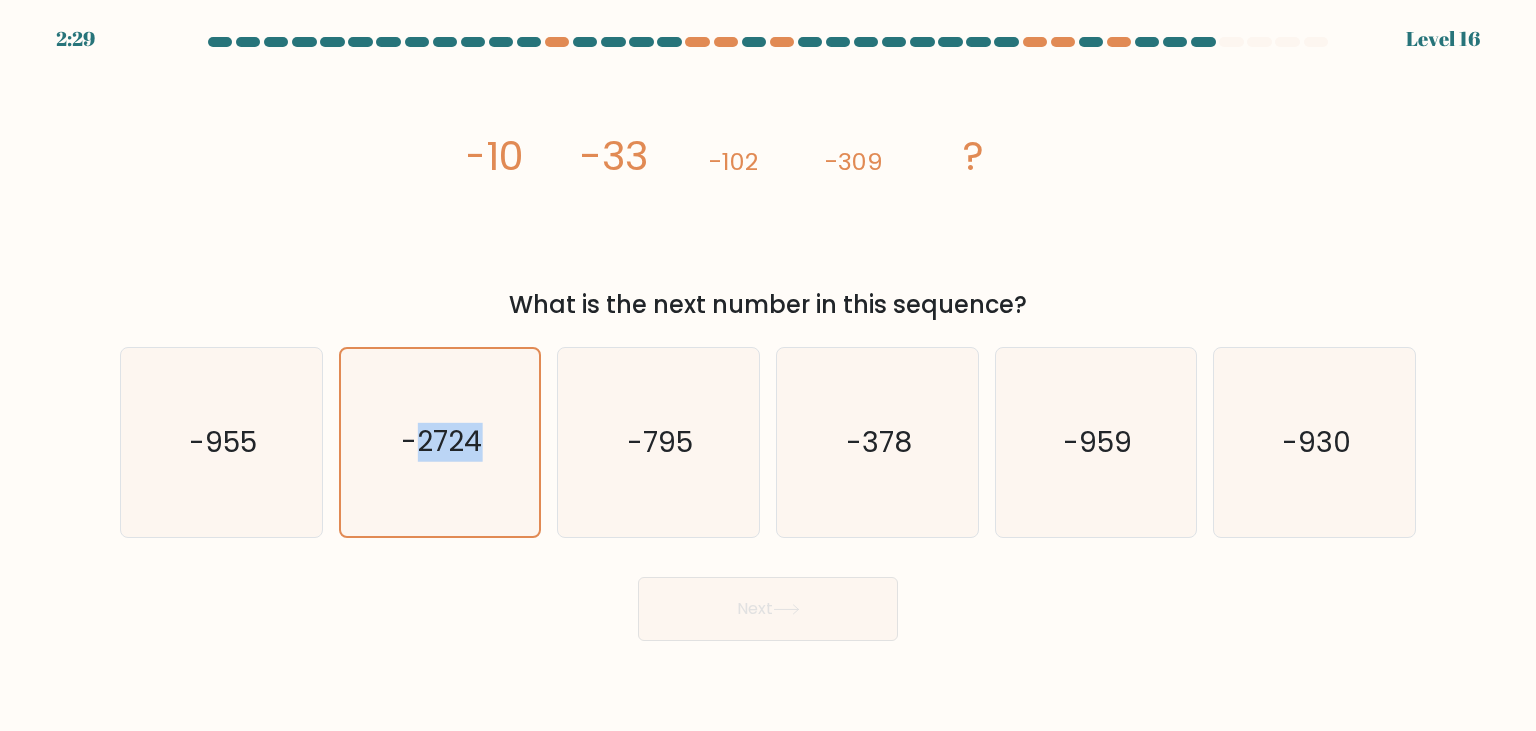 drag, startPoint x: 435, startPoint y: 401, endPoint x: 583, endPoint y: 542, distance: 204.4138 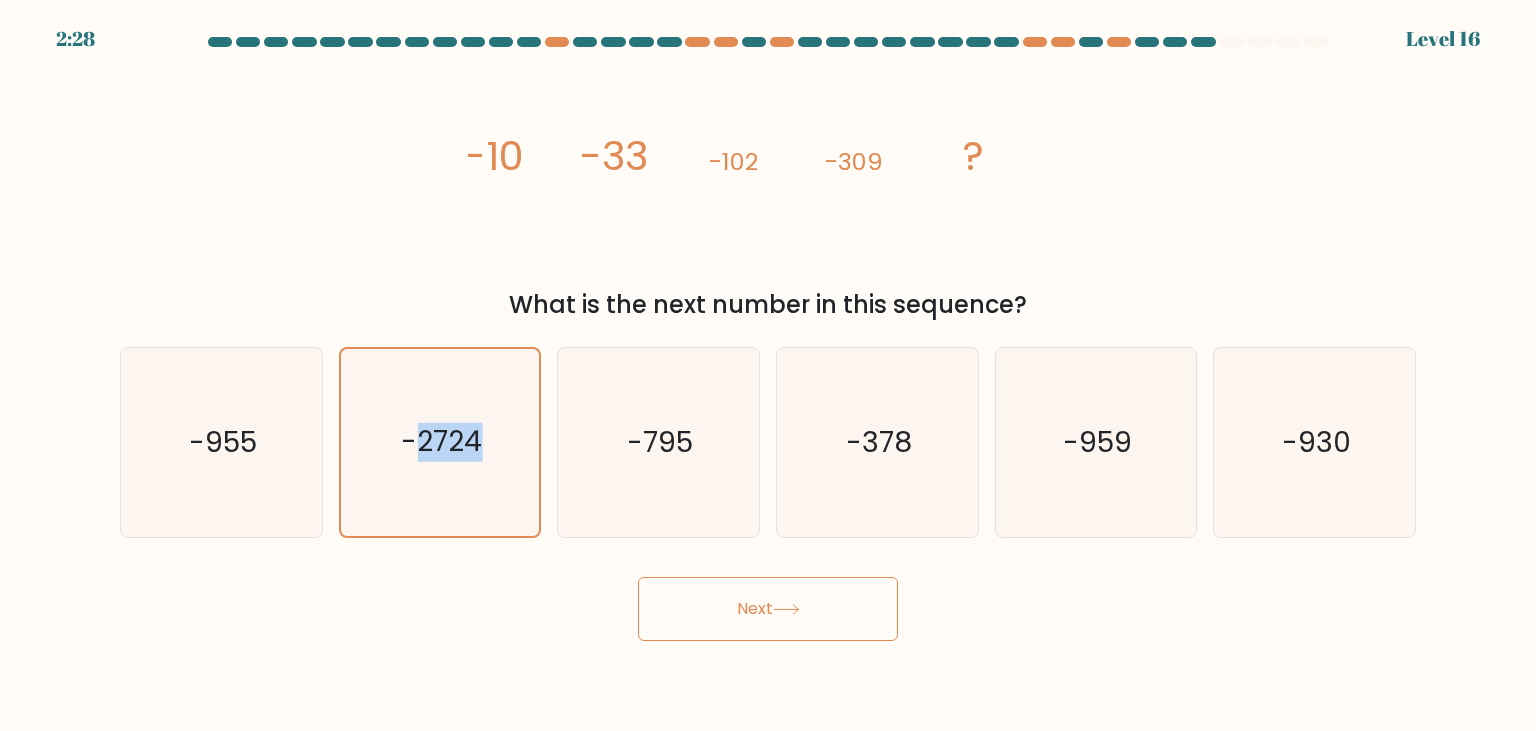 click on "Next" at bounding box center (768, 609) 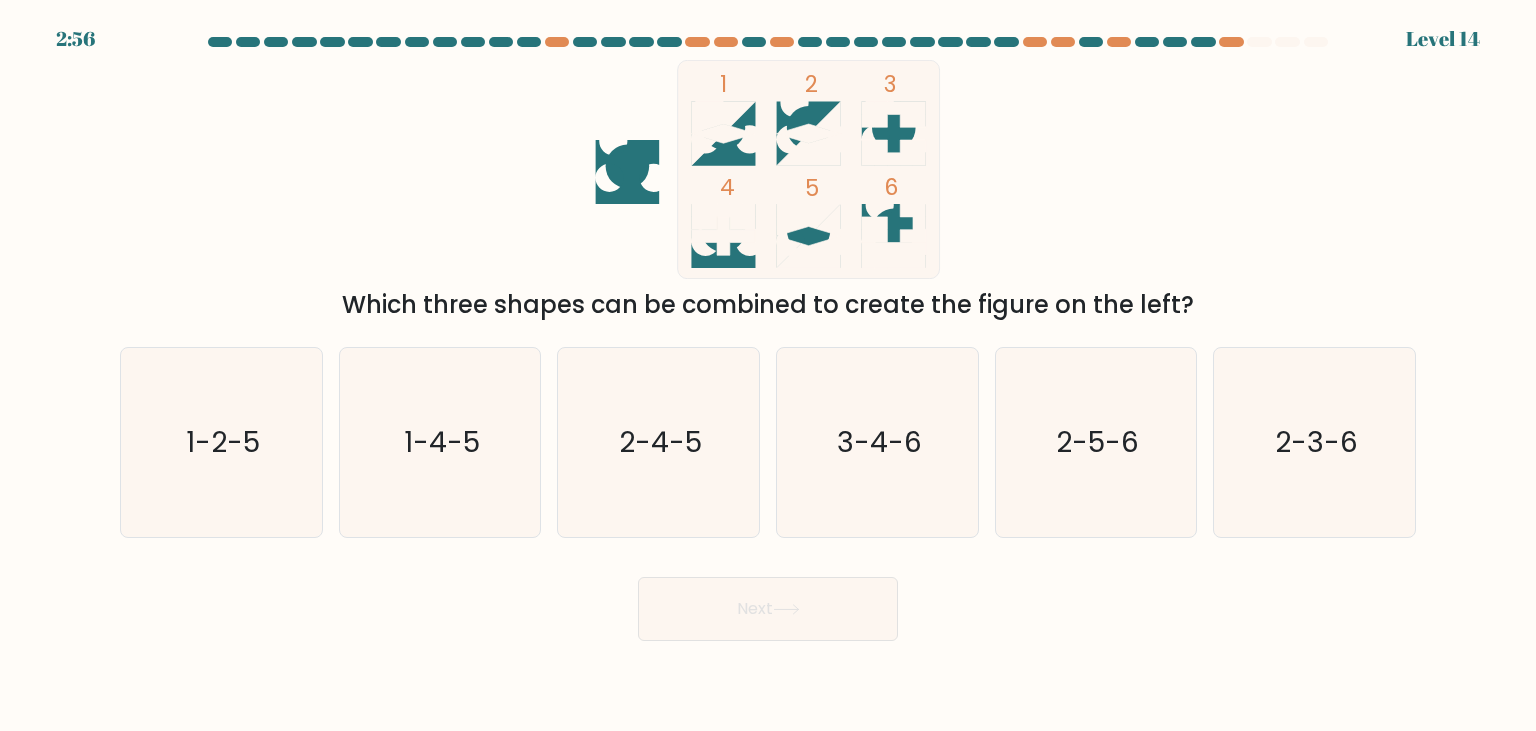 drag, startPoint x: 248, startPoint y: 452, endPoint x: 560, endPoint y: 582, distance: 338 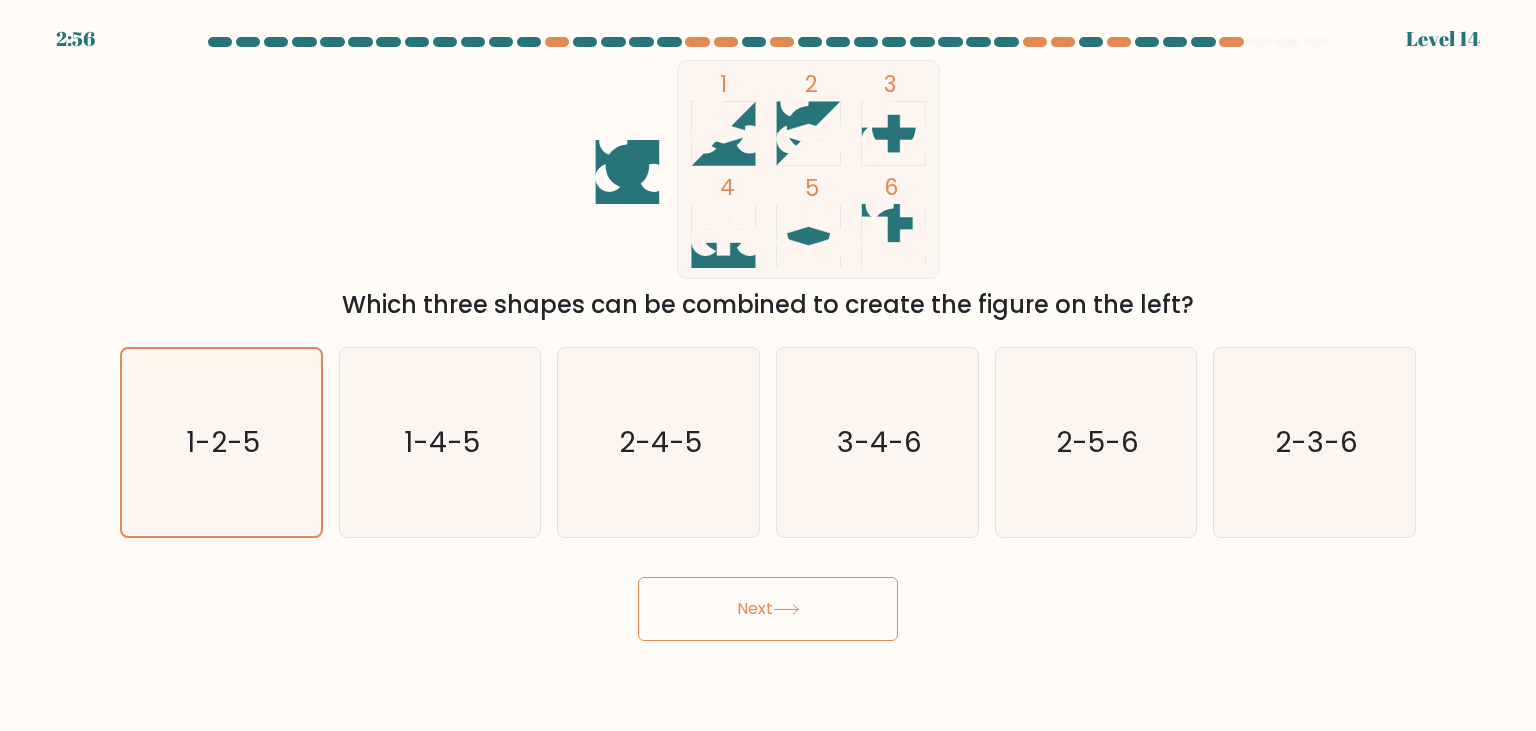 click on "Next" at bounding box center [768, 609] 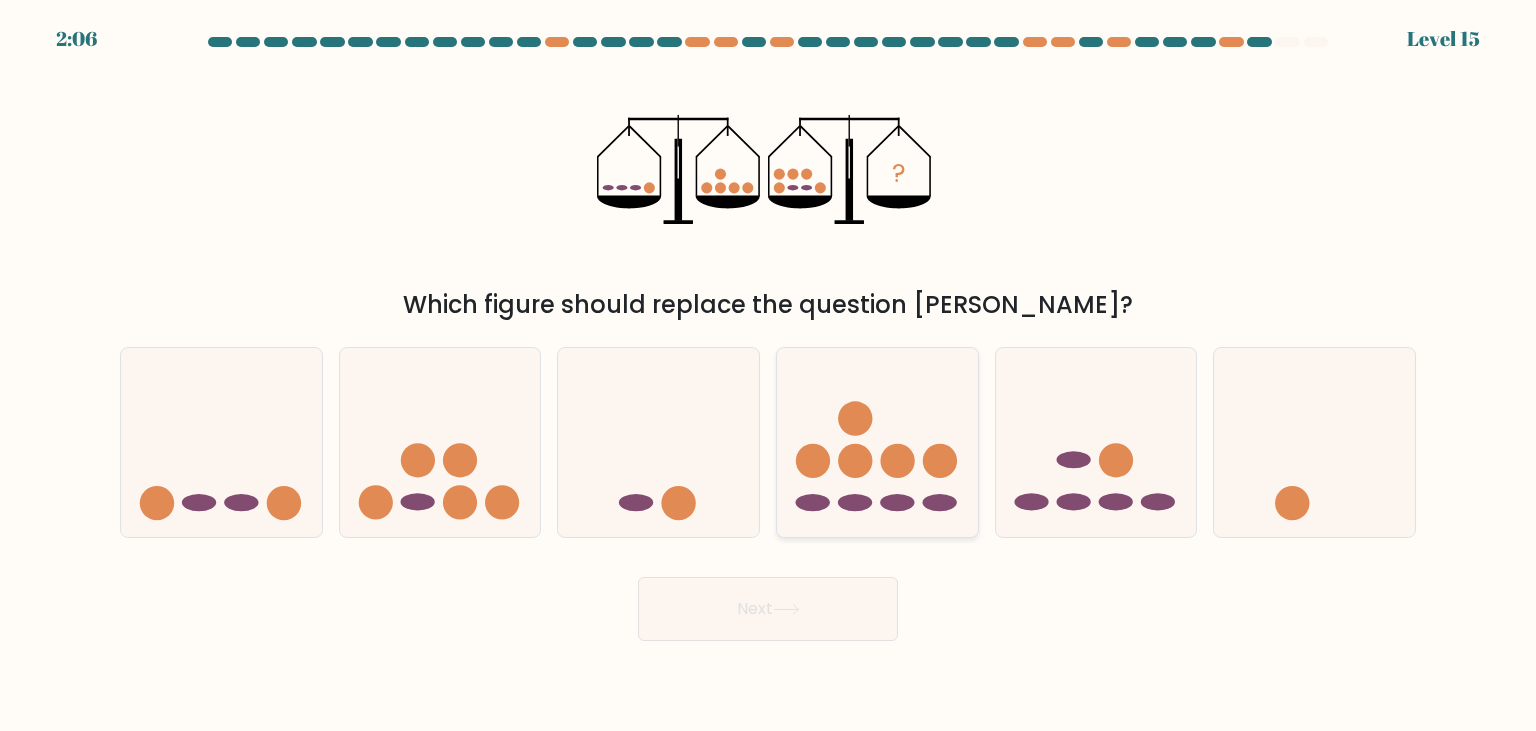 click 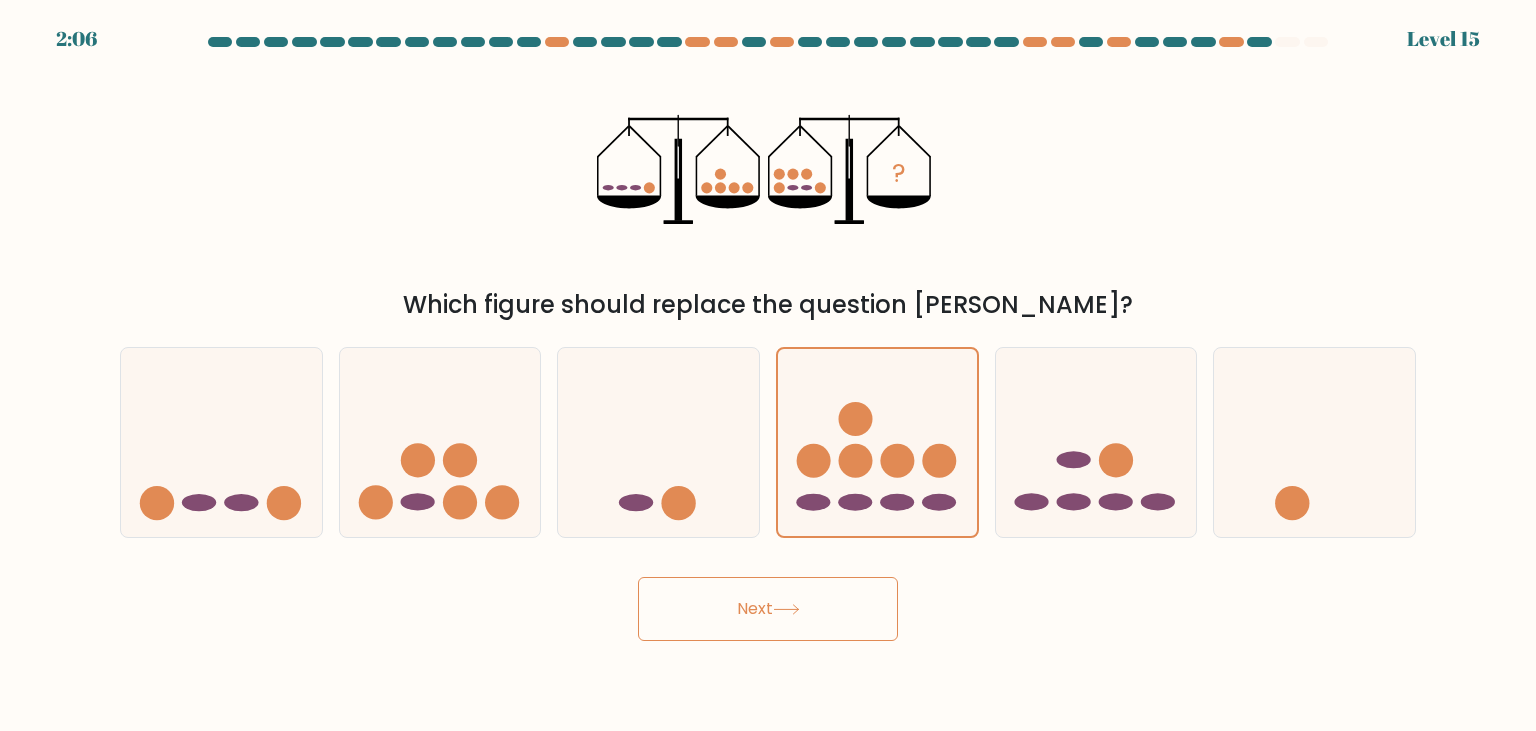 click on "Next" at bounding box center (768, 609) 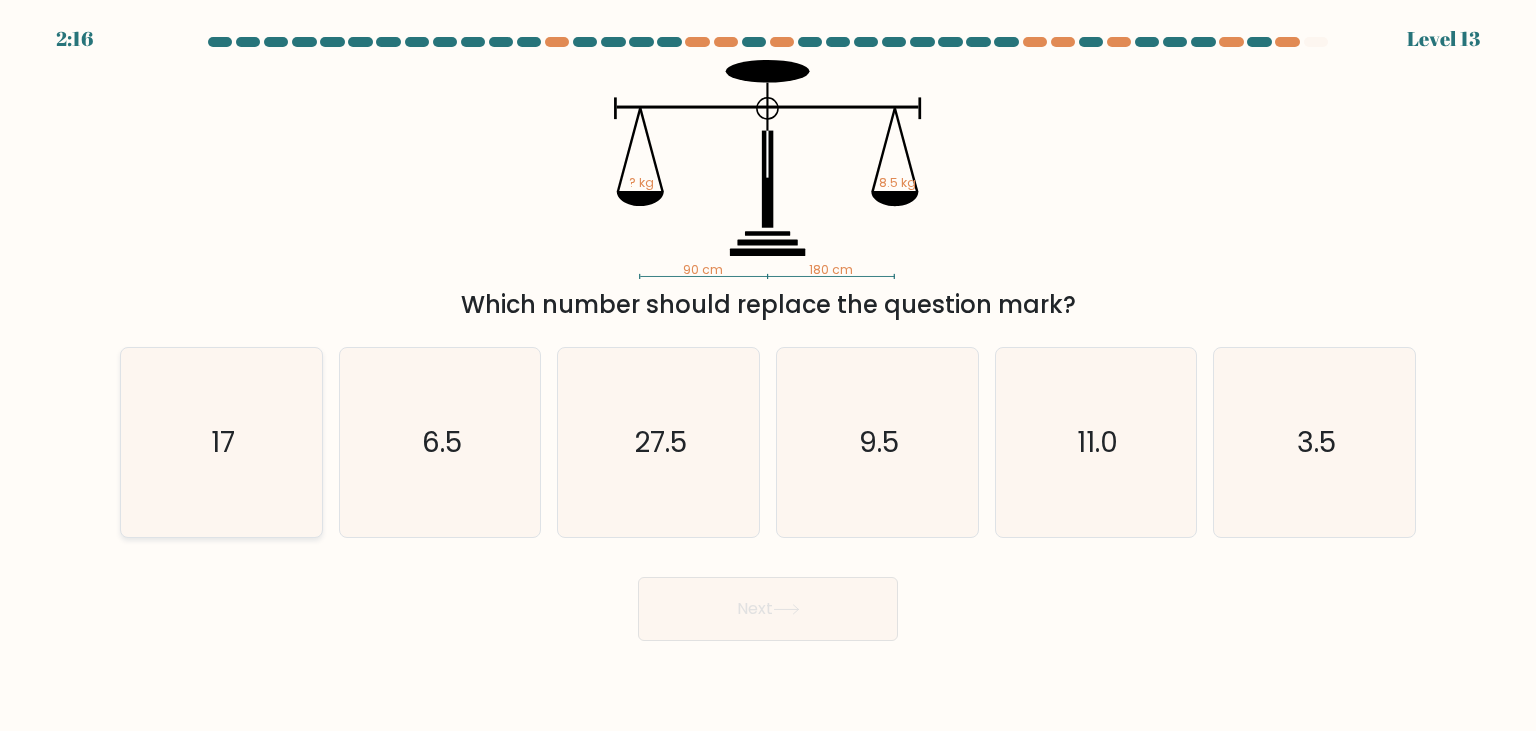 click on "17" 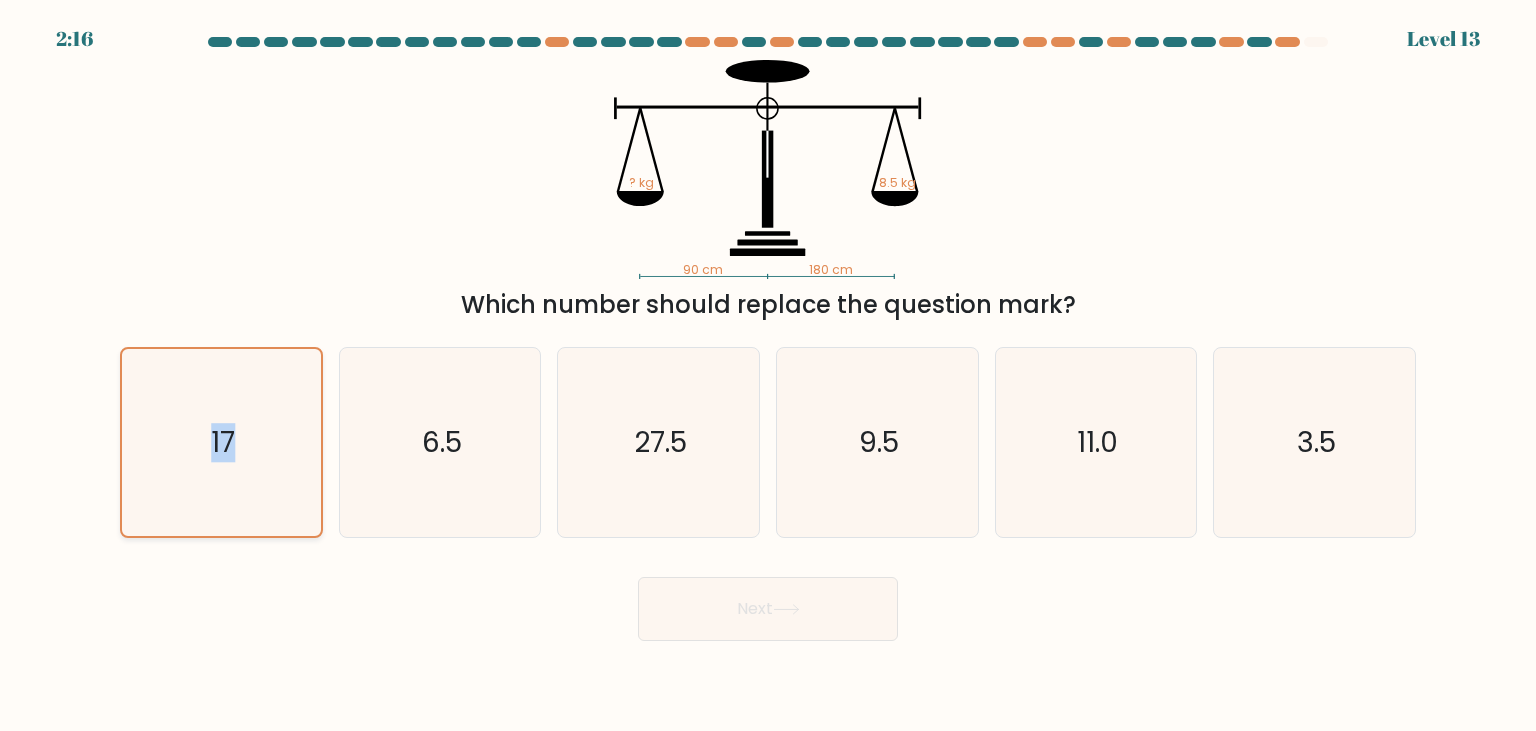 click on "17" 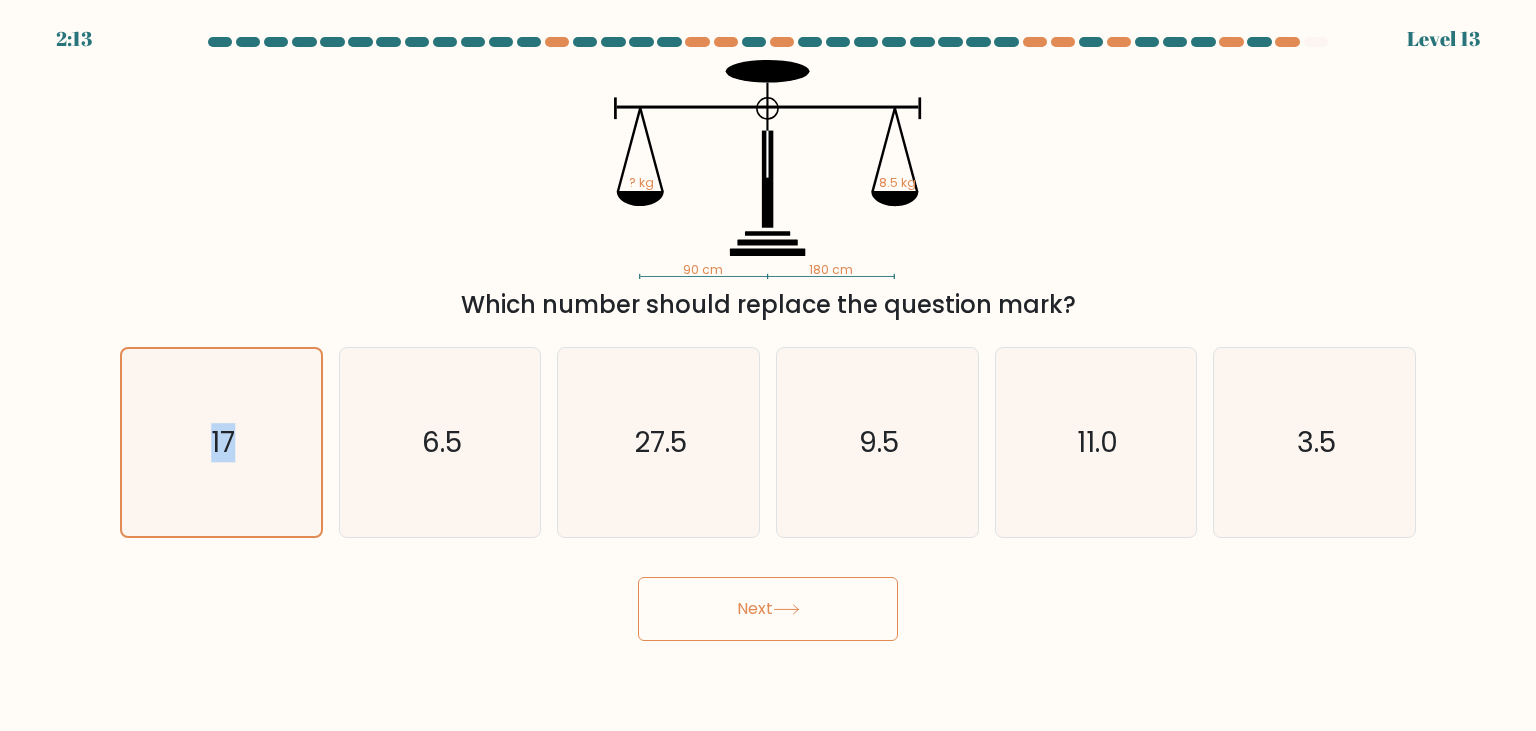 click 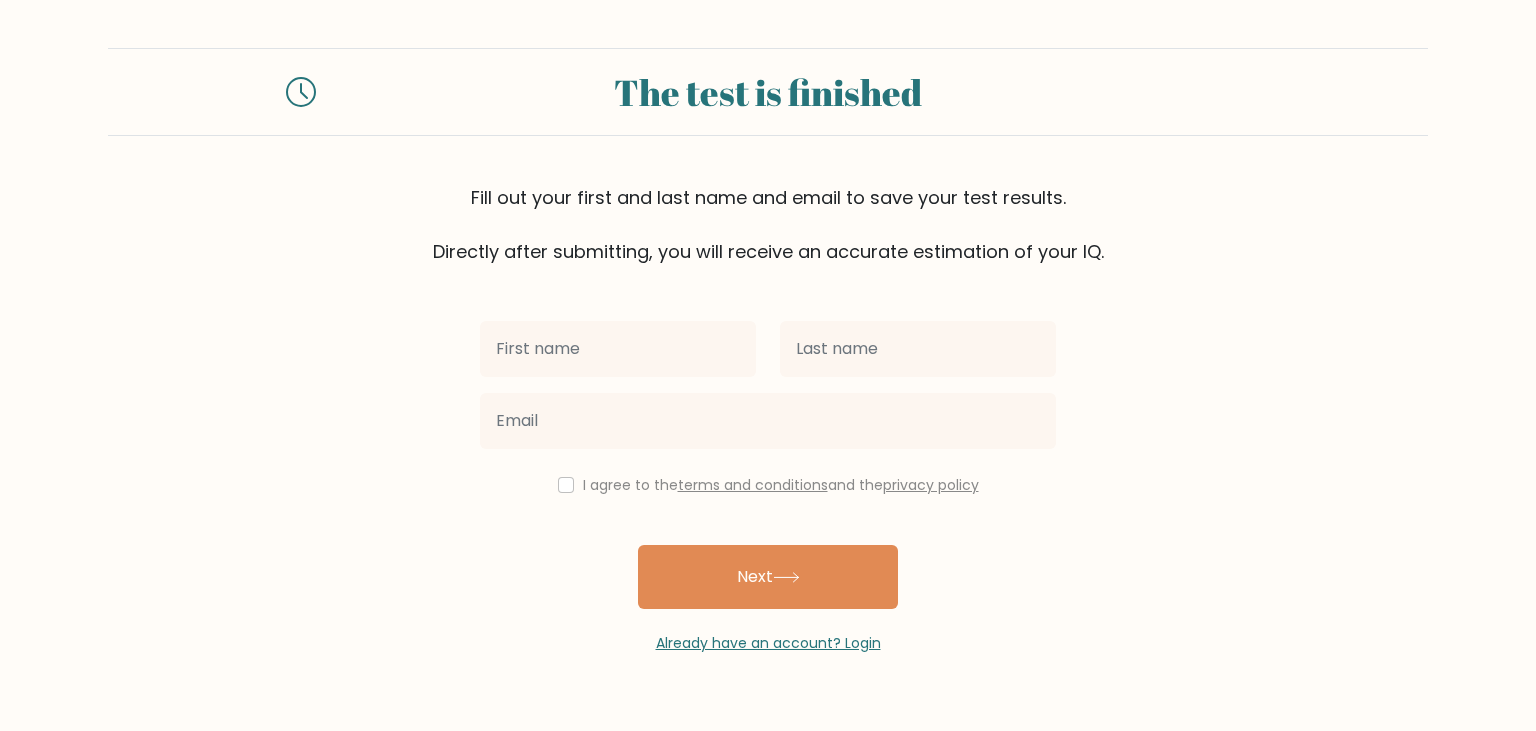 scroll, scrollTop: 0, scrollLeft: 0, axis: both 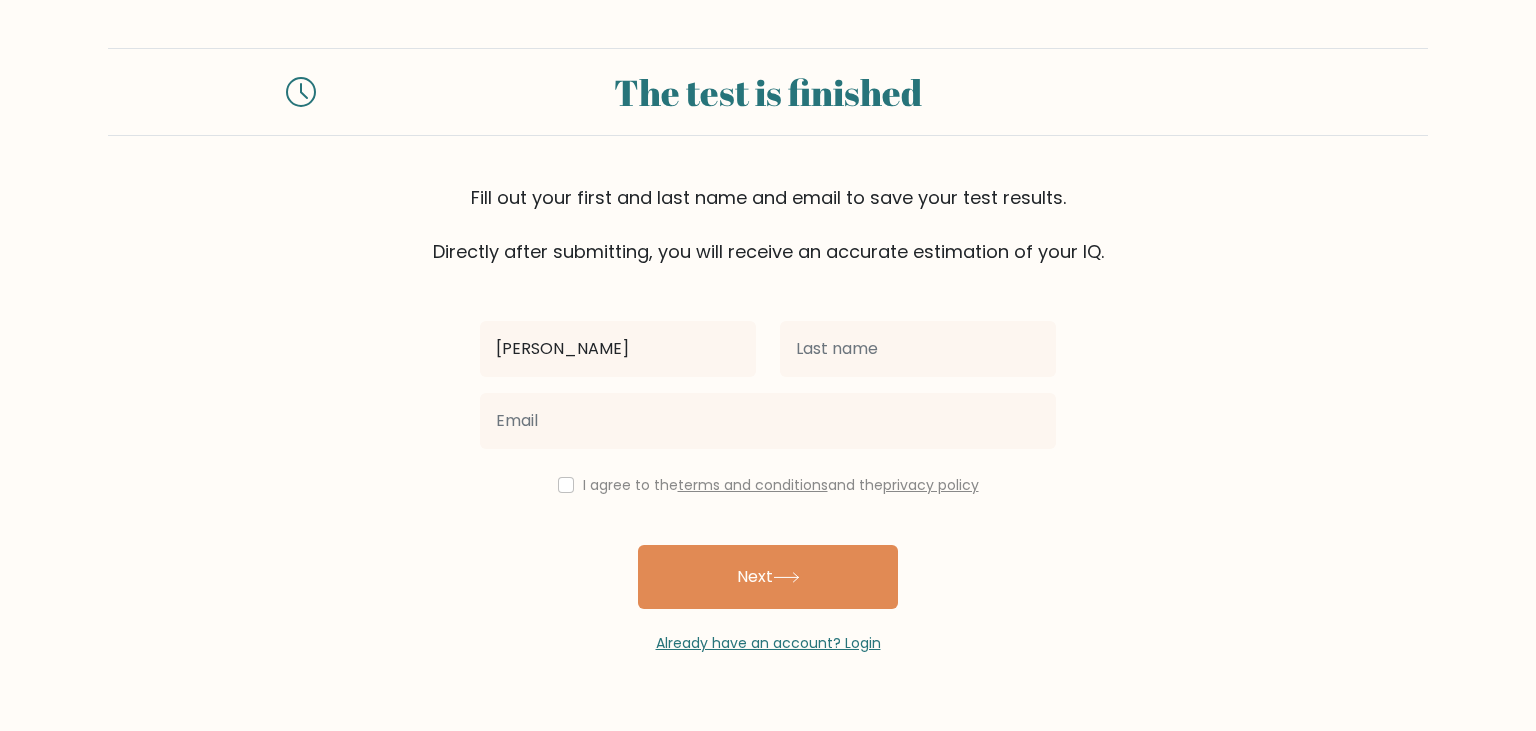 type on "[PERSON_NAME]" 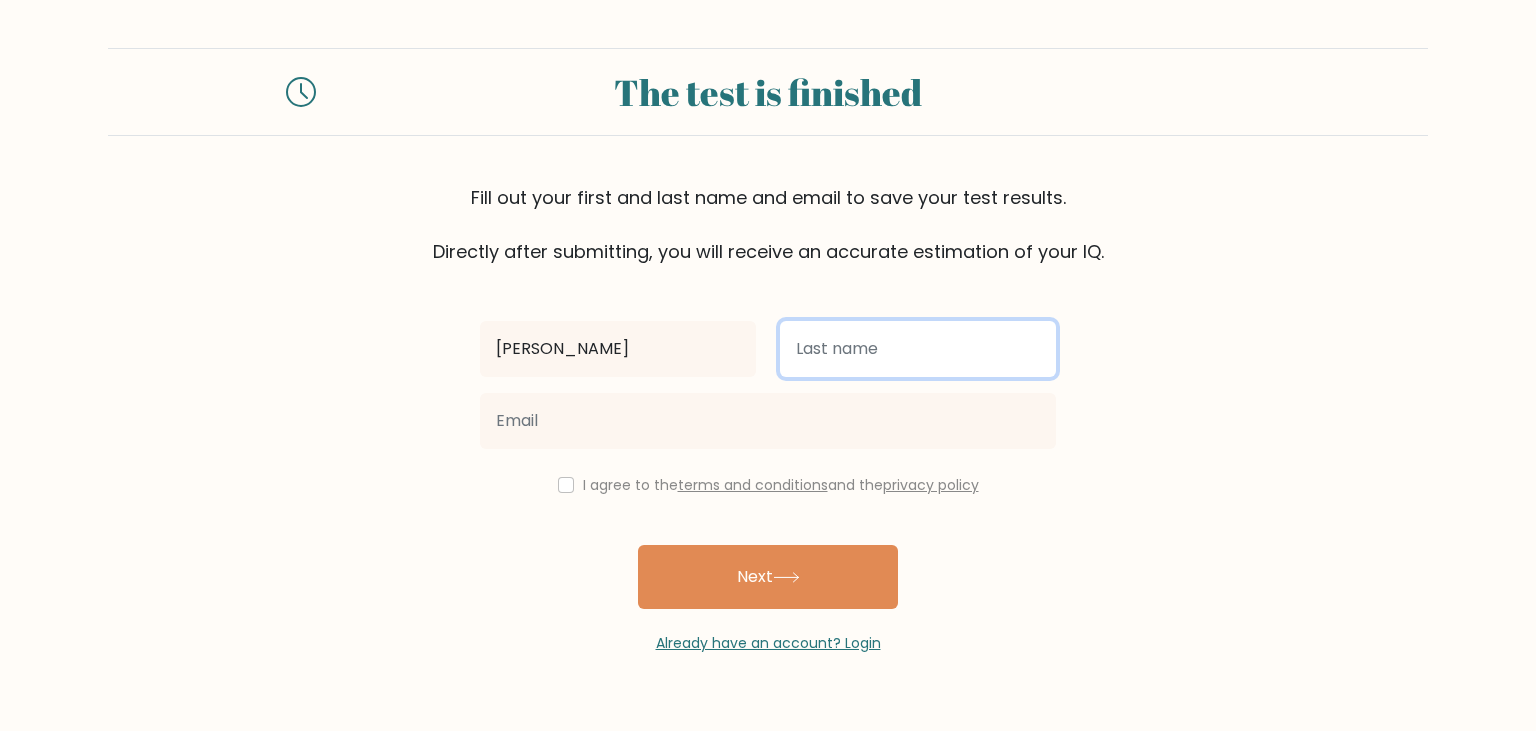 click at bounding box center [918, 349] 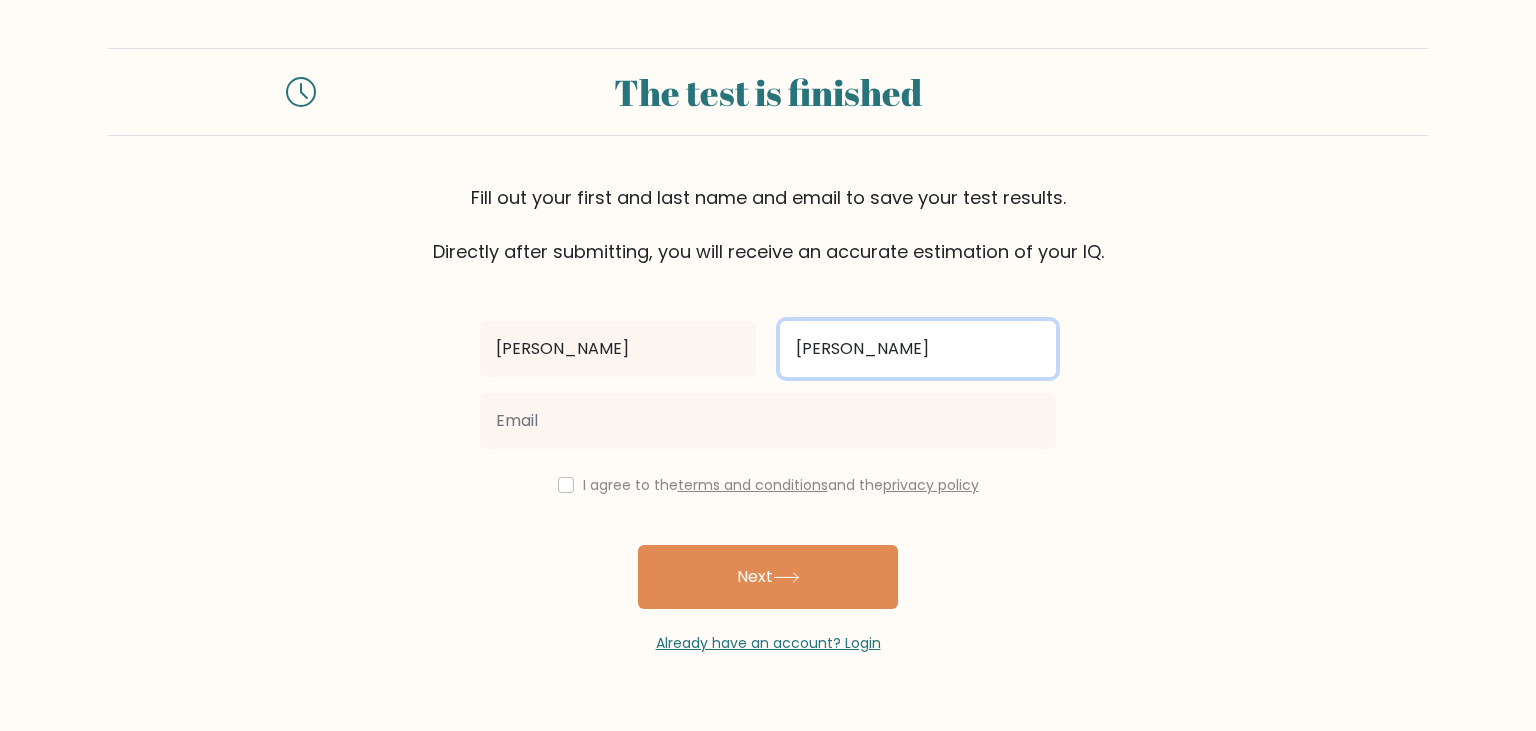 type on "Mendez" 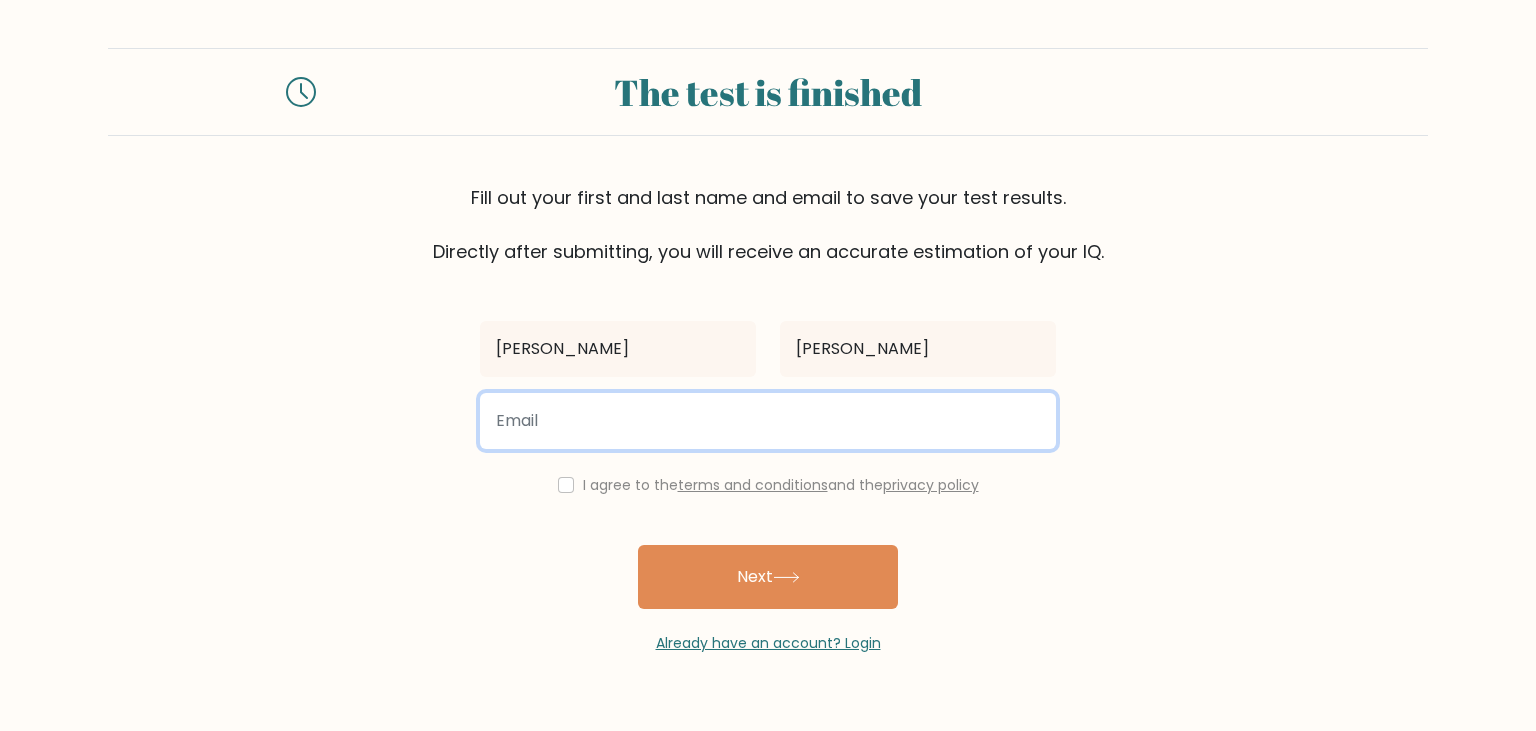 click at bounding box center (768, 421) 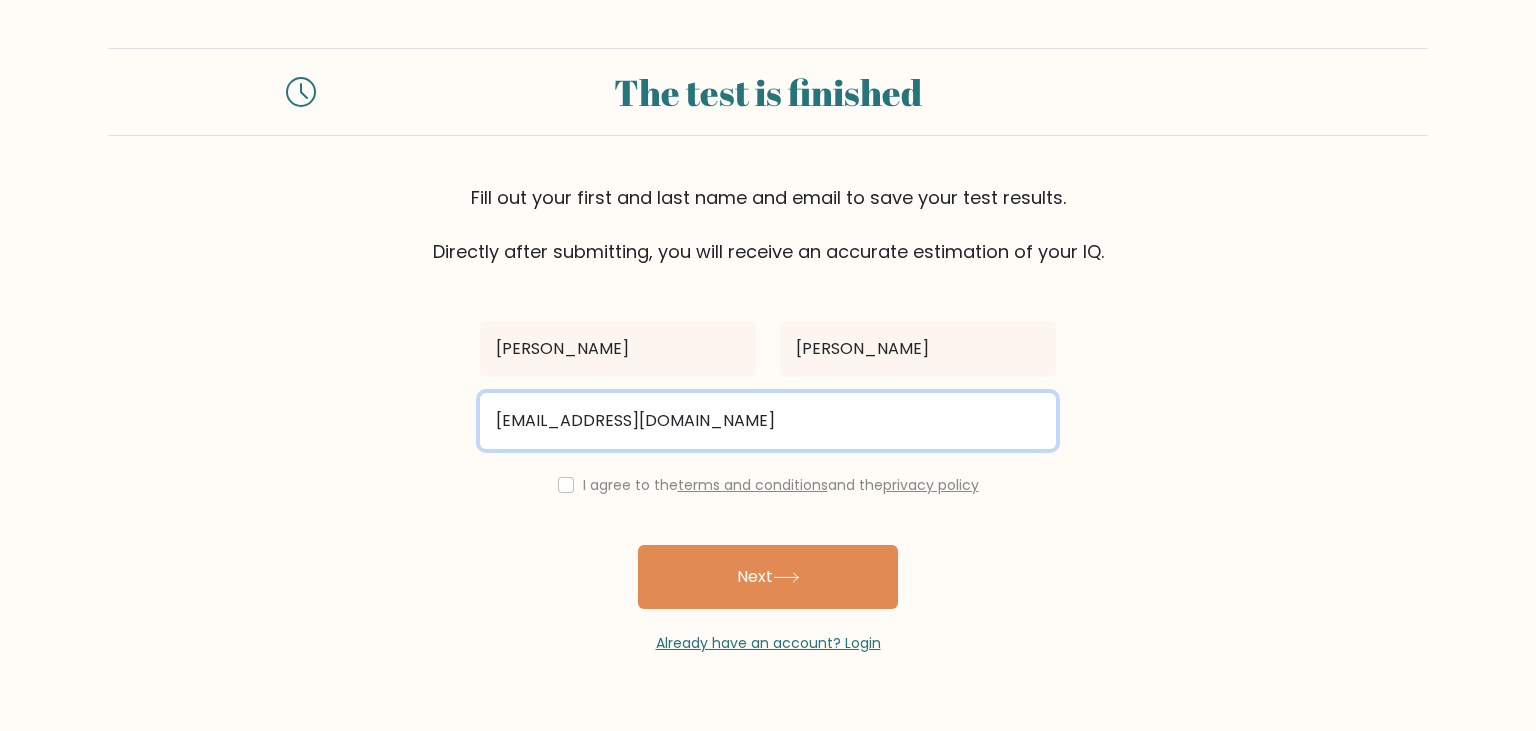 type on "sempiter147@gmail.com" 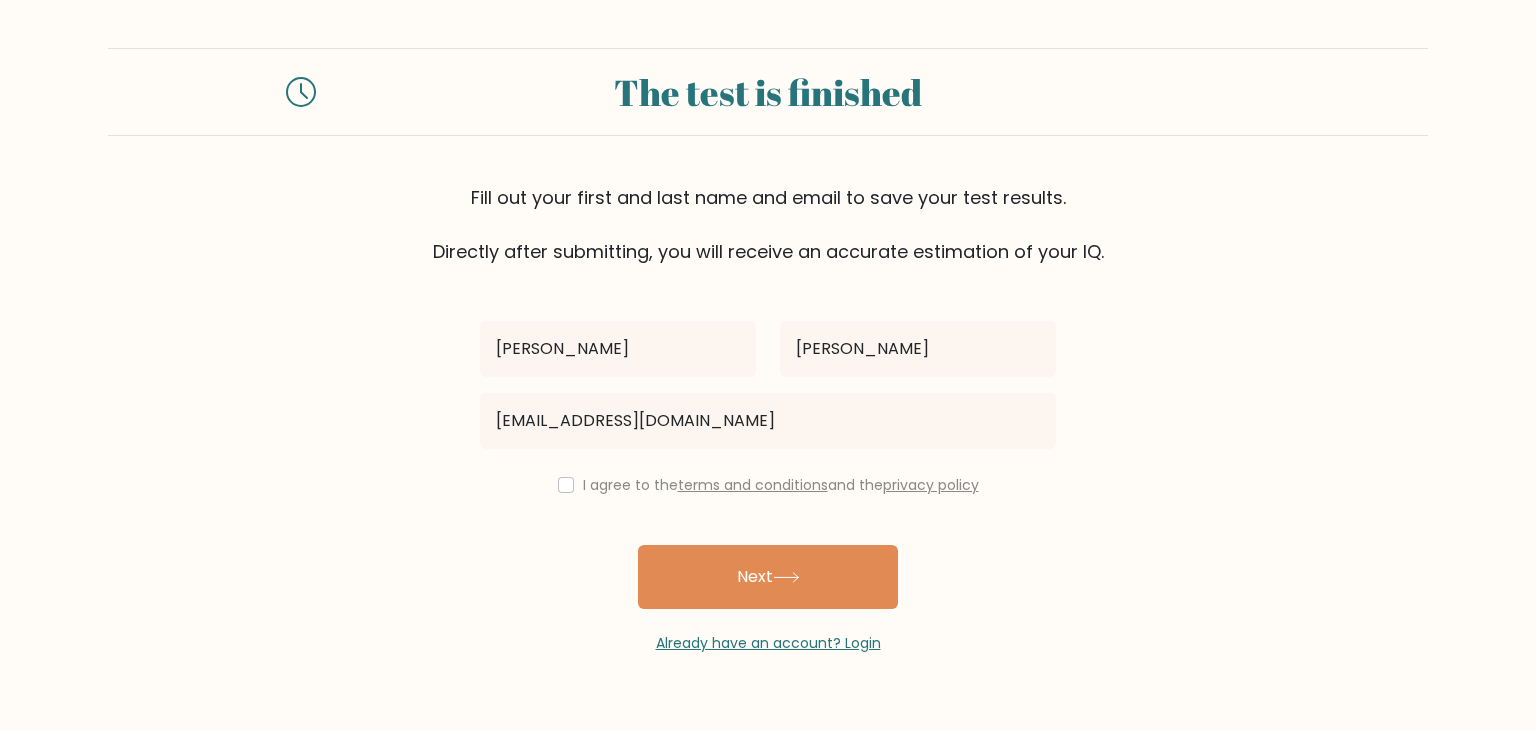 click on "I agree to the  terms and conditions  and the  privacy policy" at bounding box center (768, 485) 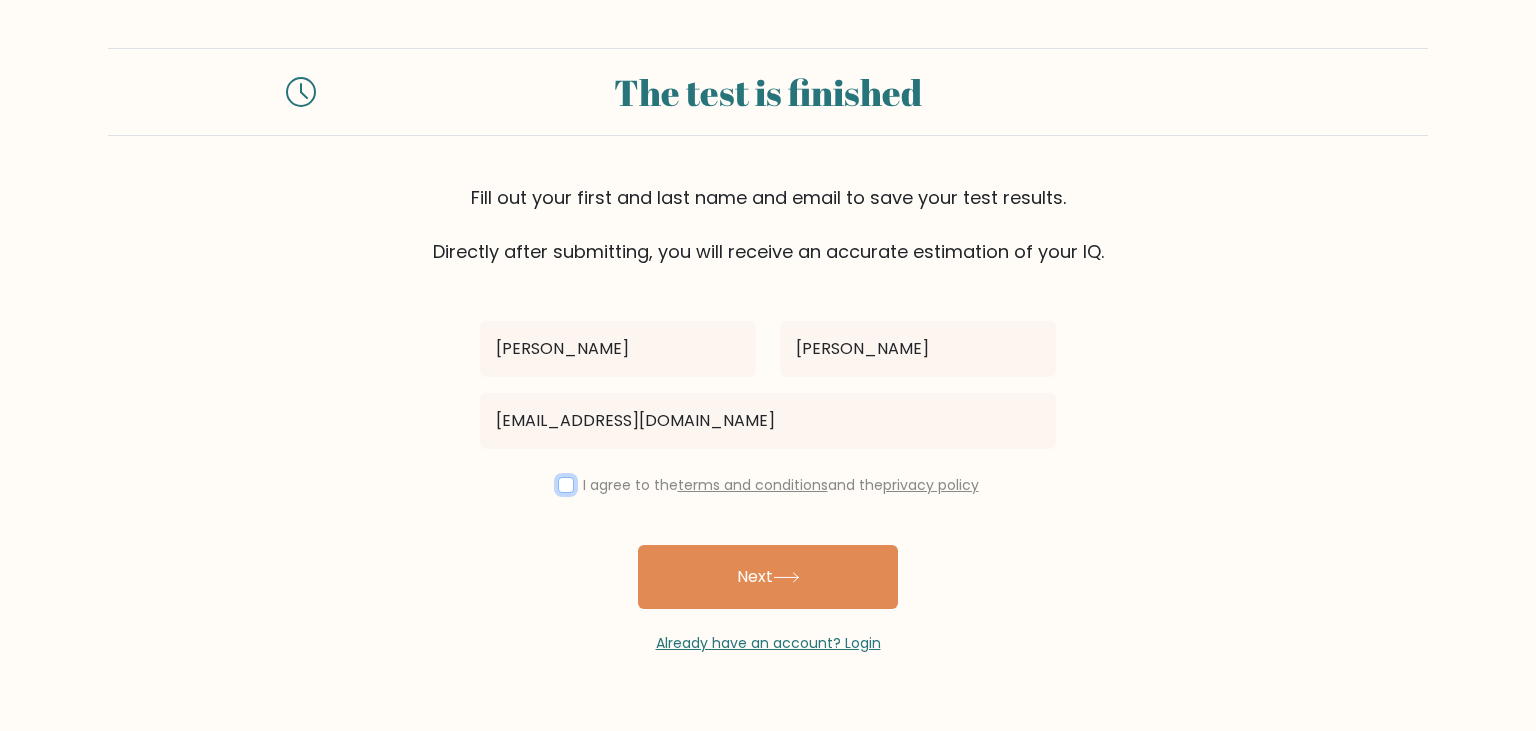 click at bounding box center [566, 485] 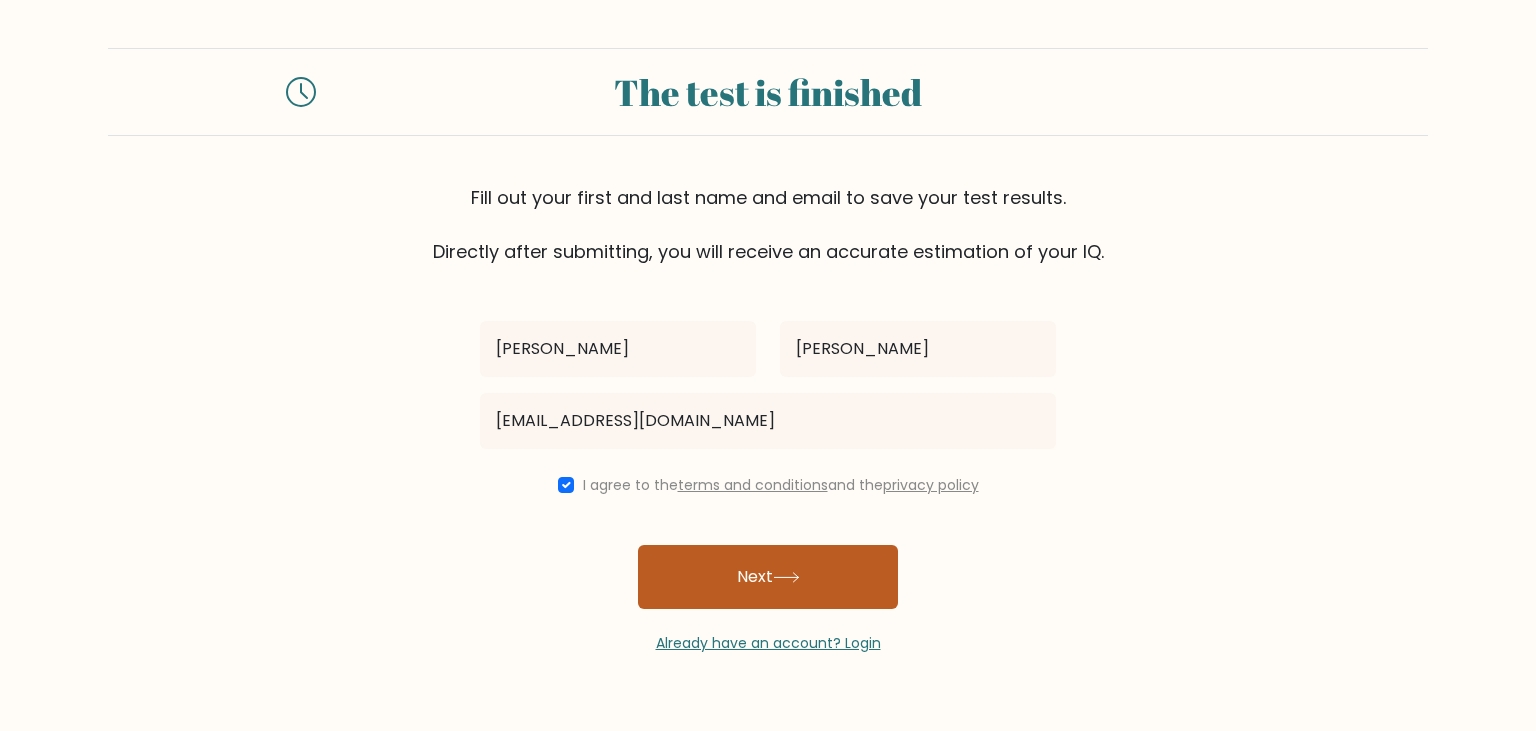 click on "Next" at bounding box center [768, 577] 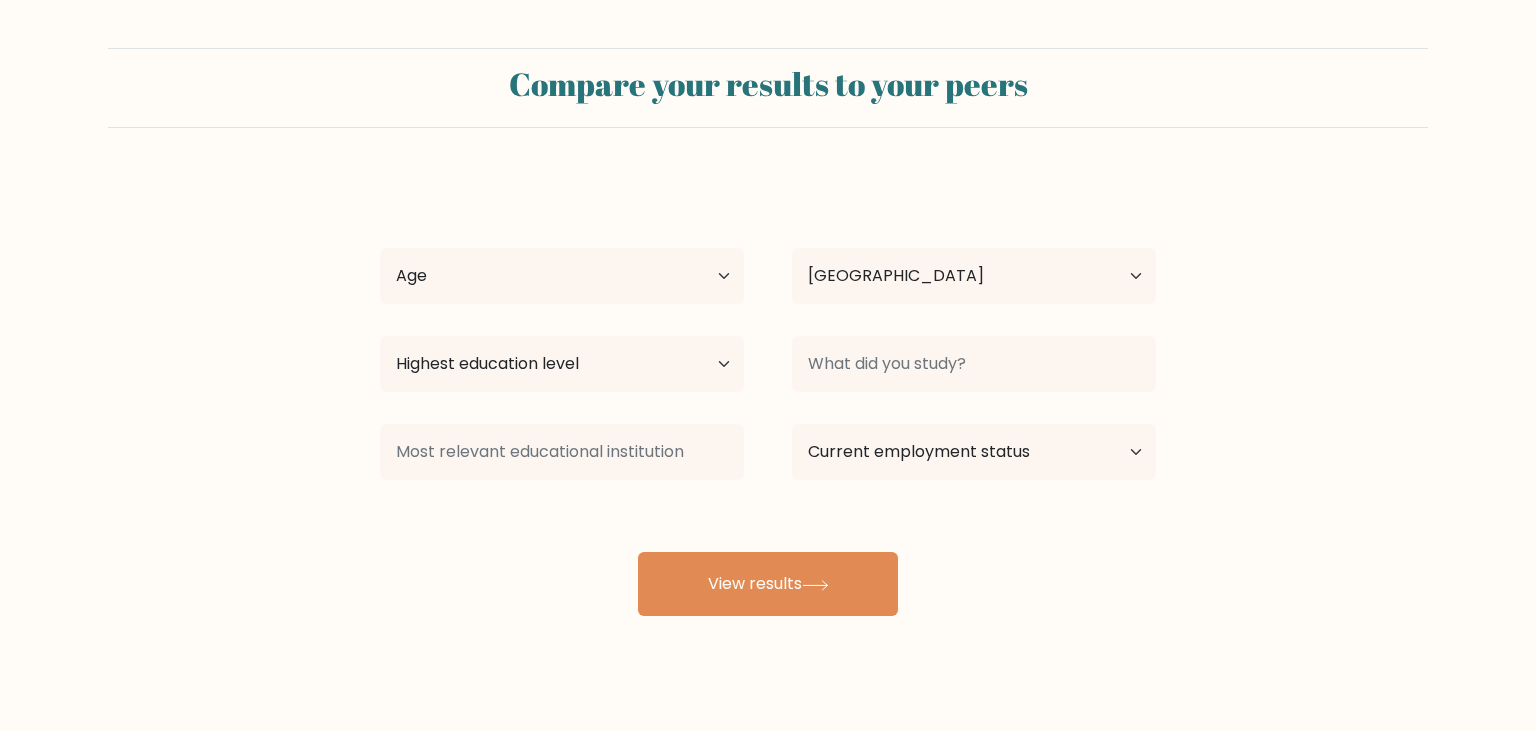 select on "VE" 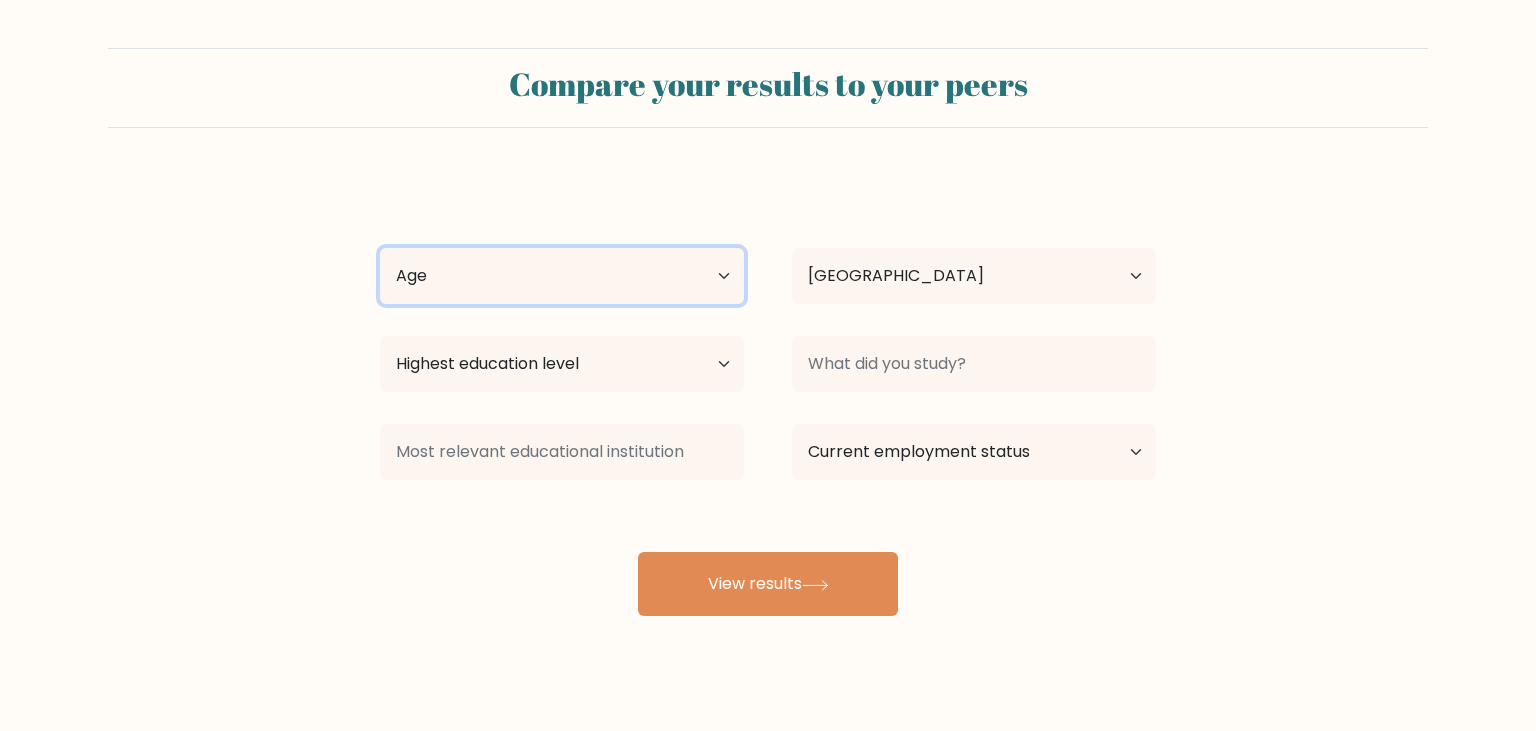 click on "Age
Under 18 years old
18-24 years old
25-34 years old
35-44 years old
45-54 years old
55-64 years old
65 years old and above" at bounding box center [562, 276] 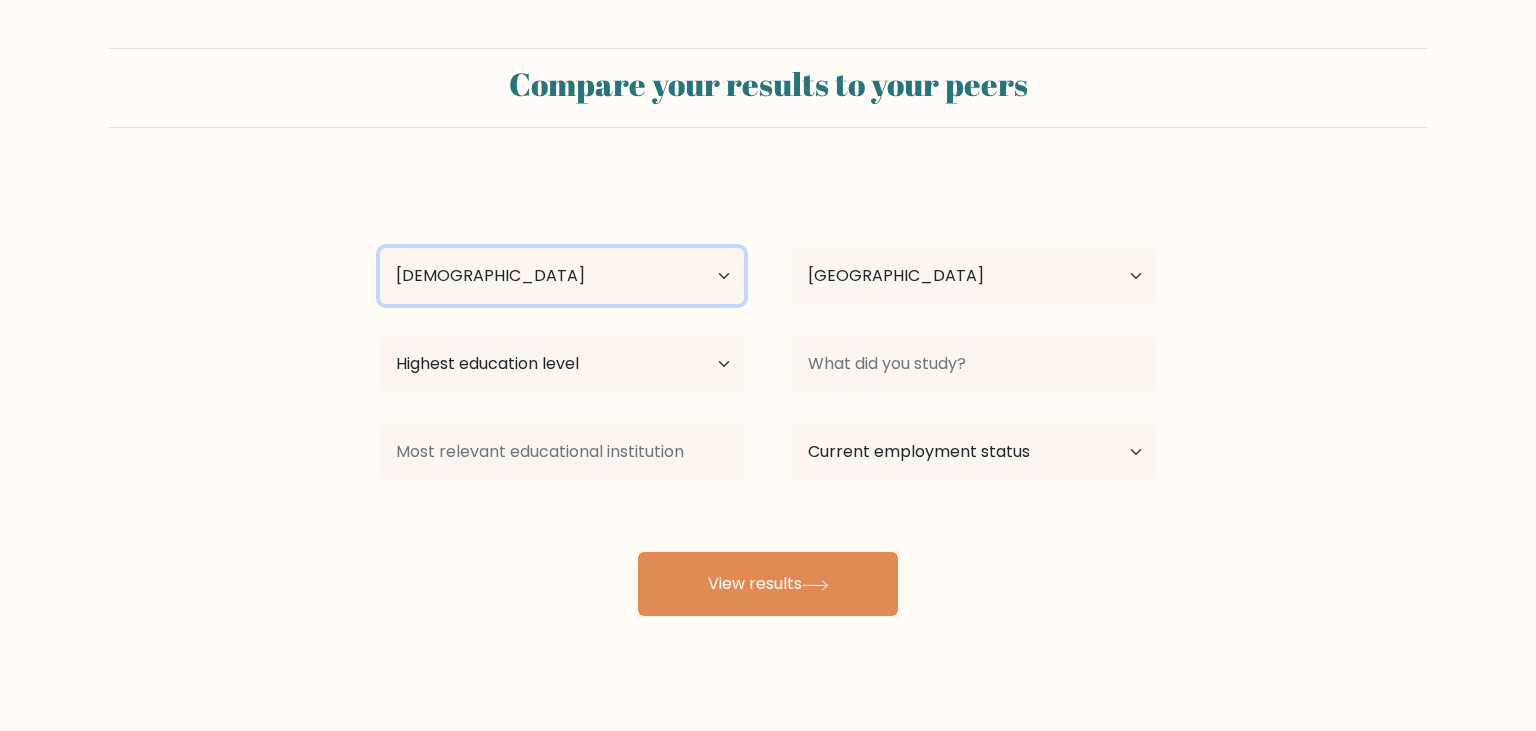 click on "25-34 years old" at bounding box center [0, 0] 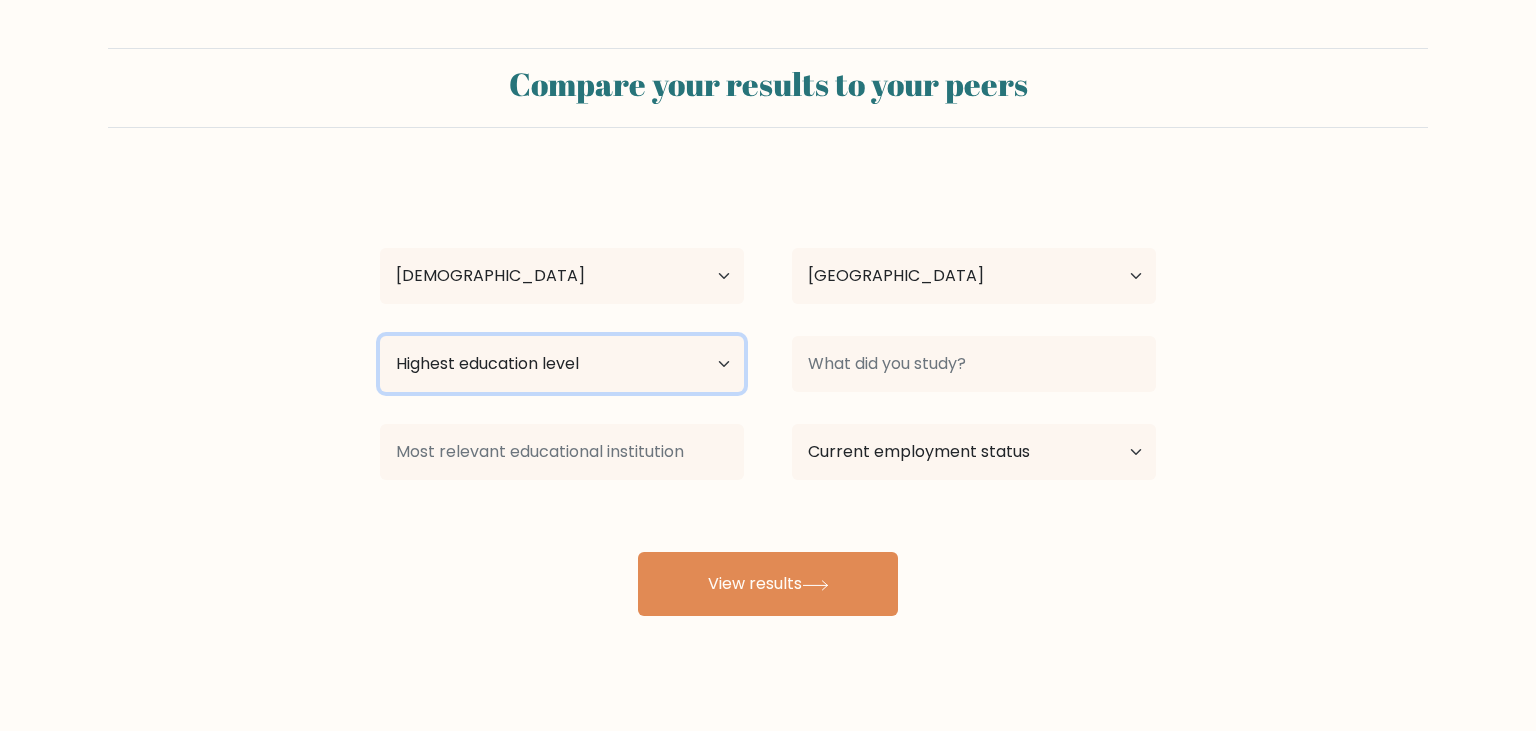 click on "Highest education level
No schooling
Primary
Lower Secondary
Upper Secondary
Occupation Specific
Bachelor's degree
Master's degree
Doctoral degree" at bounding box center (562, 364) 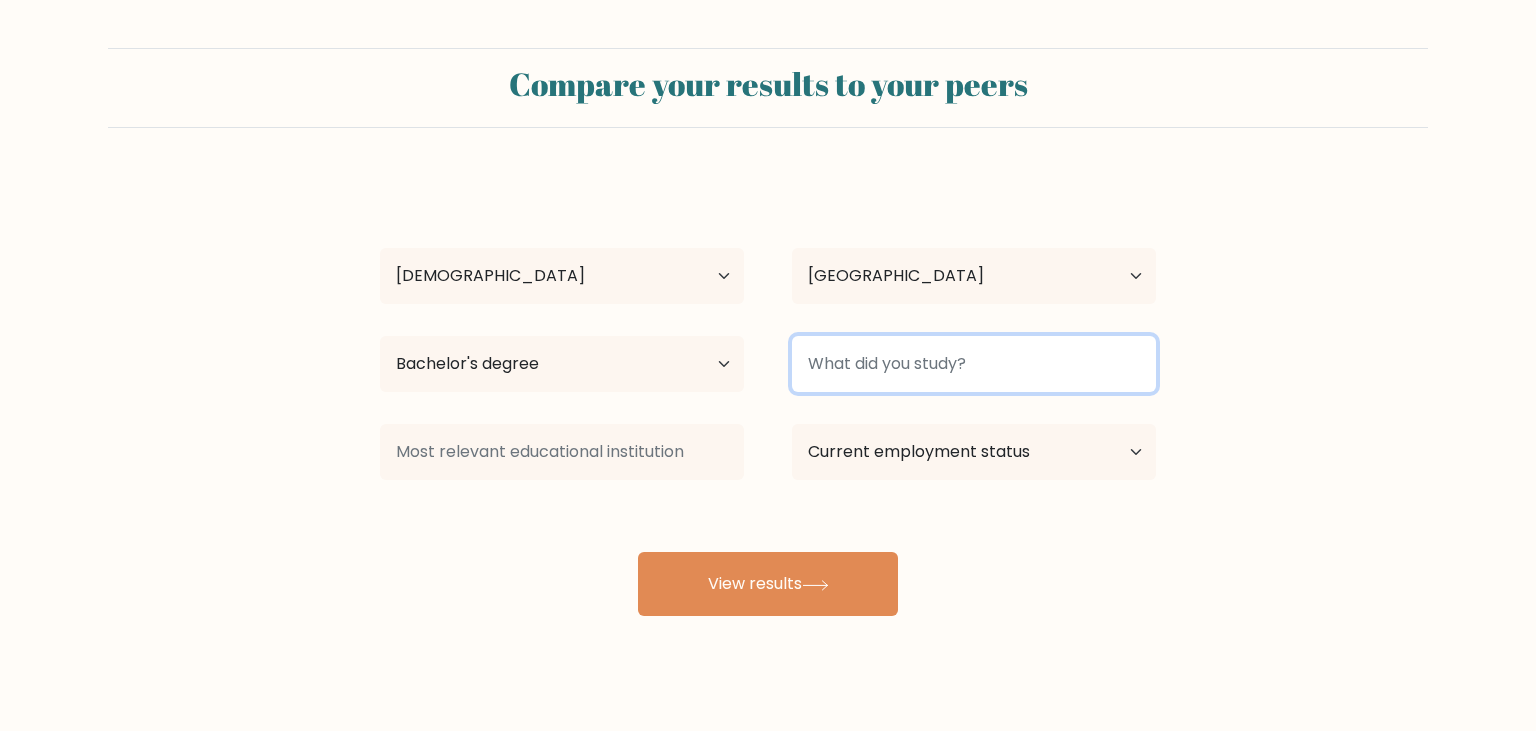 click at bounding box center (974, 364) 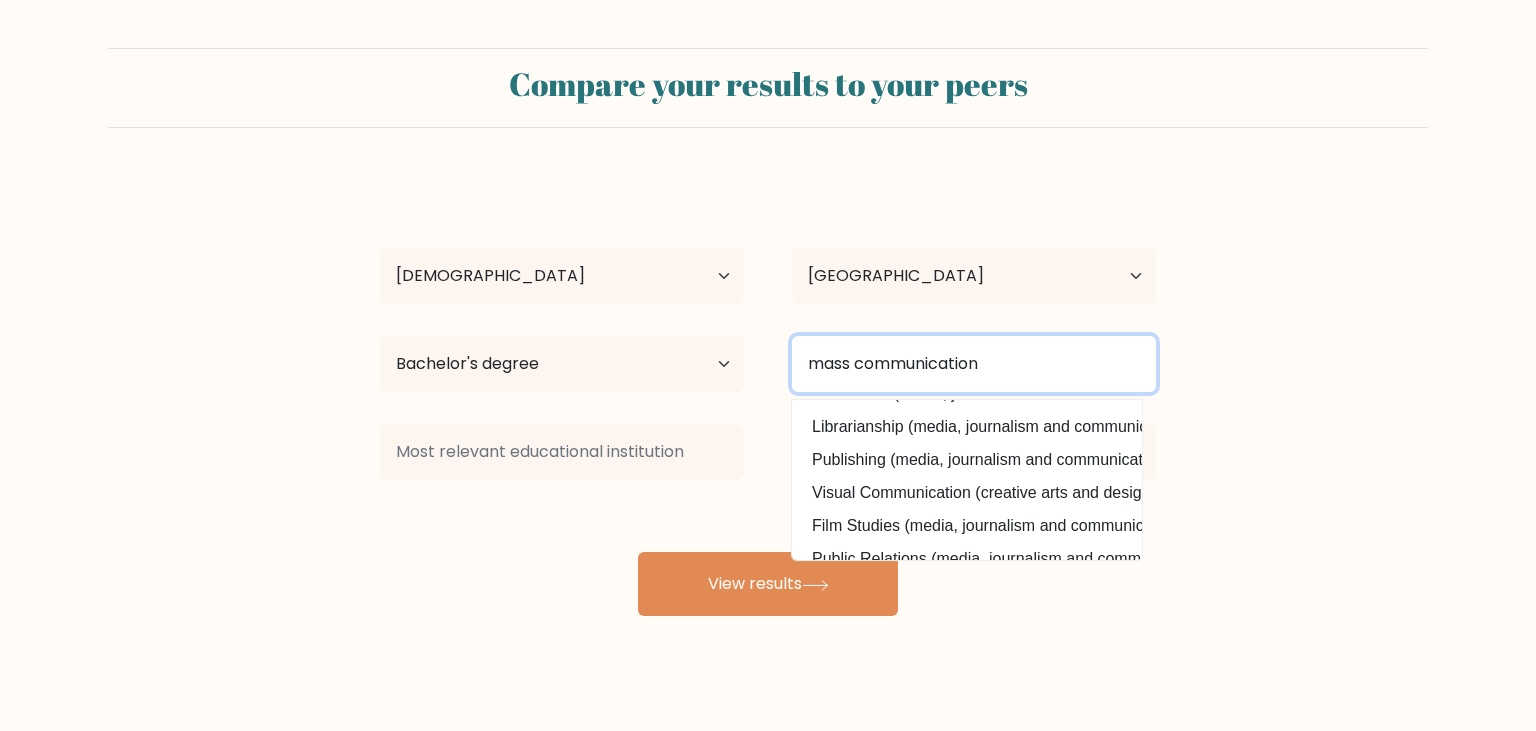 scroll, scrollTop: 106, scrollLeft: 0, axis: vertical 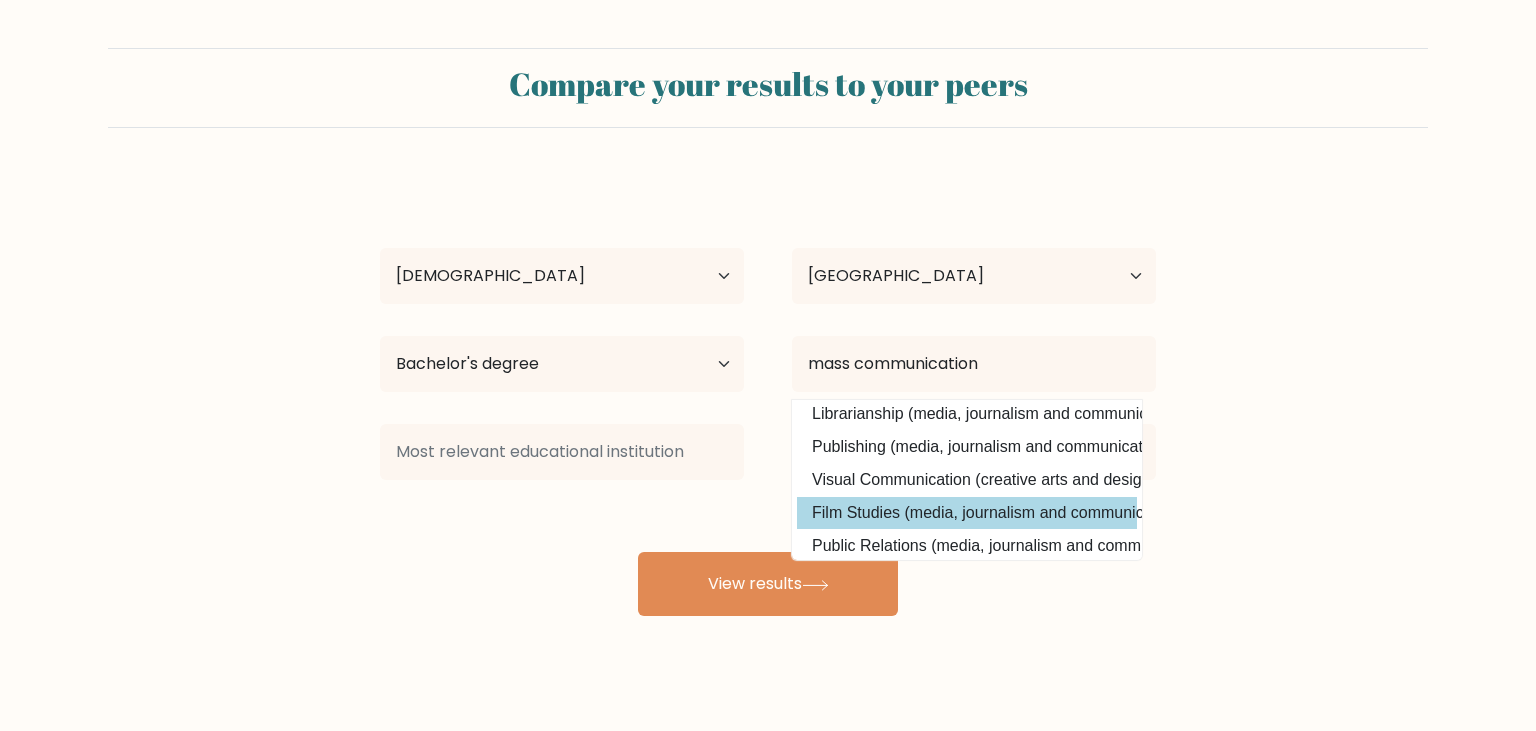click on "Film Studies (media, journalism and communications)" at bounding box center [967, 513] 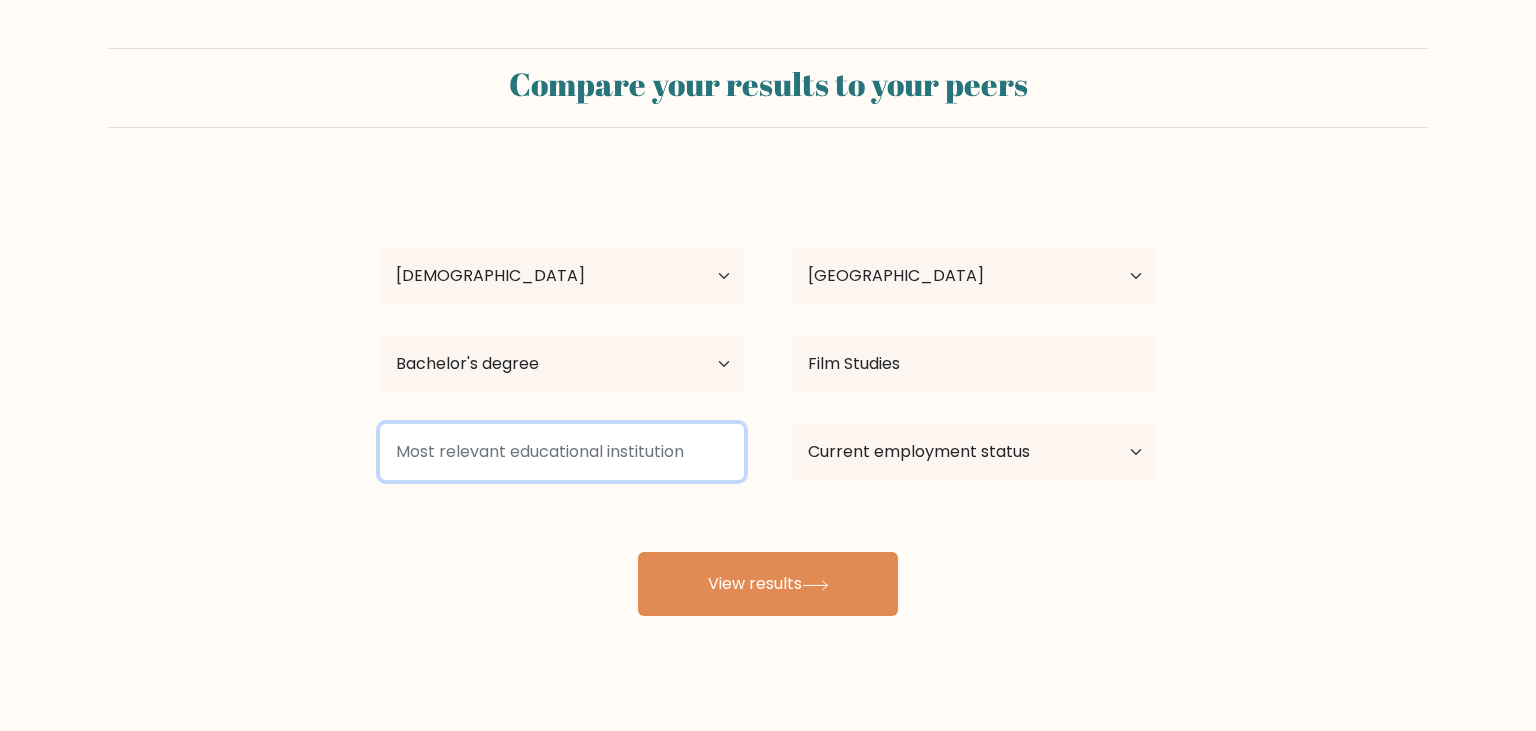 click at bounding box center (562, 452) 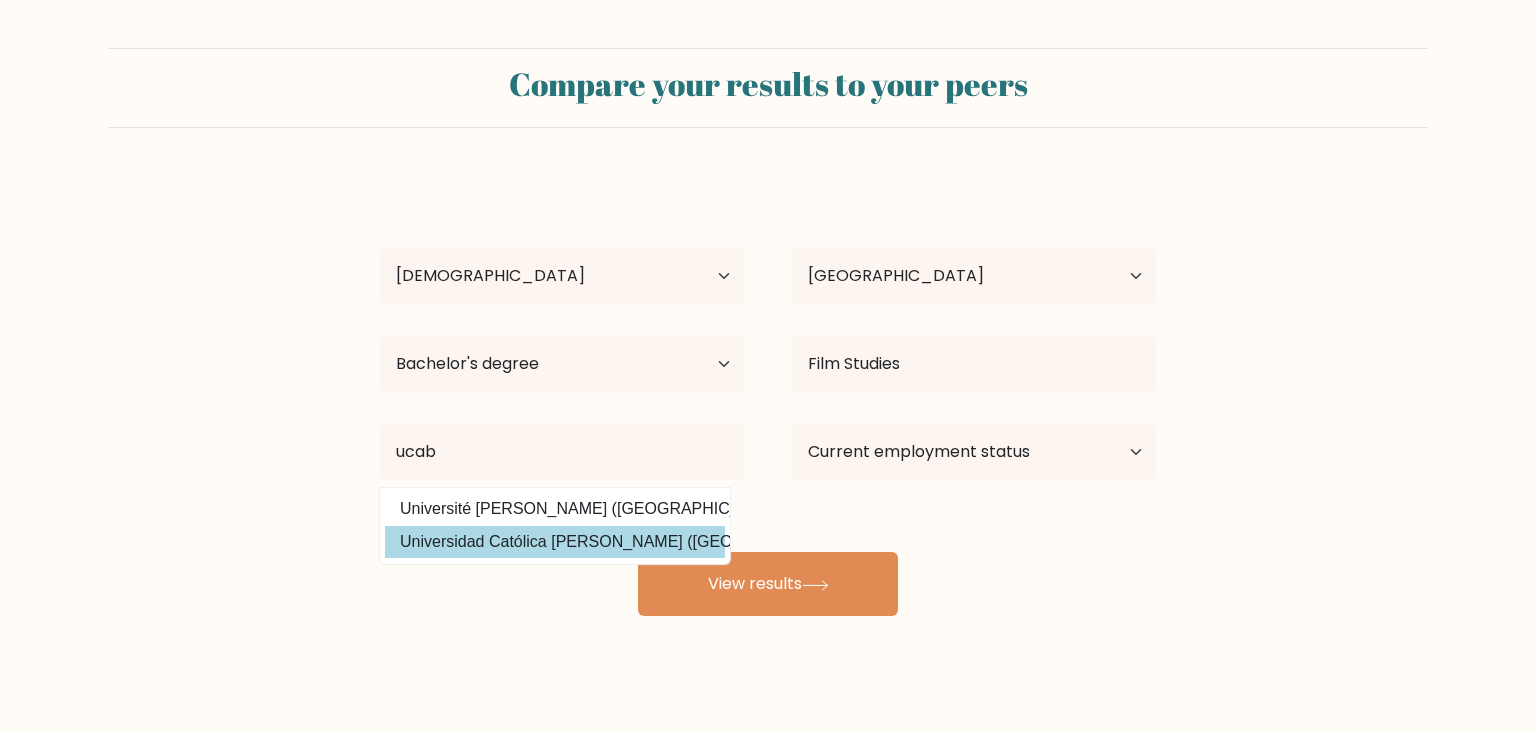 click on "Universidad Católica Andres Bello (Venezuela)" at bounding box center [555, 542] 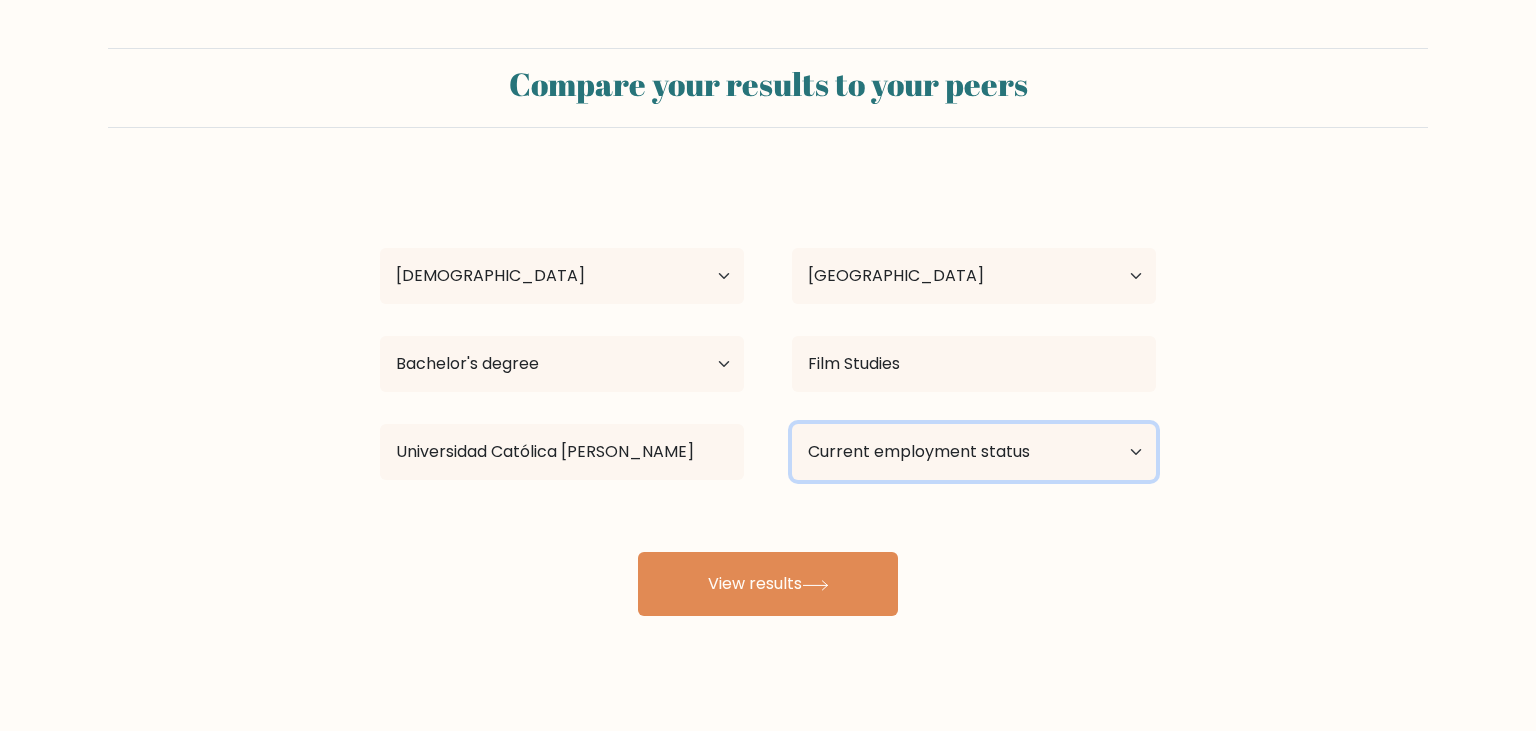 click on "Current employment status
Employed
Student
Retired
Other / prefer not to answer" at bounding box center (974, 452) 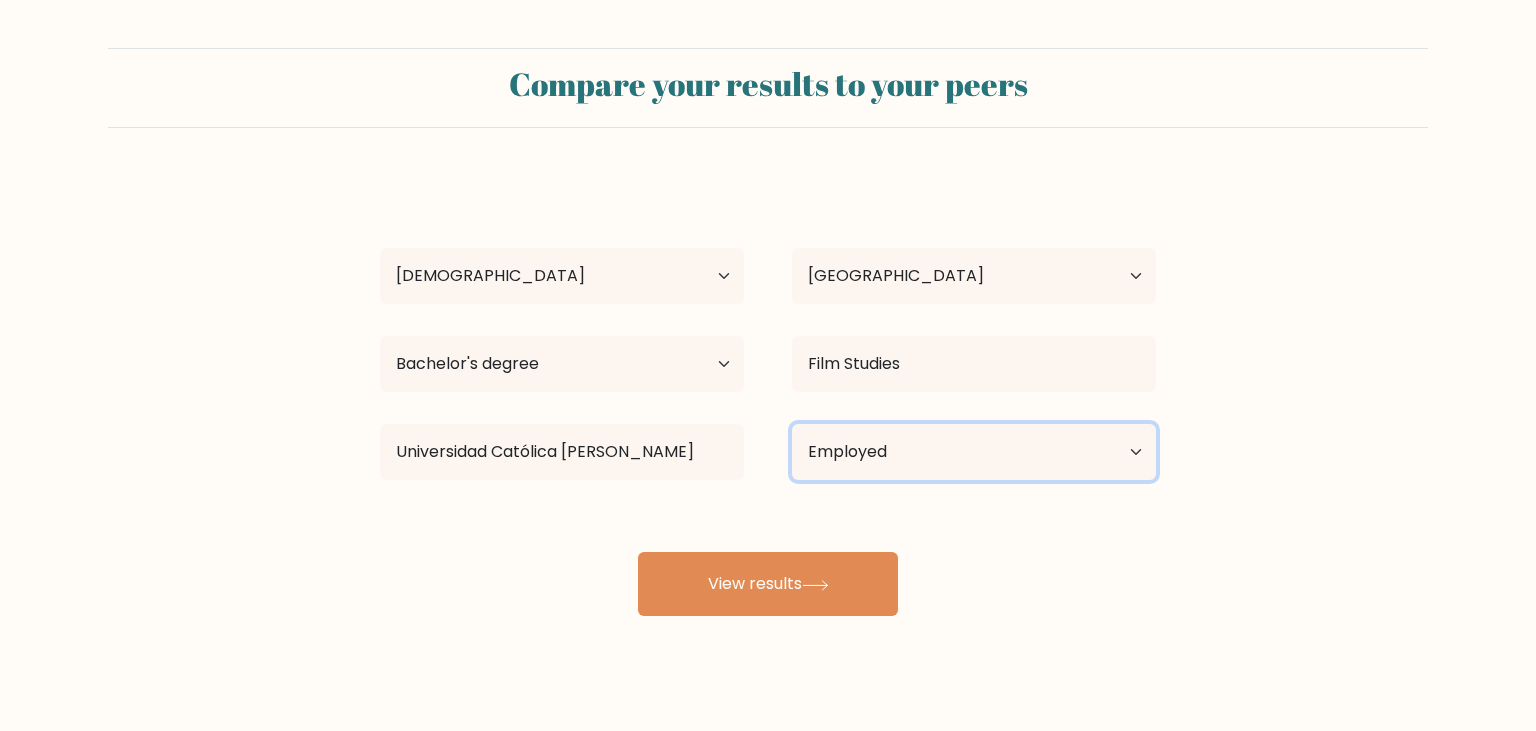 click on "Employed" at bounding box center [0, 0] 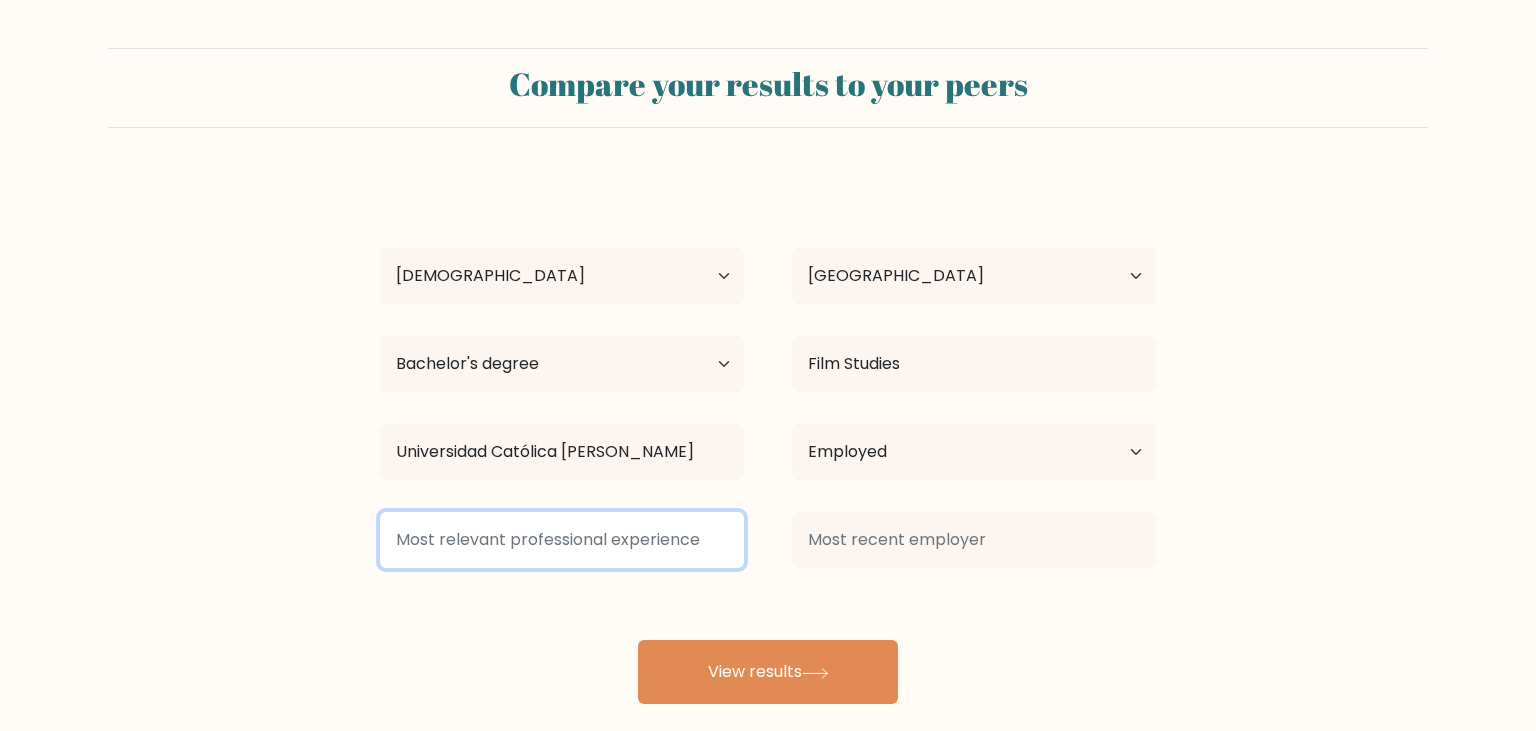 click at bounding box center [562, 540] 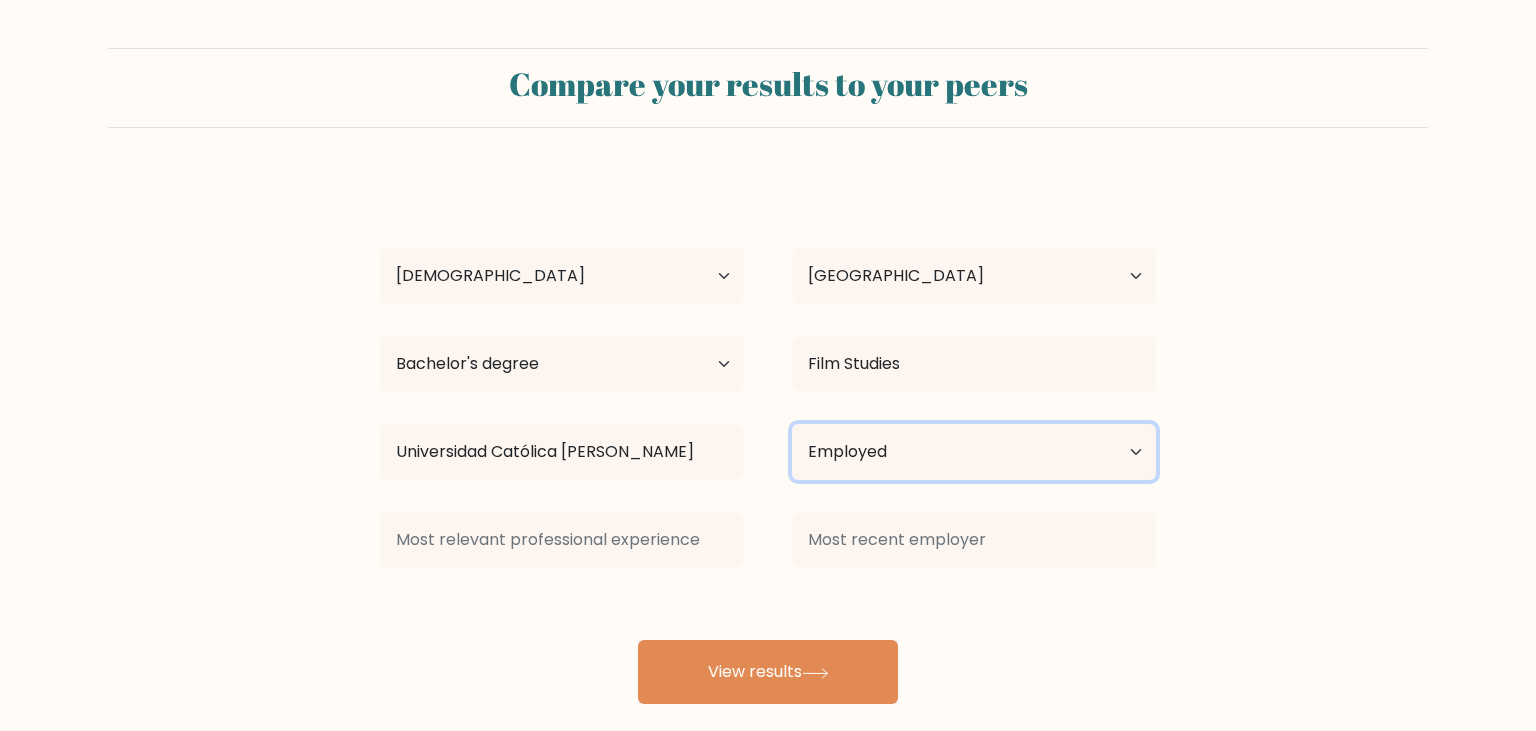 click on "Current employment status
Employed
Student
Retired
Other / prefer not to answer" at bounding box center (974, 452) 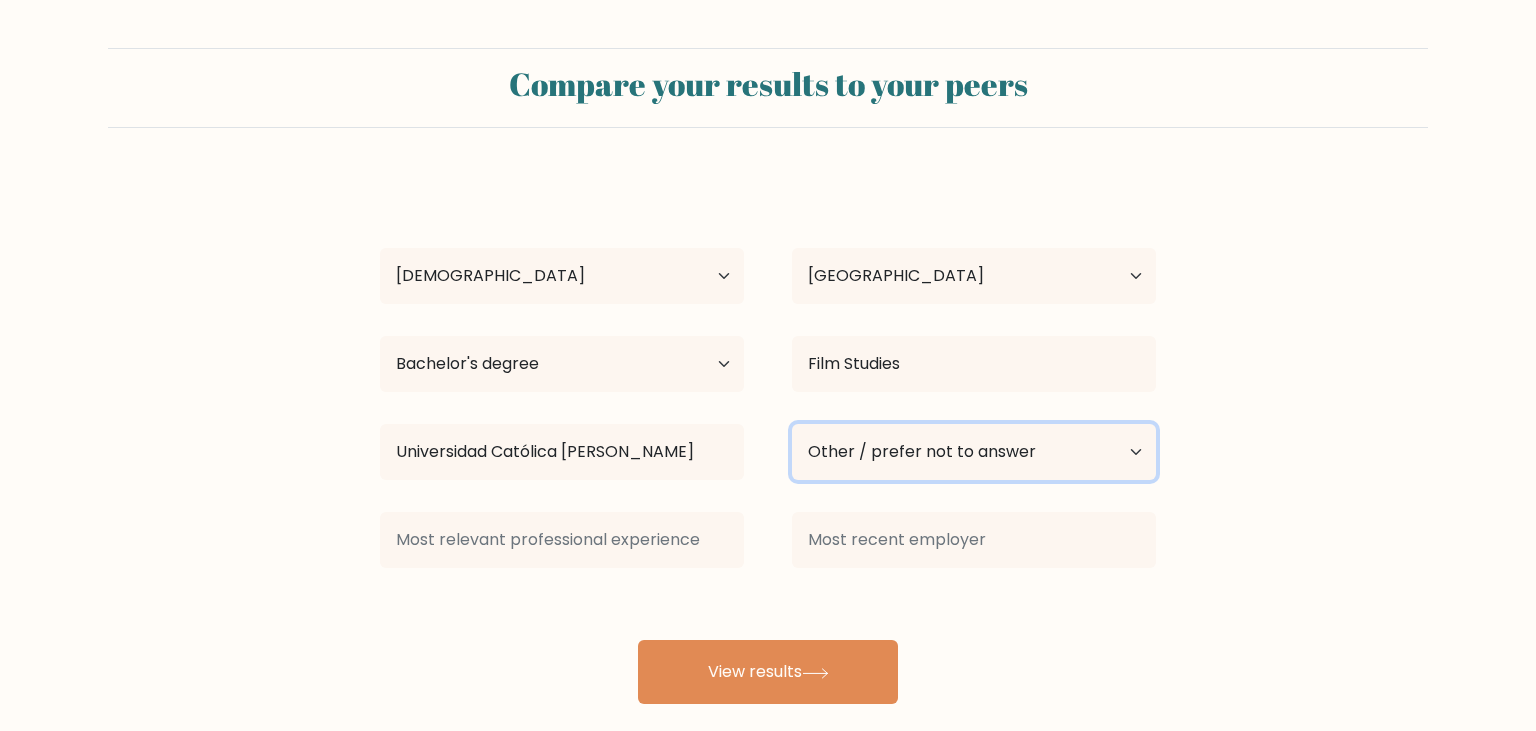 click on "Other / prefer not to answer" at bounding box center [0, 0] 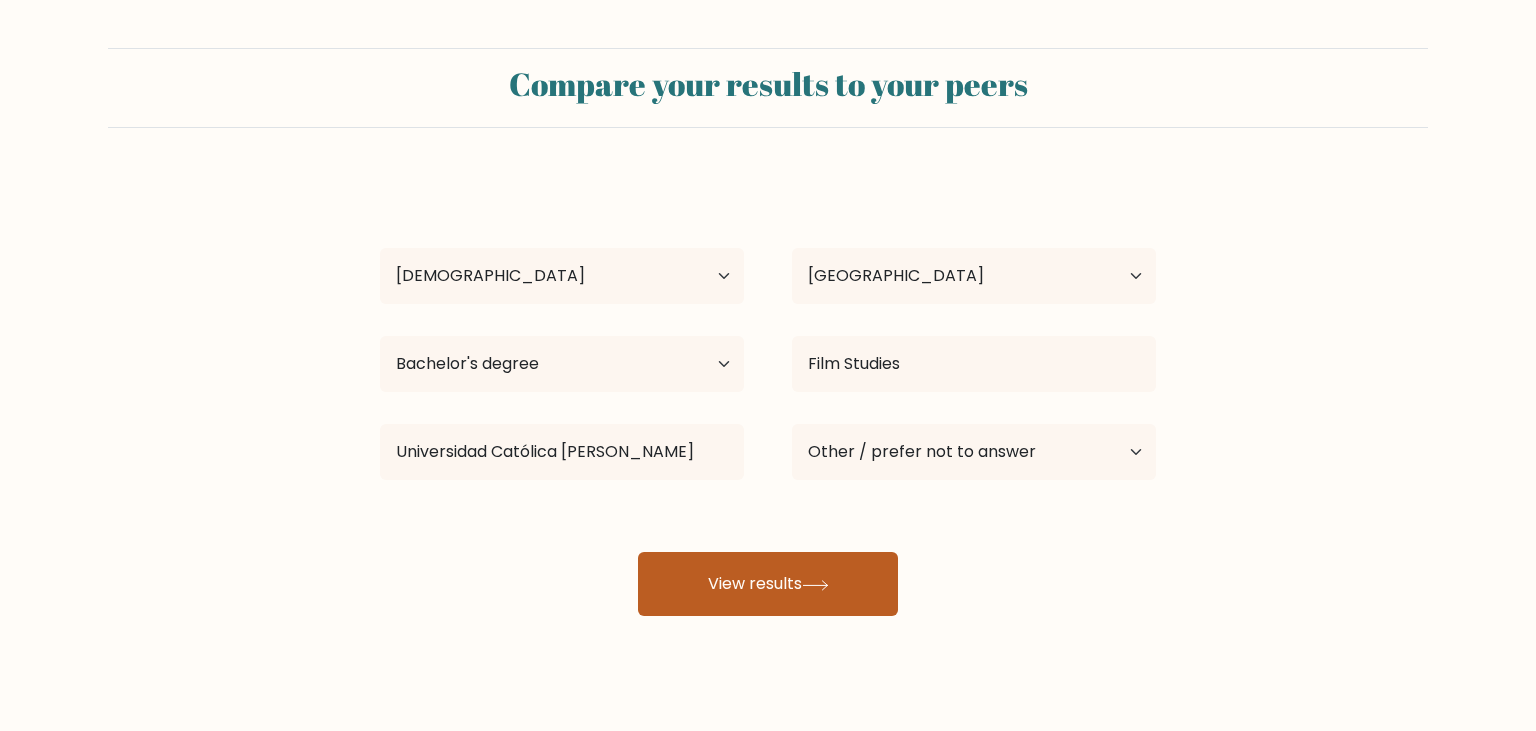click on "View results" at bounding box center [768, 584] 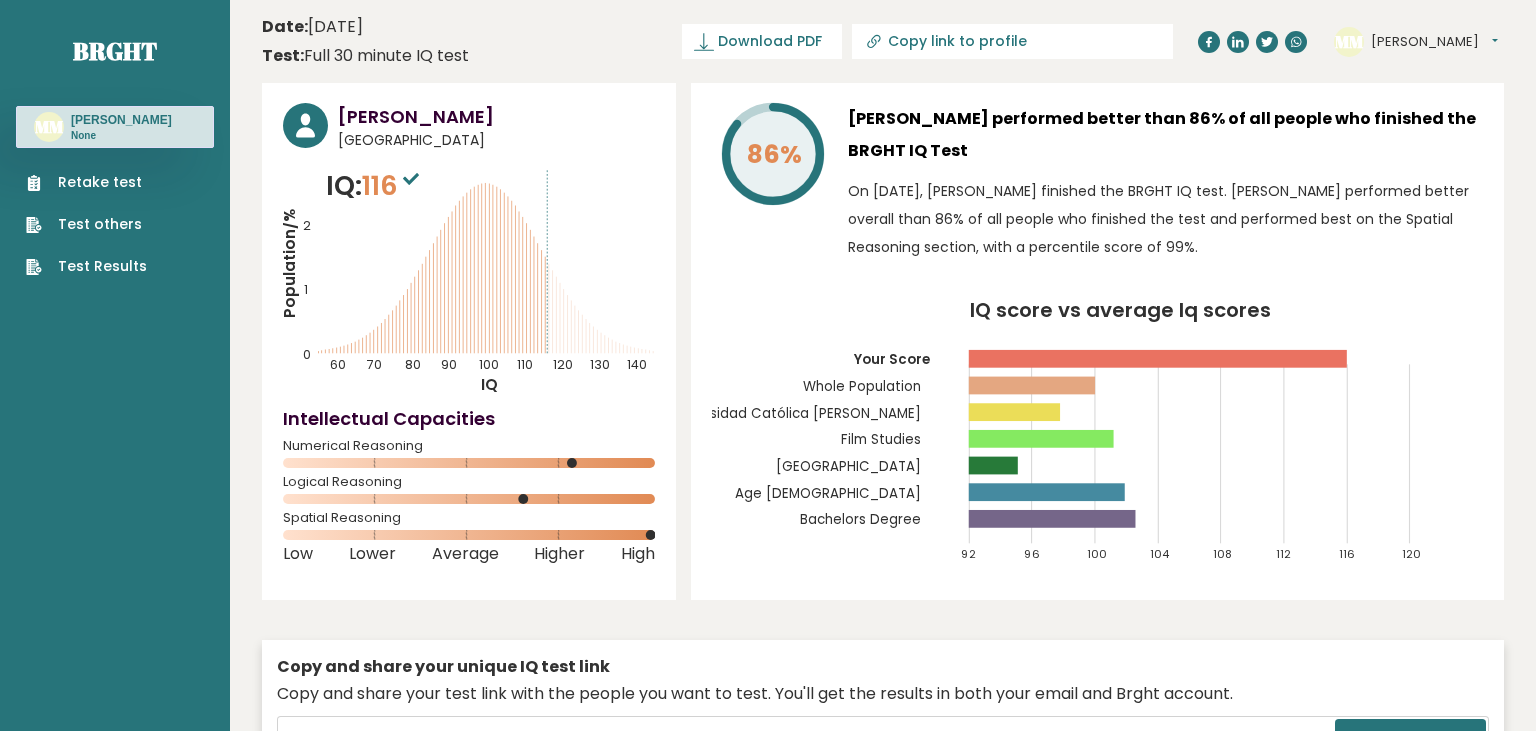 scroll, scrollTop: 0, scrollLeft: 0, axis: both 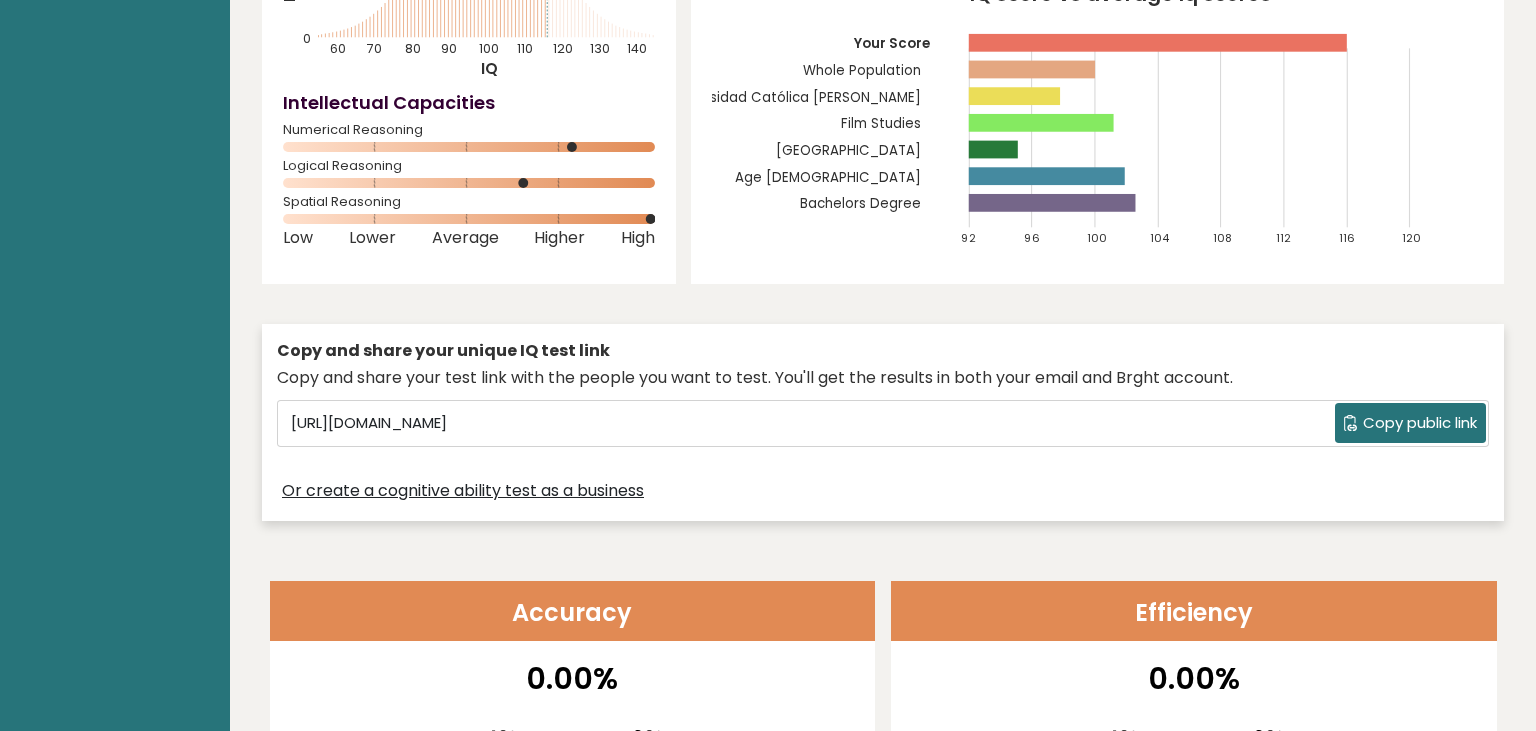 click on "Copy public link" at bounding box center (1420, 423) 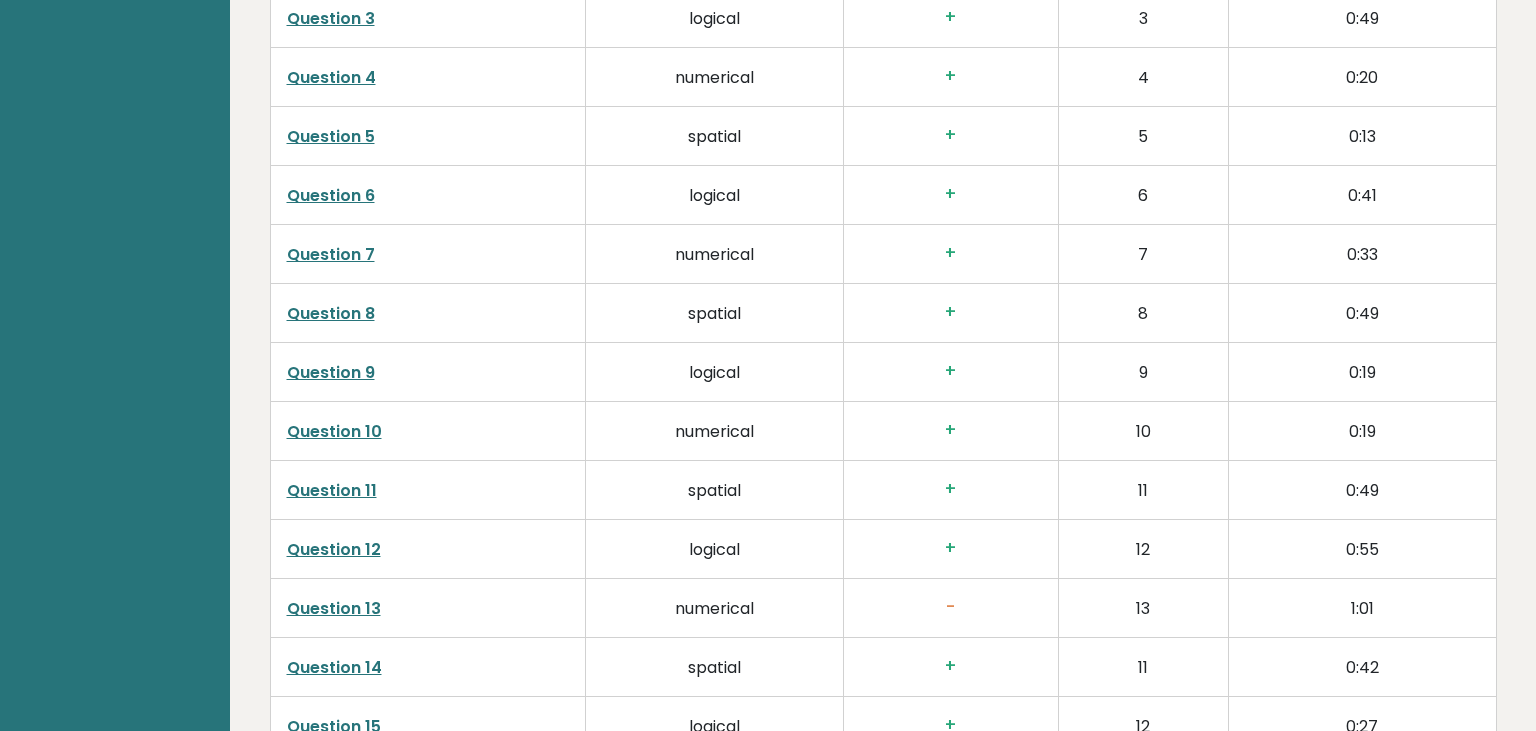 scroll, scrollTop: 3696, scrollLeft: 0, axis: vertical 